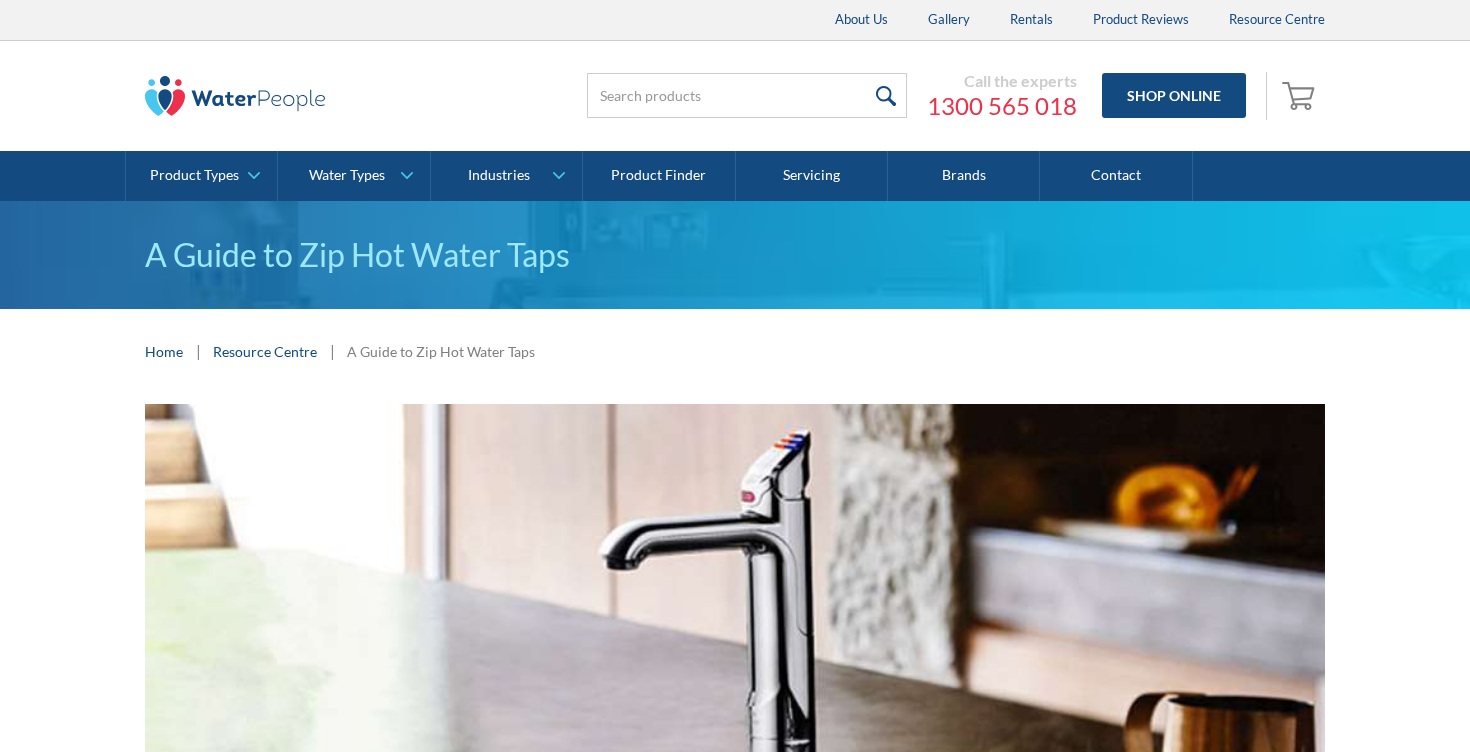 scroll, scrollTop: 459, scrollLeft: 0, axis: vertical 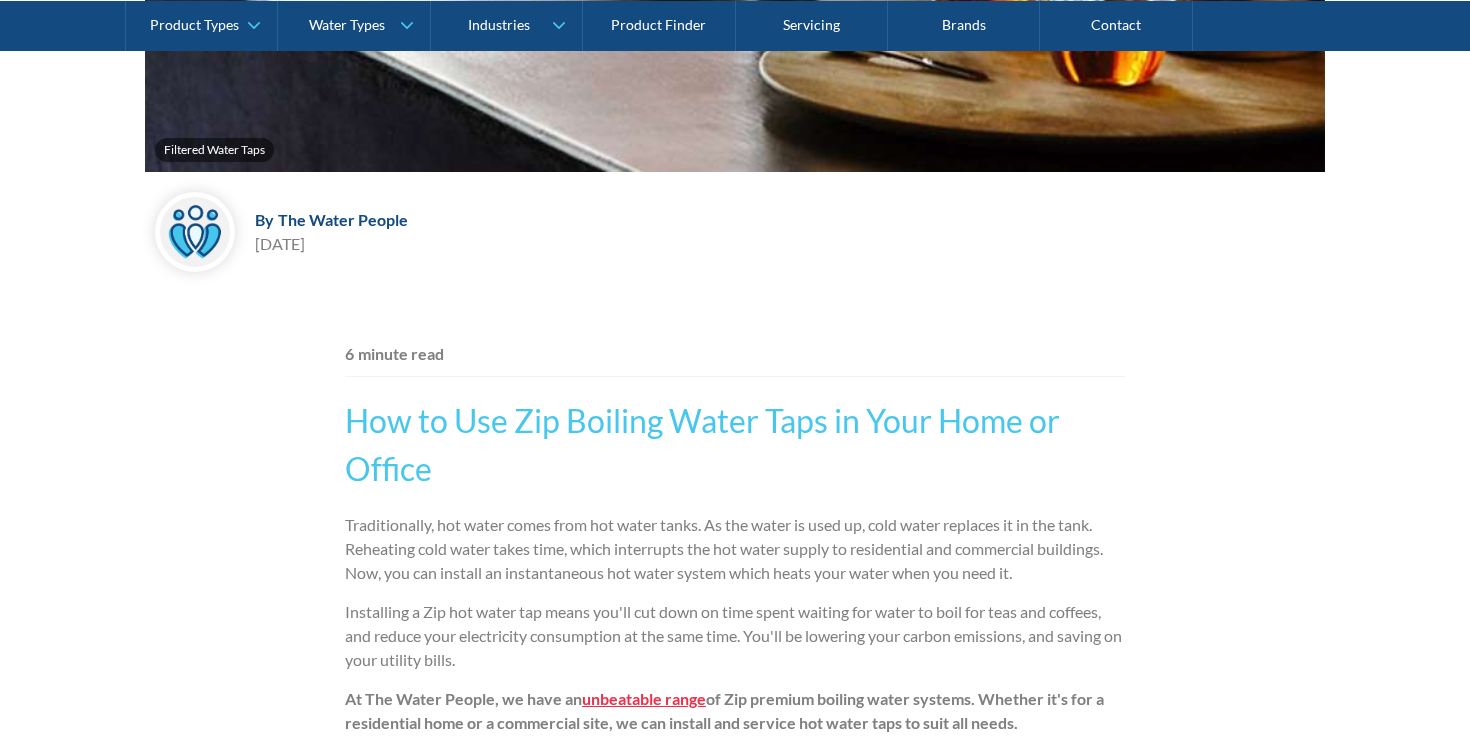 click on "How to Use Zip Boiling Water Taps in Your Home or Office" at bounding box center [735, 445] 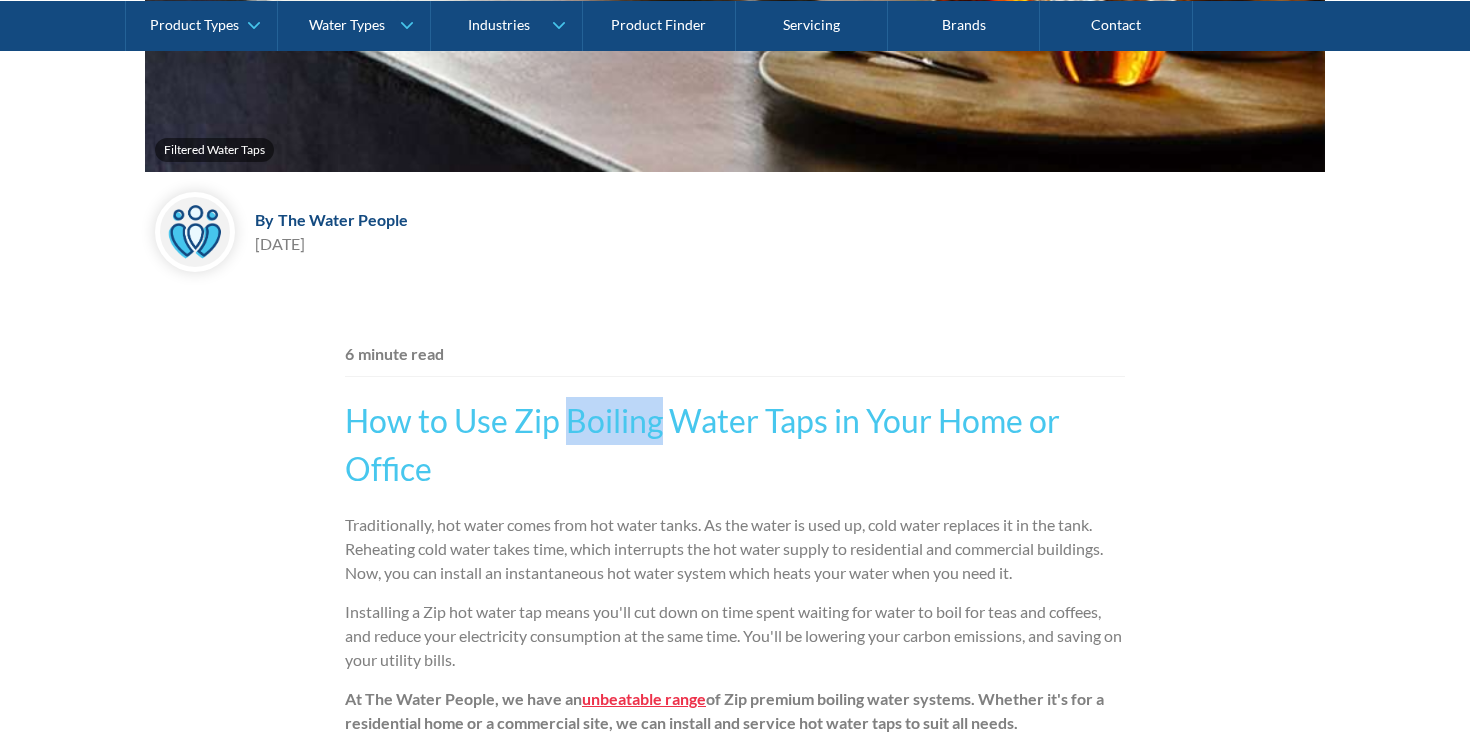 click on "How to Use Zip Boiling Water Taps in Your Home or Office" at bounding box center [735, 445] 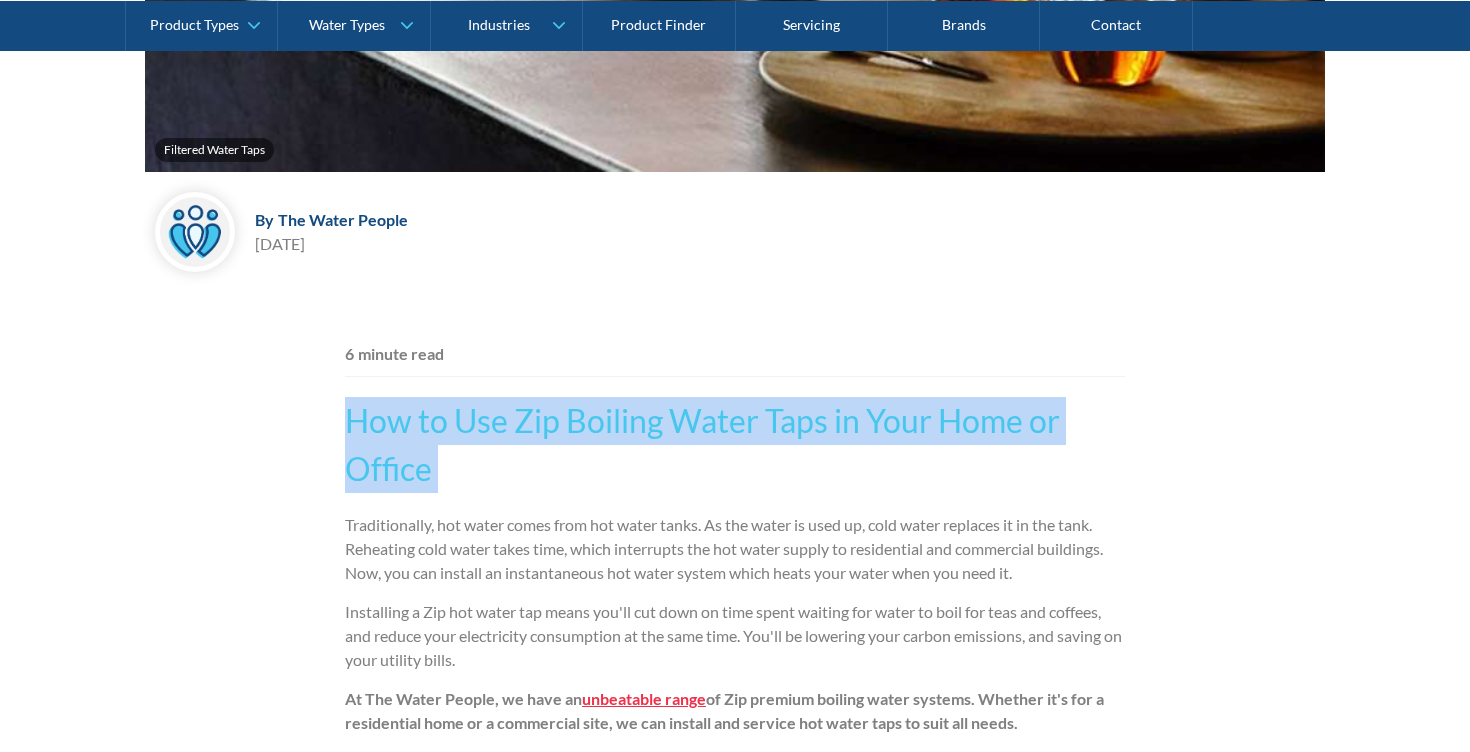 scroll, scrollTop: 0, scrollLeft: 0, axis: both 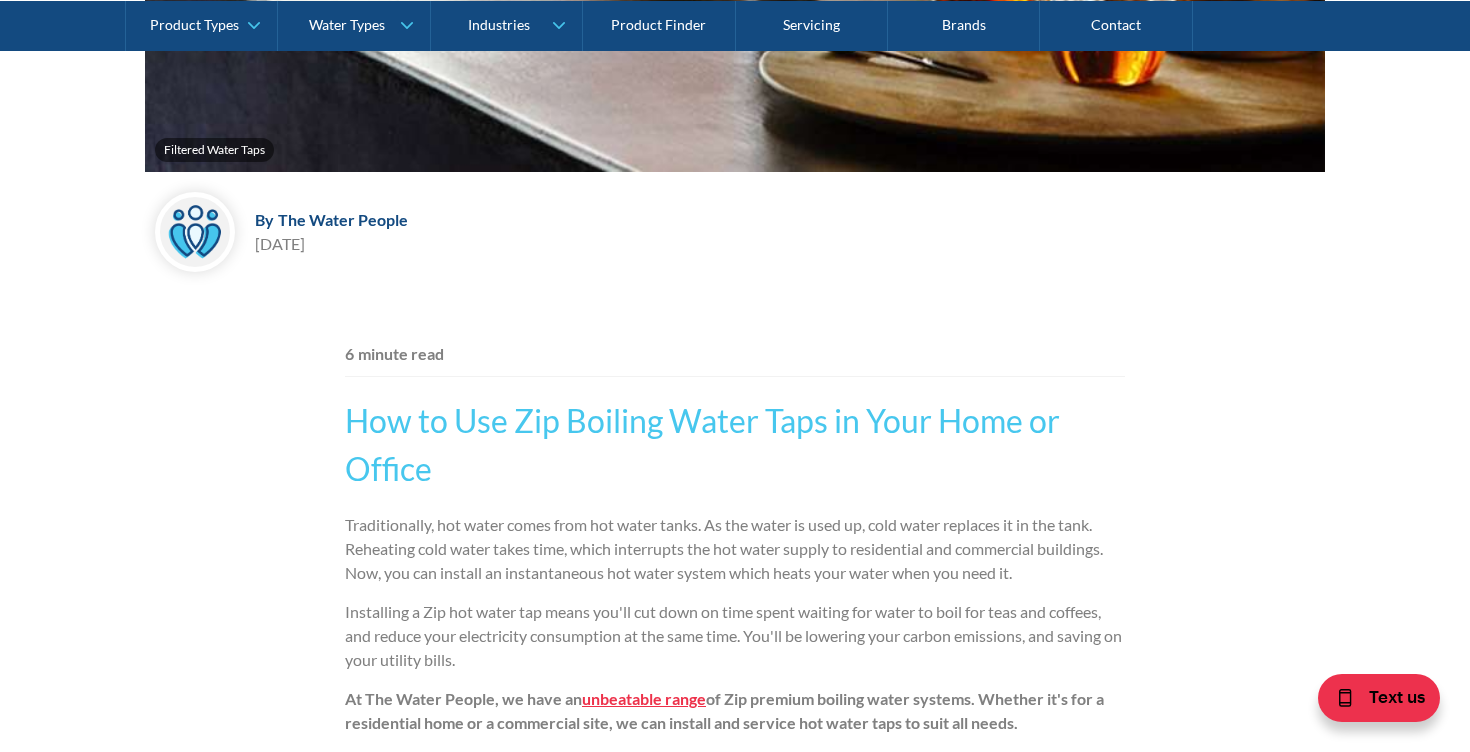click on "Traditionally, hot water comes from hot water tanks. As the water is used up, cold water replaces it in the tank. Reheating cold water takes time, which interrupts the hot water supply to residential and commercial buildings. Now, you can install an instantaneous hot water system which heats your water when you need it." at bounding box center [735, 549] 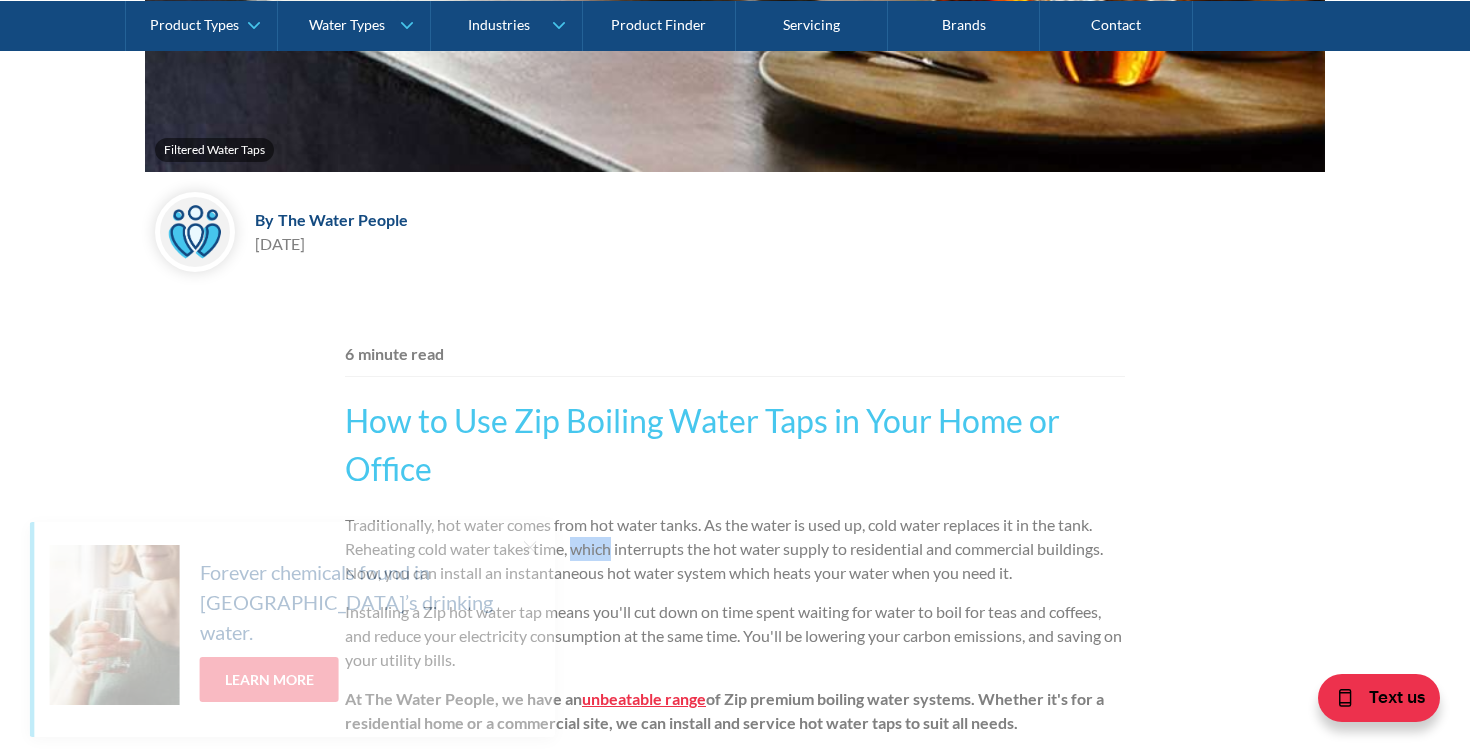 click on "Traditionally, hot water comes from hot water tanks. As the water is used up, cold water replaces it in the tank. Reheating cold water takes time, which interrupts the hot water supply to residential and commercial buildings. Now, you can install an instantaneous hot water system which heats your water when you need it." at bounding box center [735, 549] 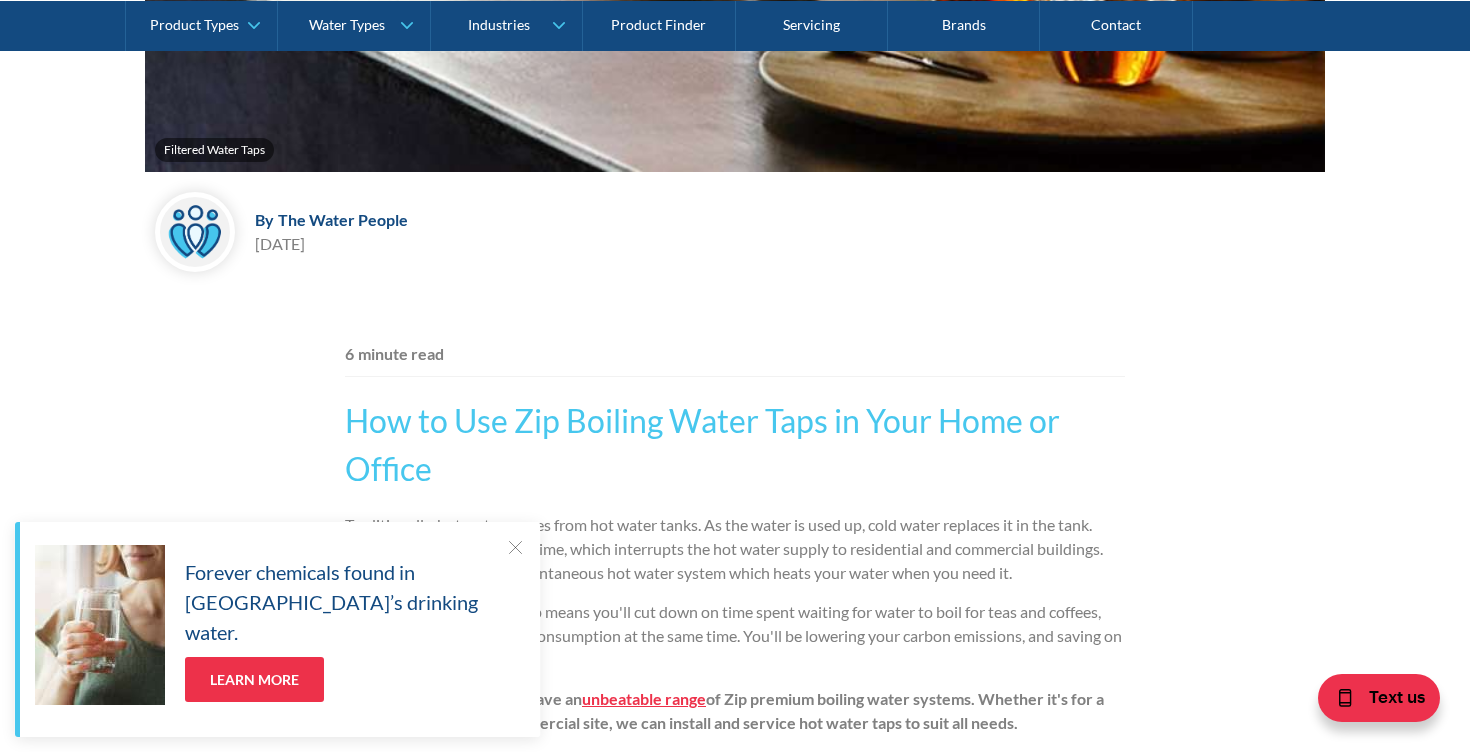 click at bounding box center (515, 547) 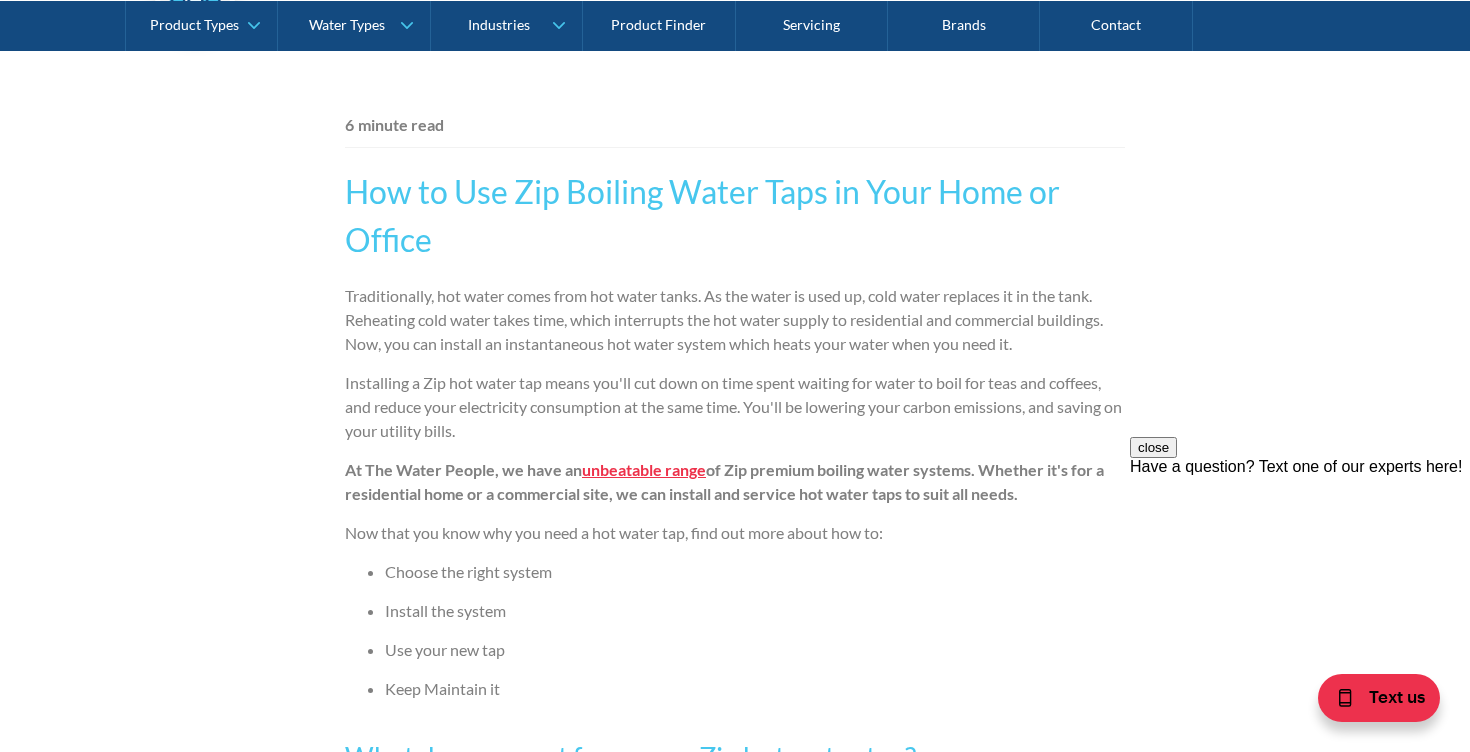 scroll, scrollTop: 0, scrollLeft: 0, axis: both 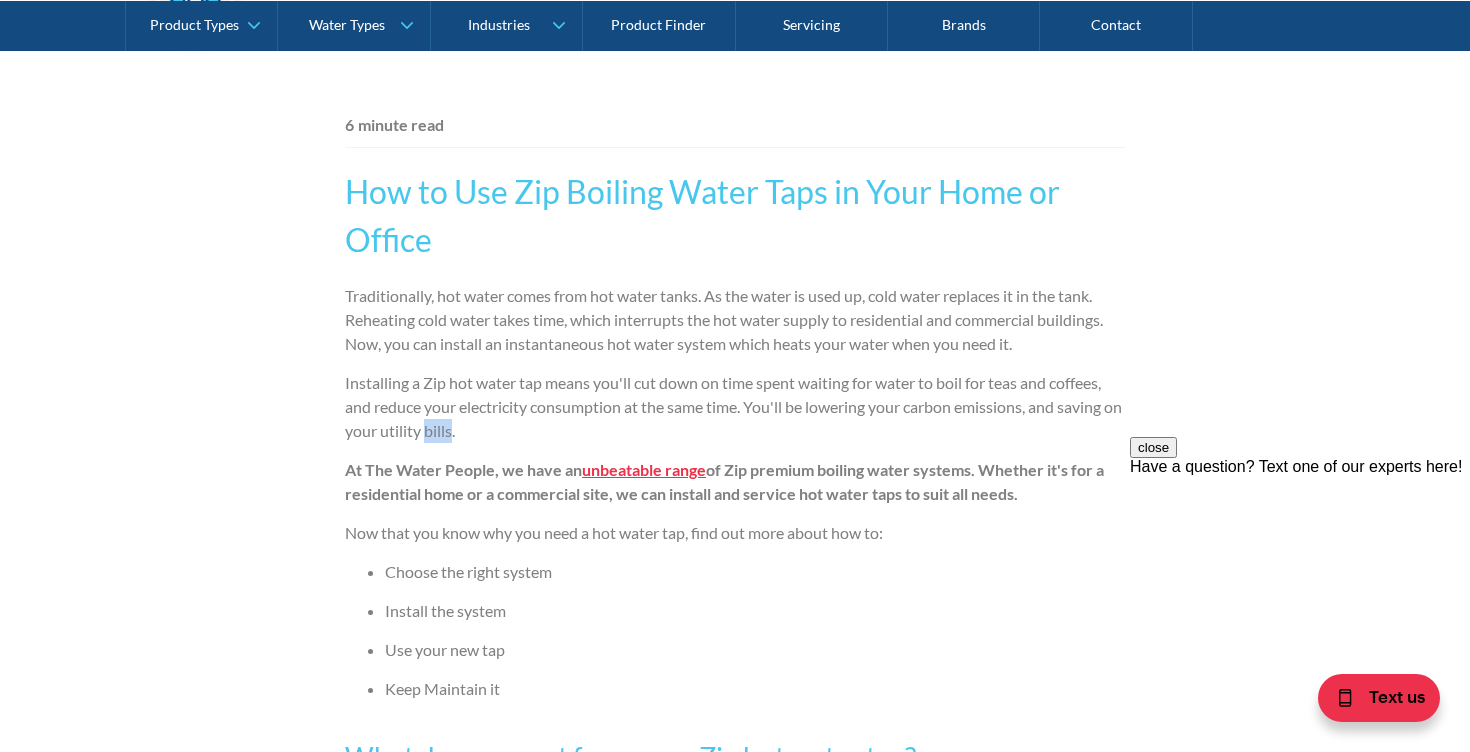 click on "Installing a Zip hot water tap means you'll cut down on time spent waiting for water to boil for teas and coffees, and reduce your electricity consumption at the same time. You'll be lowering your carbon emissions, and saving on your utility bills." at bounding box center [735, 407] 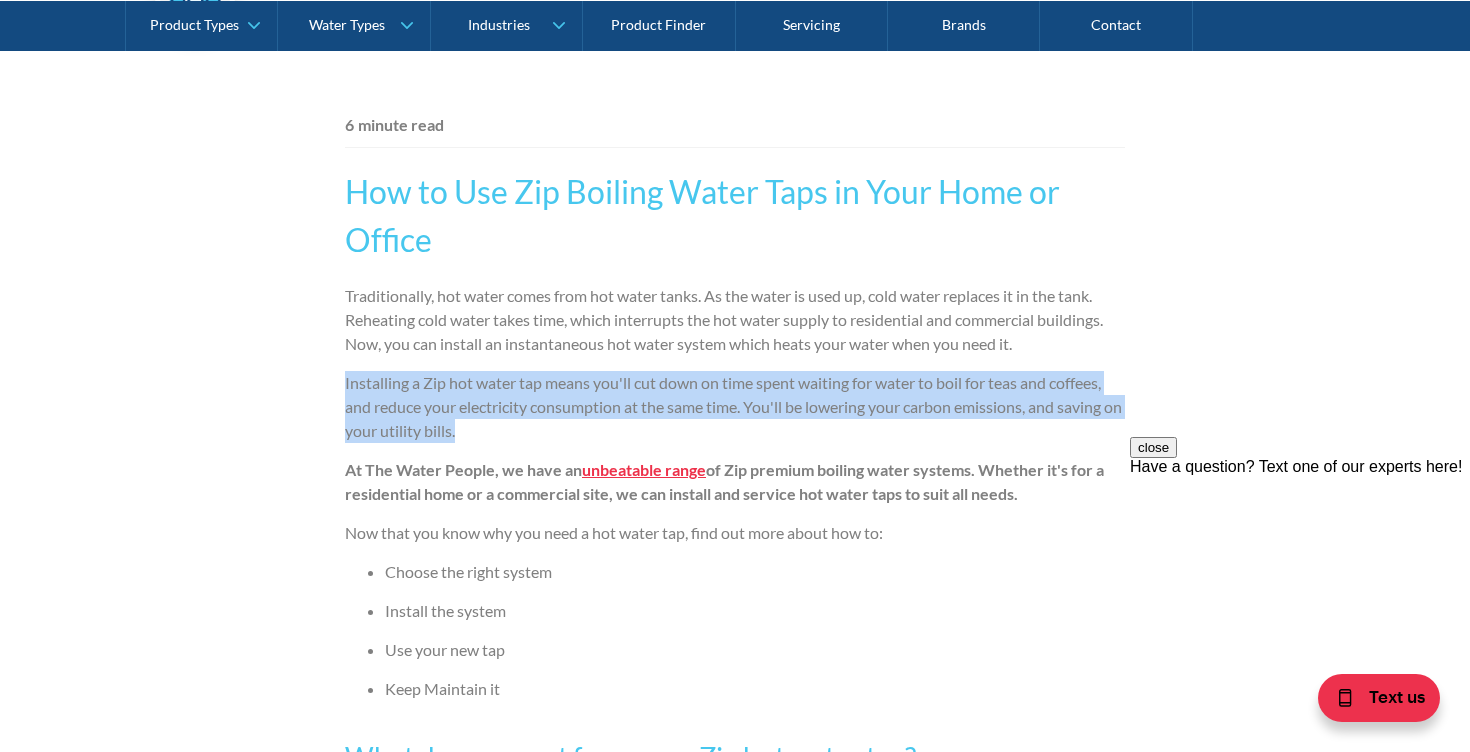 click on "Choose the right system" at bounding box center (755, 572) 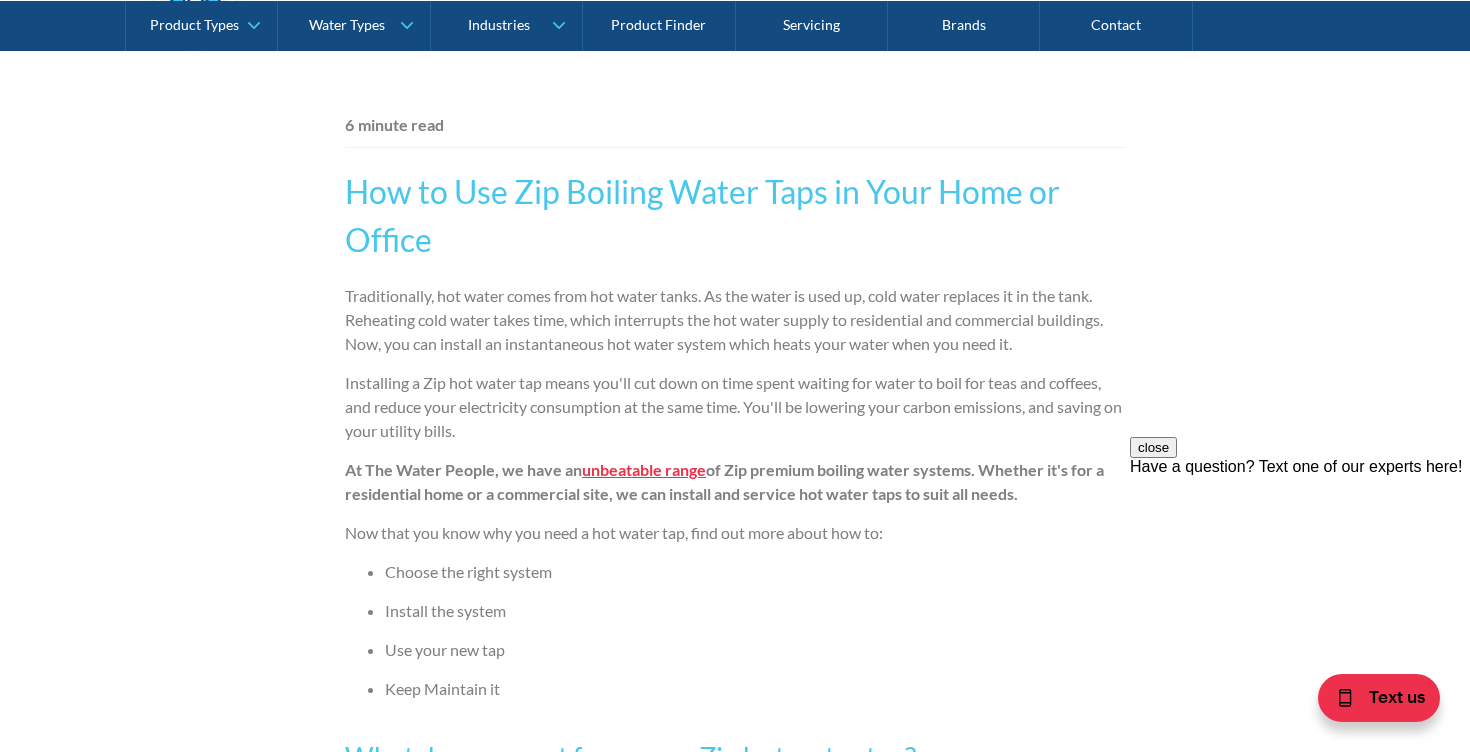 scroll, scrollTop: 1738, scrollLeft: 0, axis: vertical 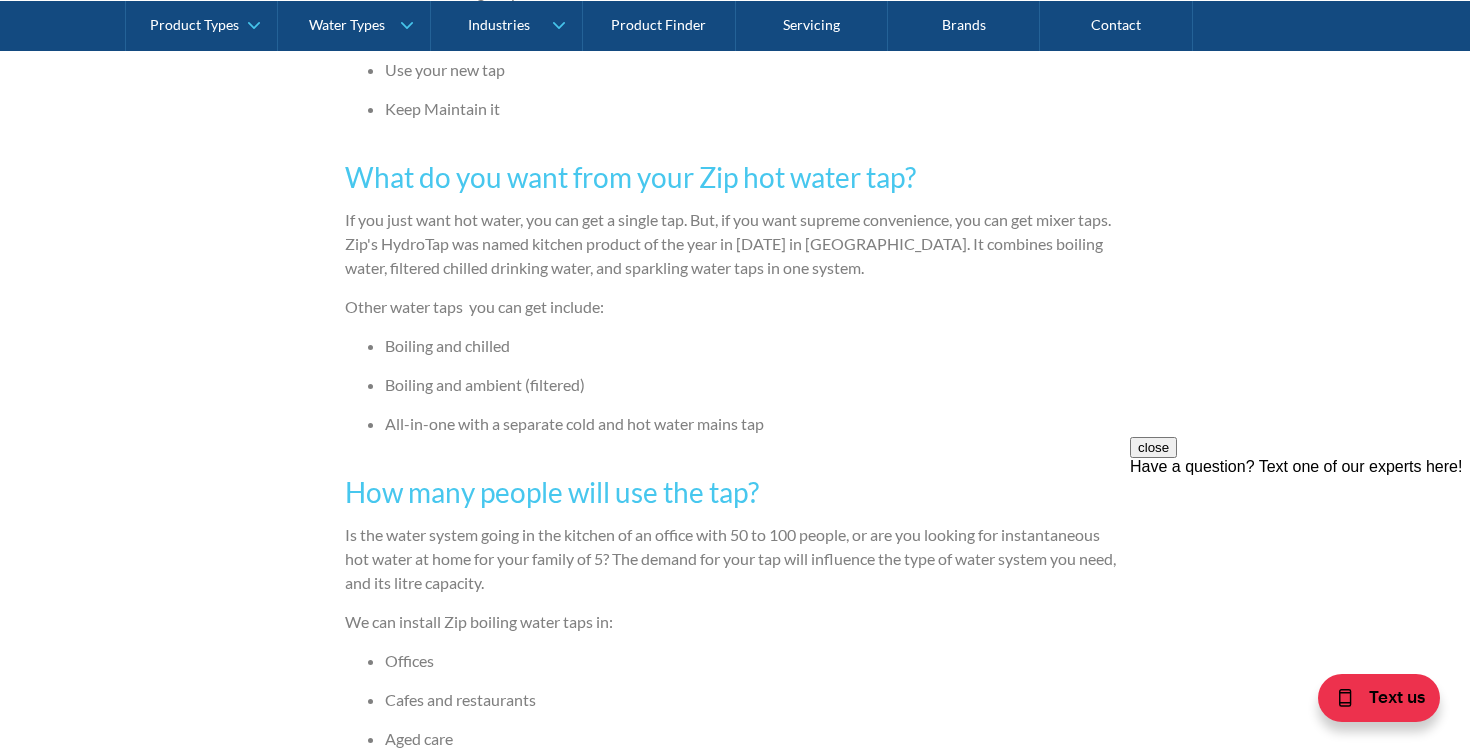 click on "Other water taps  you can get include:" at bounding box center (735, 307) 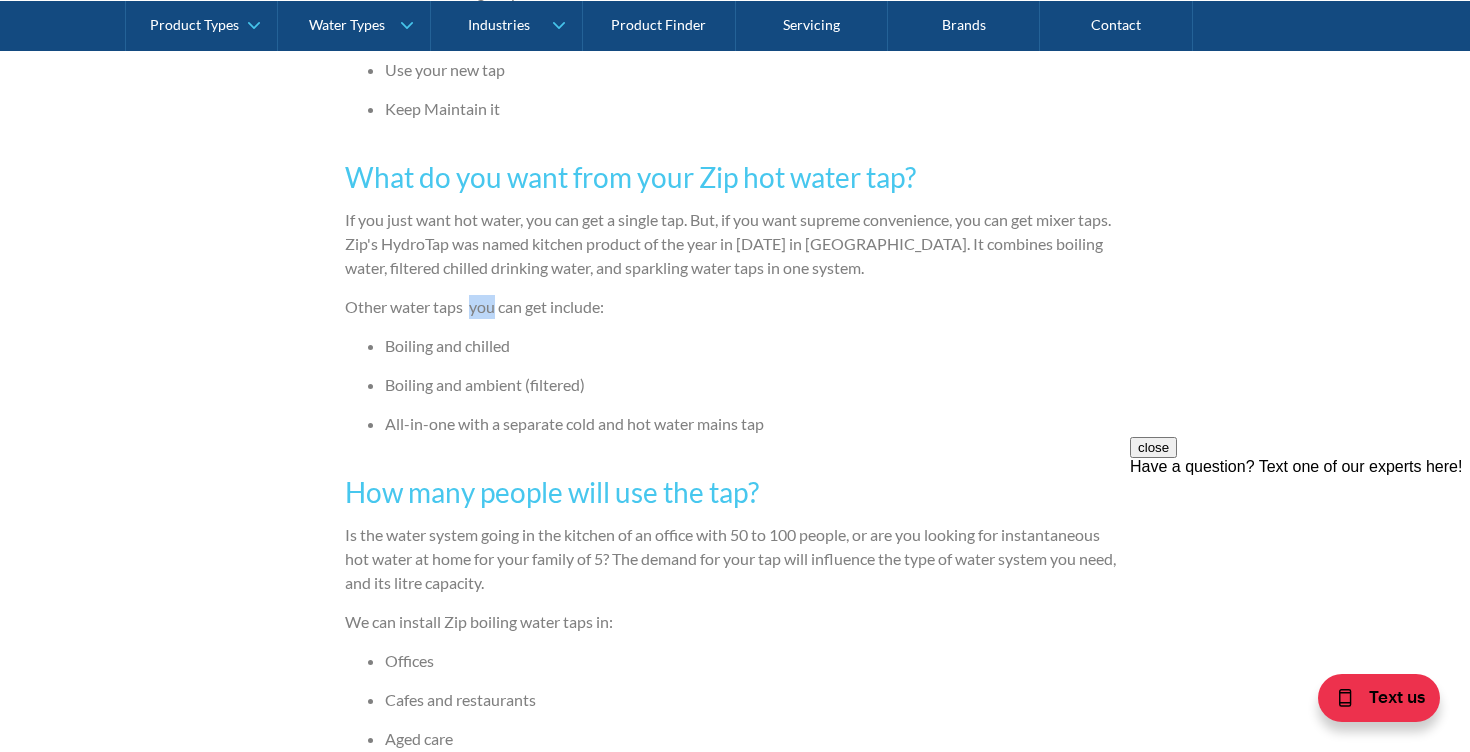 click on "Other water taps  you can get include:" at bounding box center [735, 307] 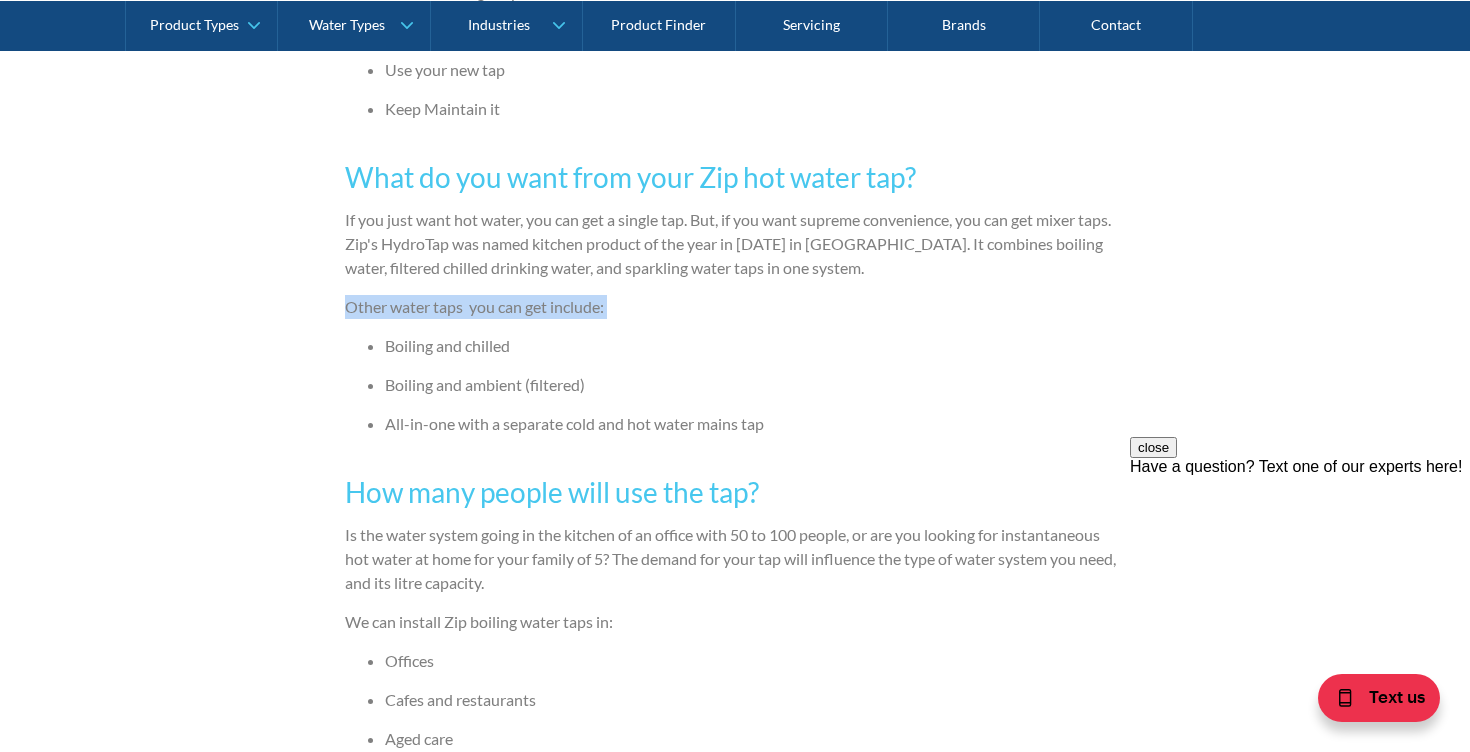 click on "Traditionally, hot water comes from hot water tanks. As the water is used up, cold water replaces it in the tank. Reheating cold water takes time, which interrupts the hot water supply to residential and commercial buildings. Now, you can install an instantaneous hot water system which heats your water when you need it.  Installing a Zip hot water tap means you'll cut down on time spent waiting for water to boil for teas and coffees, and reduce your electricity consumption at the same time. You'll be lowering your carbon emissions, and saving on your utility bills. At The Water People, we have an  unbeatable range  of Zip premium boiling water systems. Whether it's for a residential home or a commercial site, we can install and service hot water taps to suit all needs. Now that you know why you need a hot water tap, find out more about how to: Choose the right system Install the system Use your new tap Keep Maintain it What do you want from your Zip hot water tap? Other water taps  you can get include: ‍" at bounding box center [735, 2058] 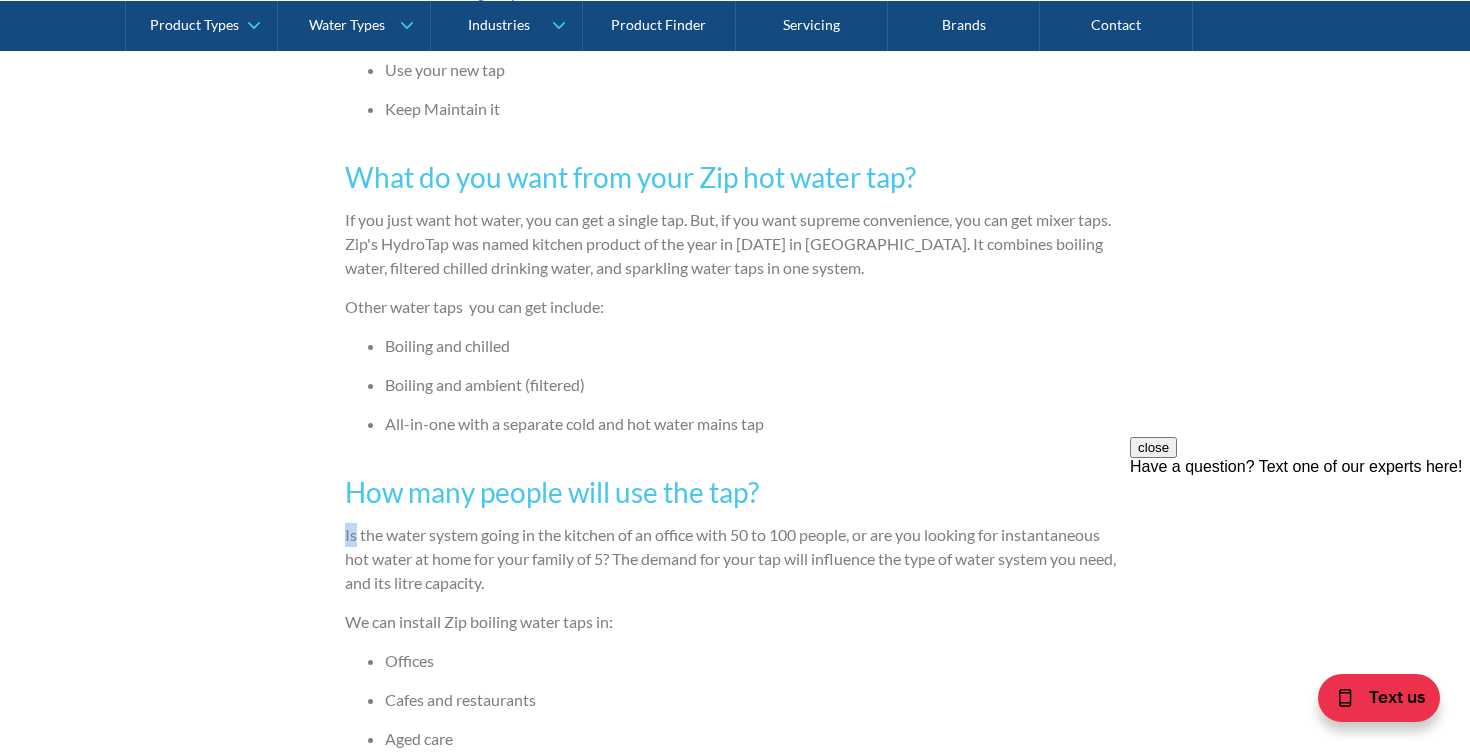 click on "Traditionally, hot water comes from hot water tanks. As the water is used up, cold water replaces it in the tank. Reheating cold water takes time, which interrupts the hot water supply to residential and commercial buildings. Now, you can install an instantaneous hot water system which heats your water when you need it.  Installing a Zip hot water tap means you'll cut down on time spent waiting for water to boil for teas and coffees, and reduce your electricity consumption at the same time. You'll be lowering your carbon emissions, and saving on your utility bills. At The Water People, we have an  unbeatable range  of Zip premium boiling water systems. Whether it's for a residential home or a commercial site, we can install and service hot water taps to suit all needs. Now that you know why you need a hot water tap, find out more about how to: Choose the right system Install the system Use your new tap Keep Maintain it What do you want from your Zip hot water tap? Other water taps  you can get include: ‍" at bounding box center [735, 2058] 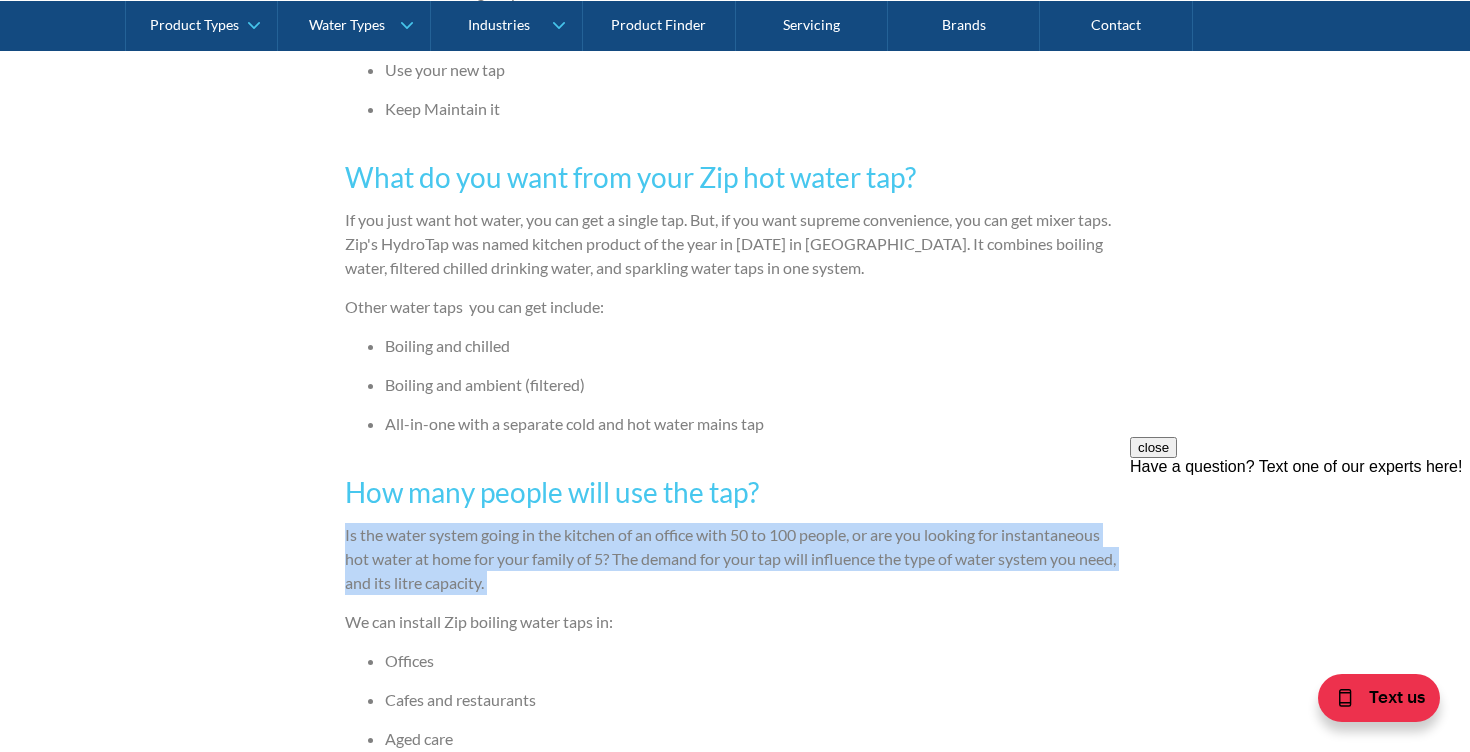click on "We can install Zip boiling water taps in:" at bounding box center (735, 622) 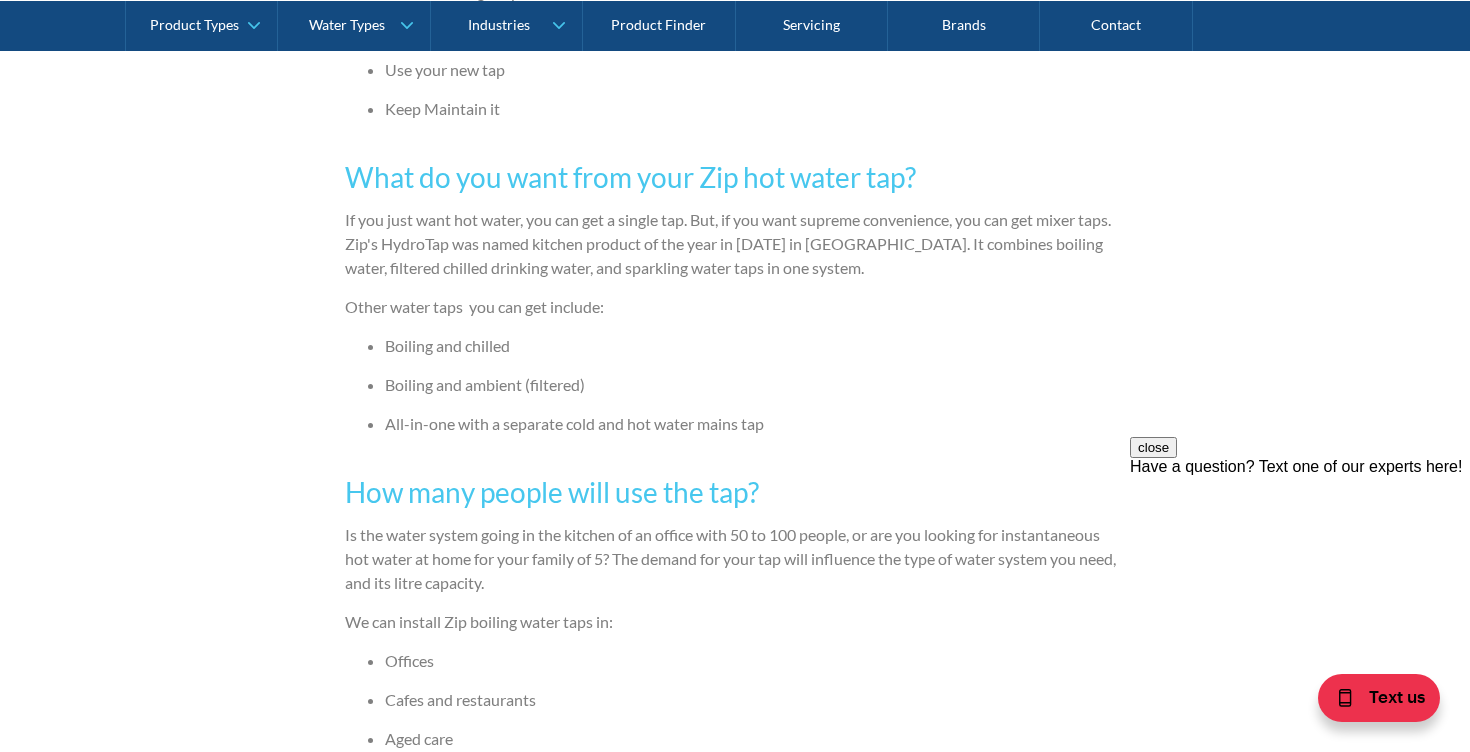 scroll, scrollTop: 2312, scrollLeft: 0, axis: vertical 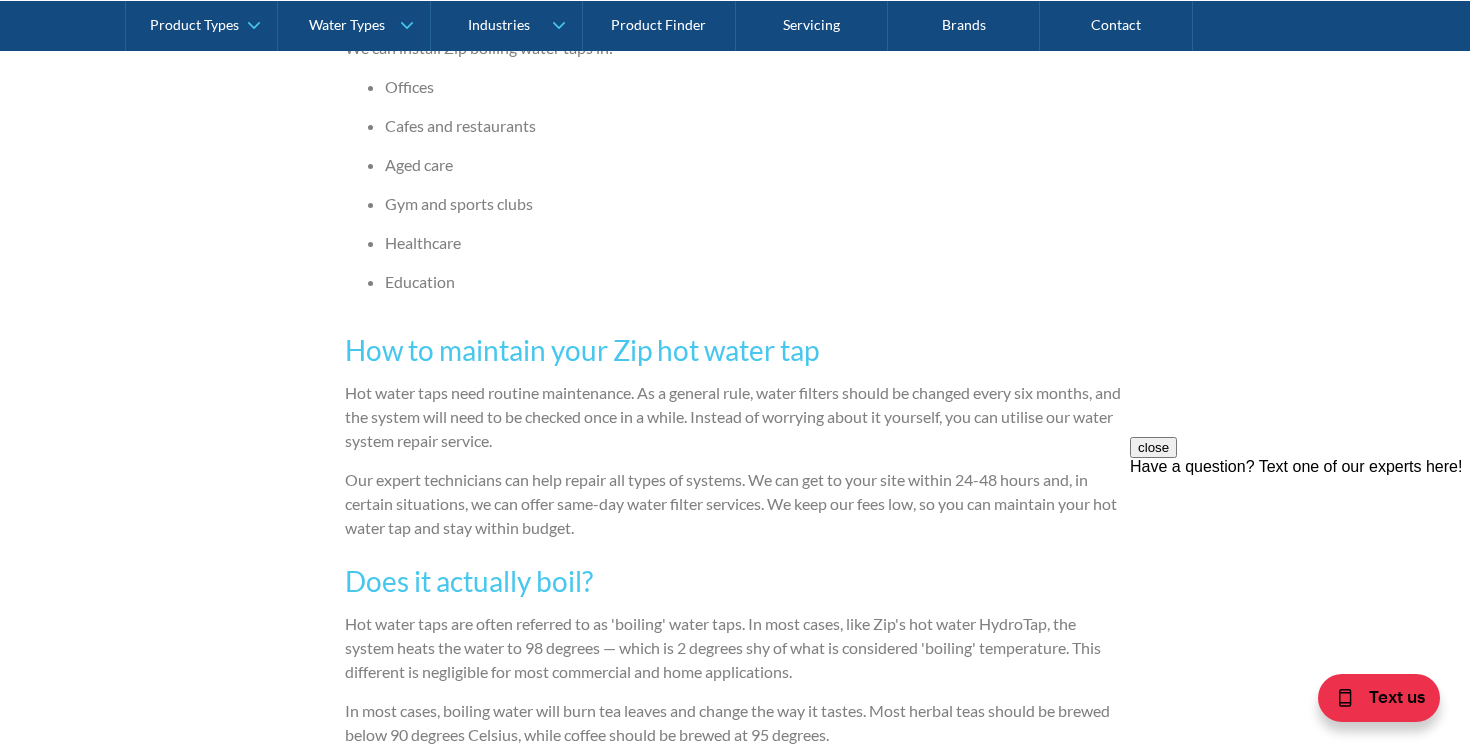 click on "Offices Cafes and restaurants Aged care Gym and sports clubs Healthcare Education" at bounding box center (735, 192) 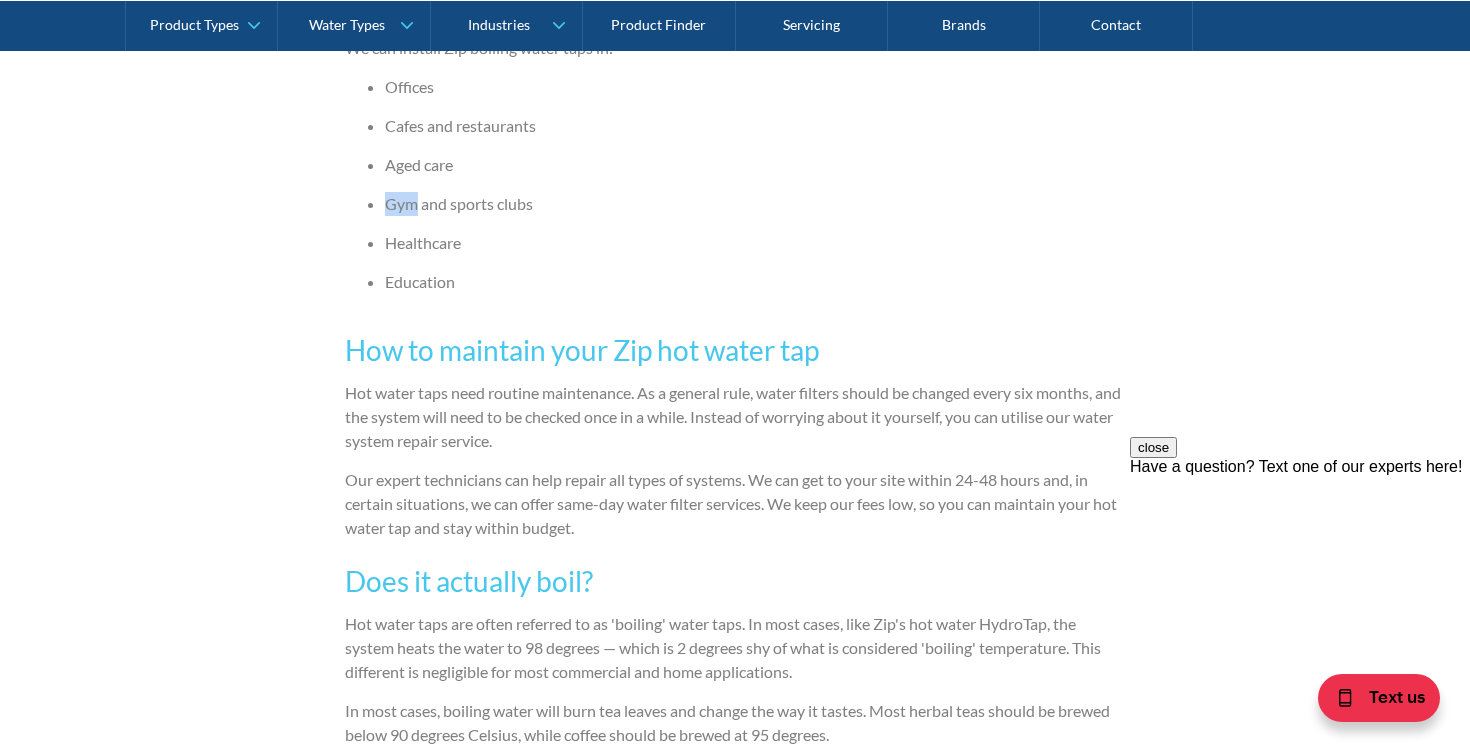click on "Offices Cafes and restaurants Aged care Gym and sports clubs Healthcare Education" at bounding box center (735, 192) 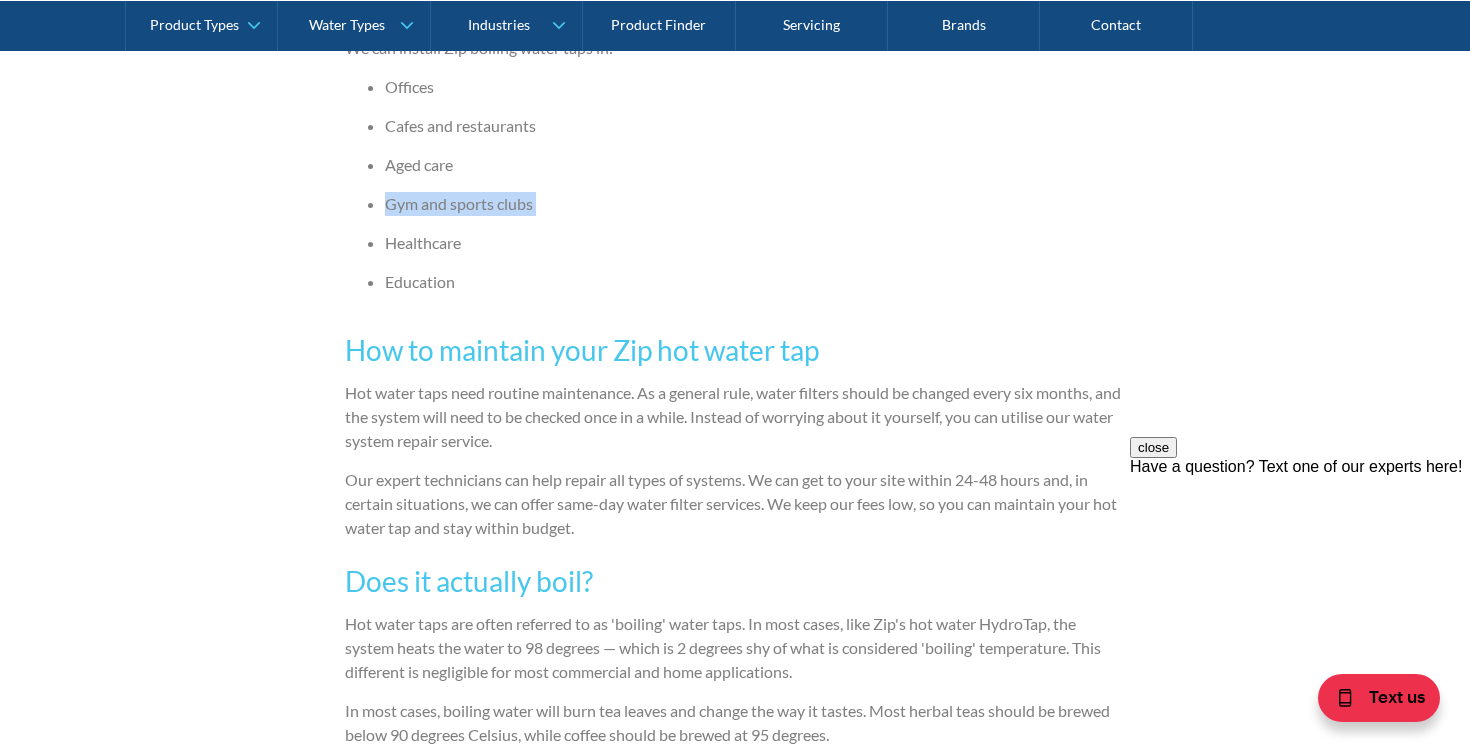 click on "Offices Cafes and restaurants Aged care Gym and sports clubs Healthcare Education" at bounding box center [735, 192] 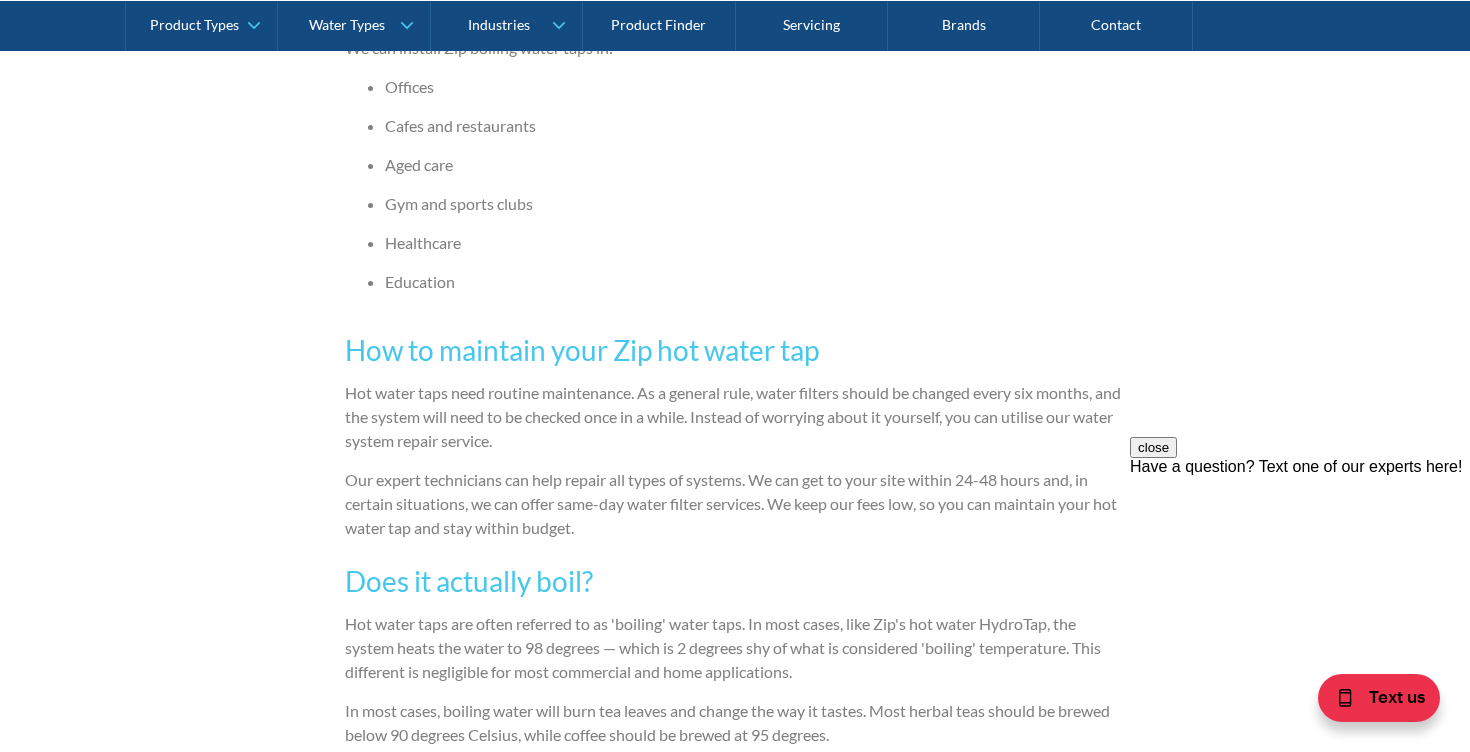 click on "Offices Cafes and restaurants Aged care Gym and sports clubs Healthcare Education" at bounding box center (735, 192) 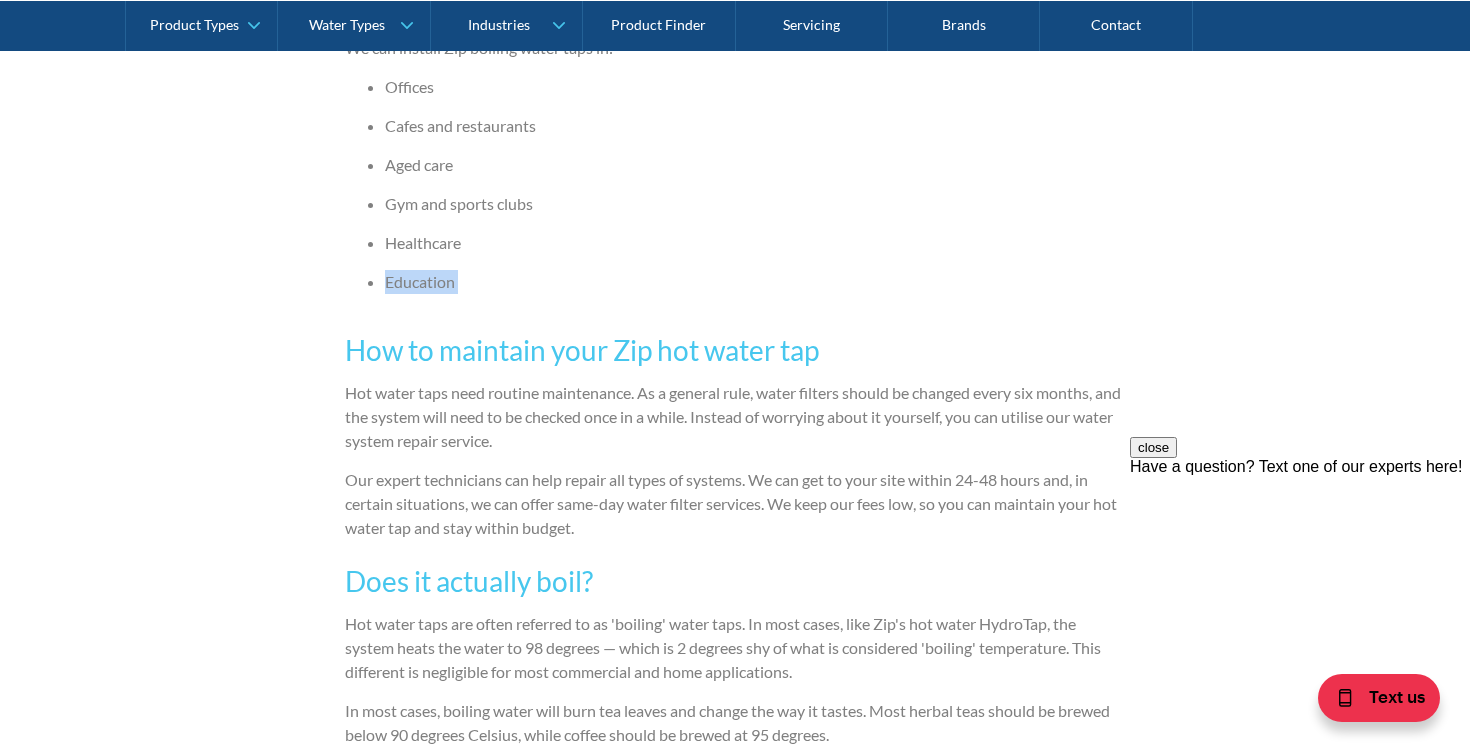 click on "Offices Cafes and restaurants Aged care Gym and sports clubs Healthcare Education" at bounding box center (735, 192) 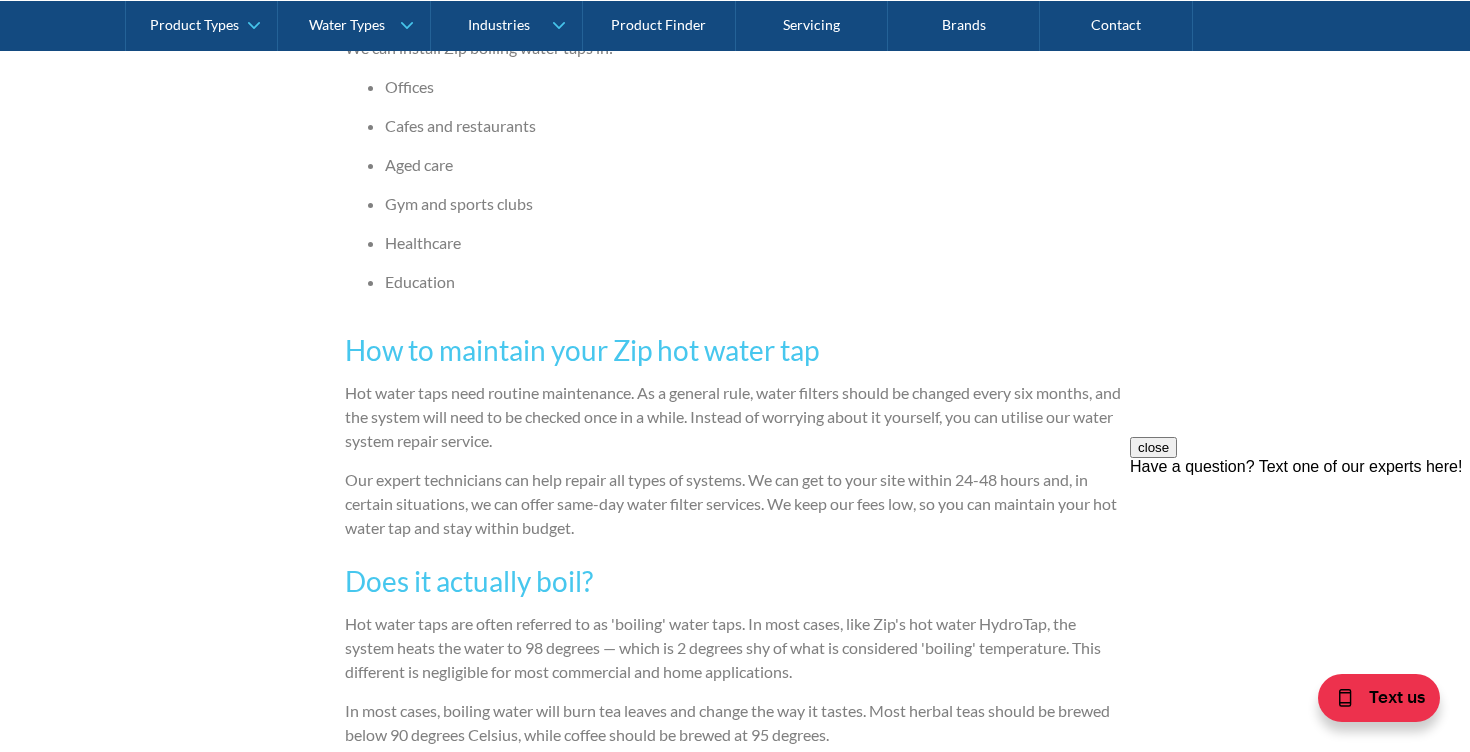 click on "Offices Cafes and restaurants Aged care Gym and sports clubs Healthcare Education" at bounding box center [735, 192] 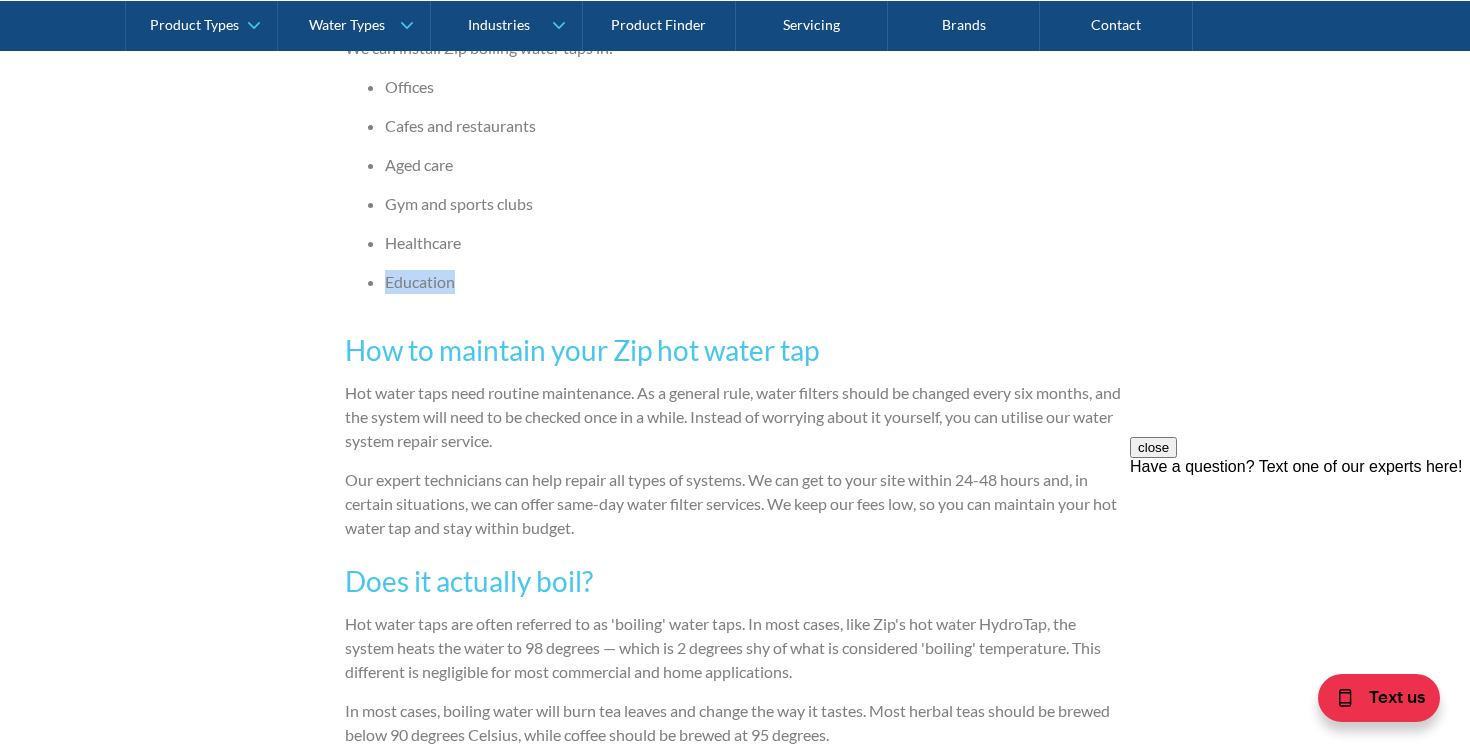 click on "Offices Cafes and restaurants Aged care Gym and sports clubs Healthcare Education" at bounding box center [735, 192] 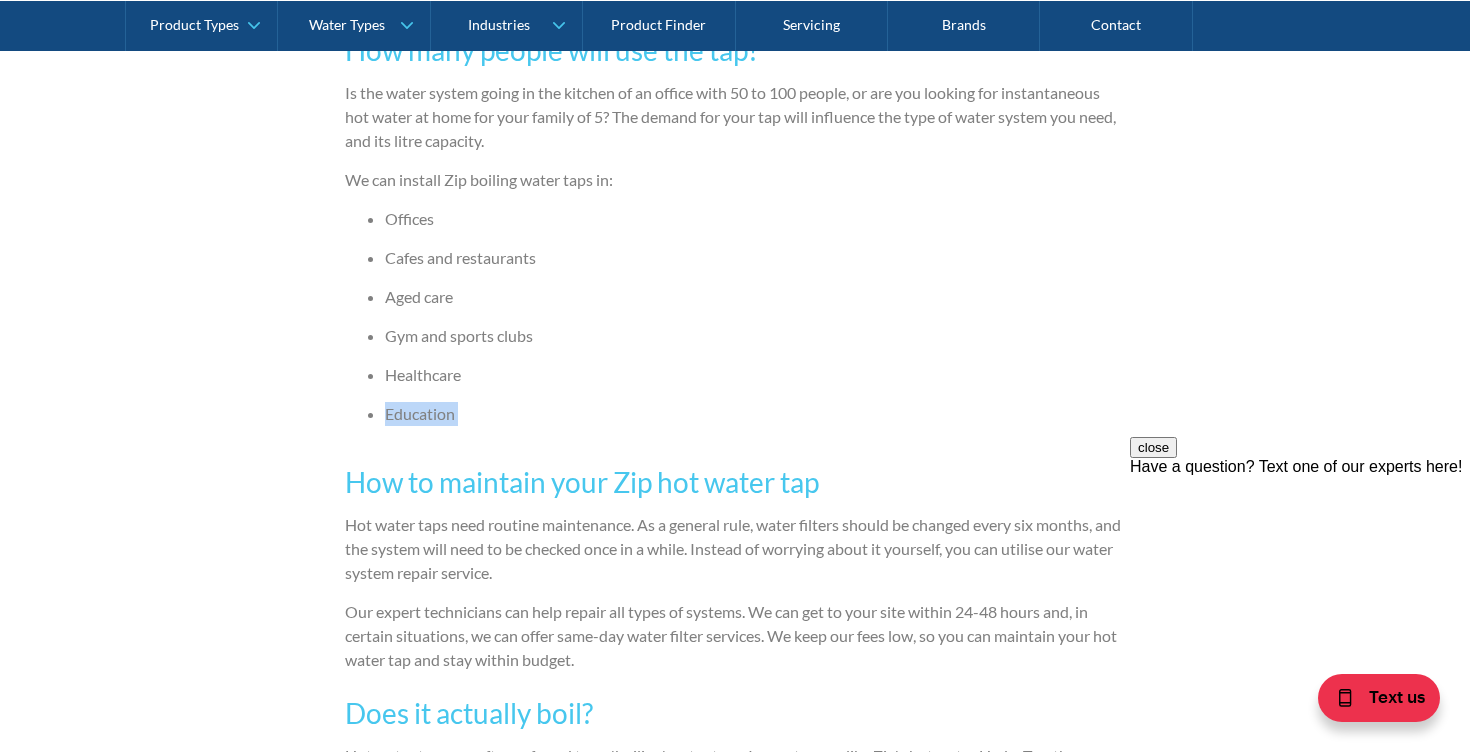 scroll, scrollTop: 2098, scrollLeft: 0, axis: vertical 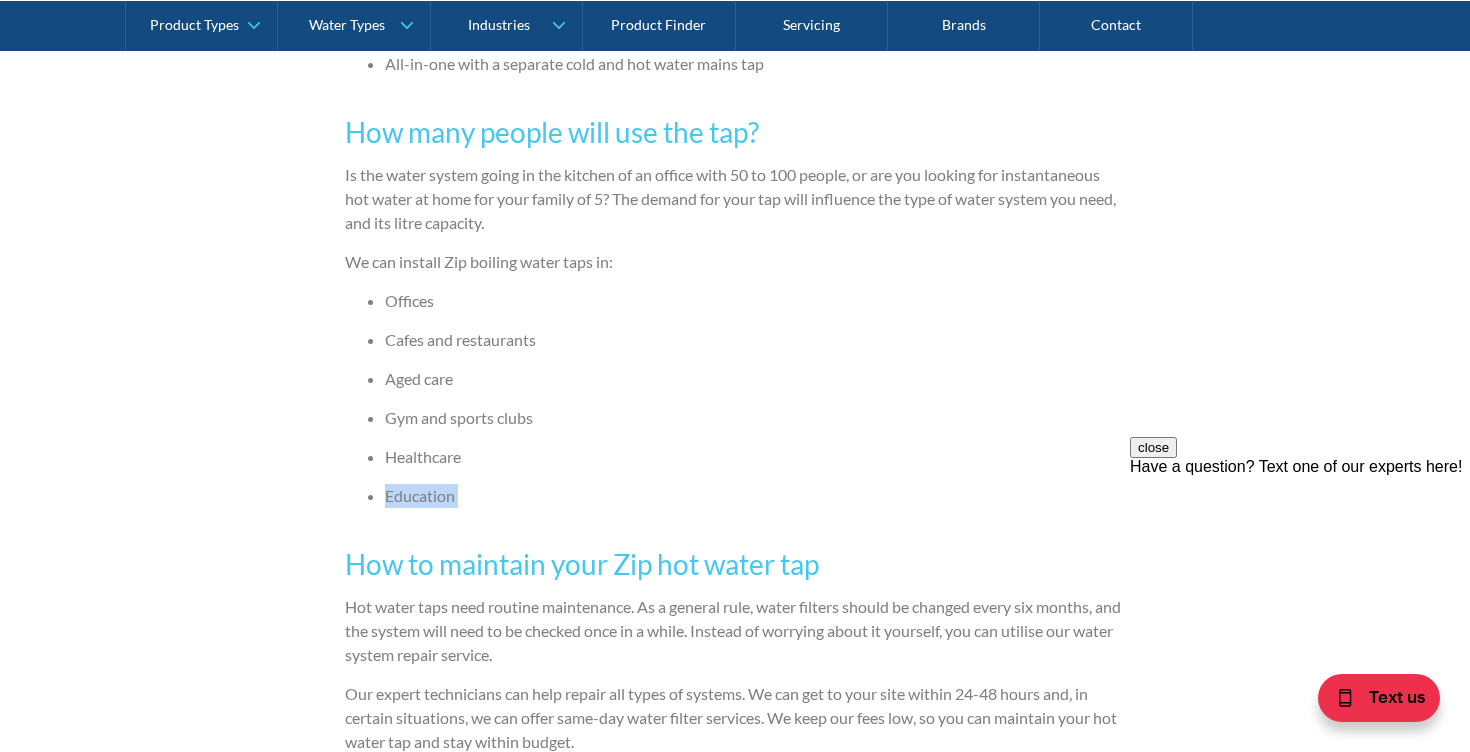 click on "Offices" at bounding box center (755, 301) 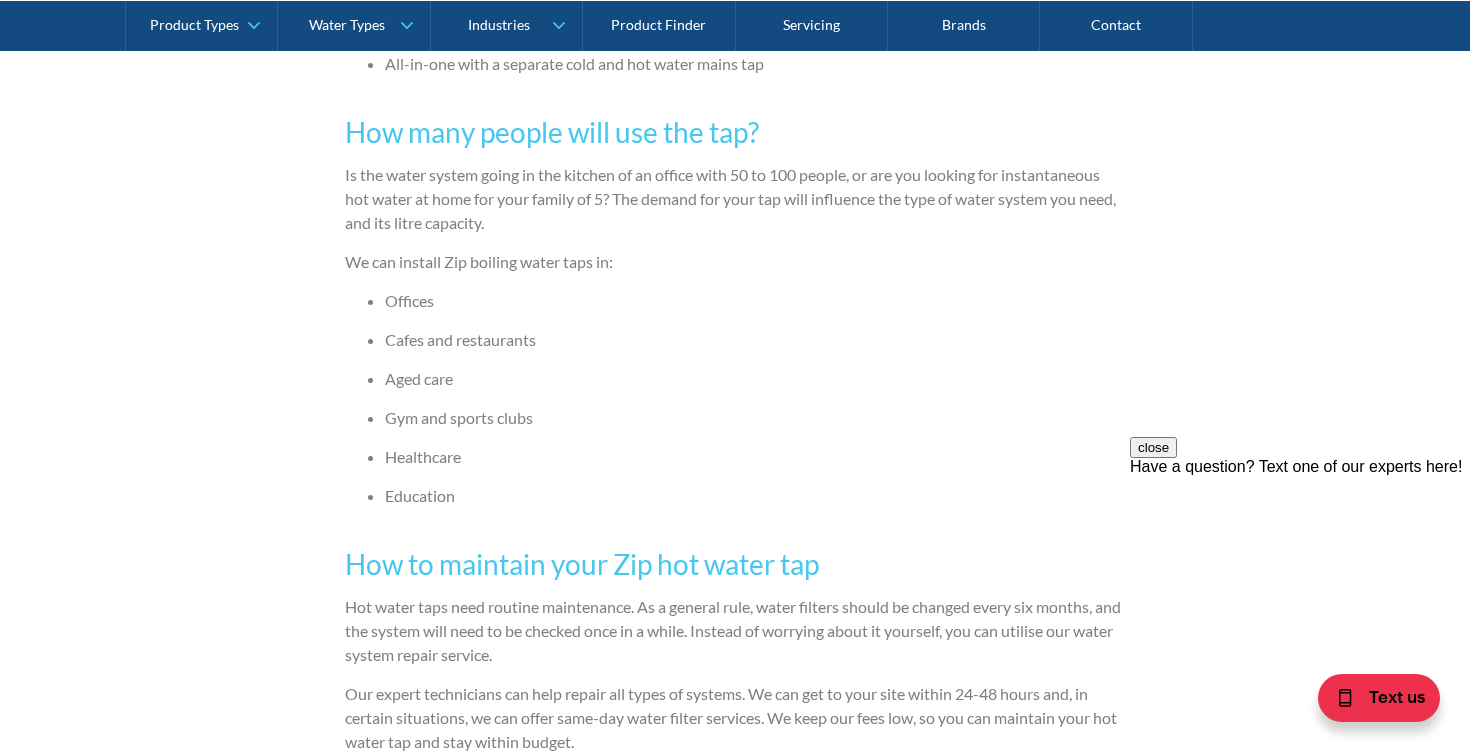 click on "Offices" at bounding box center [755, 301] 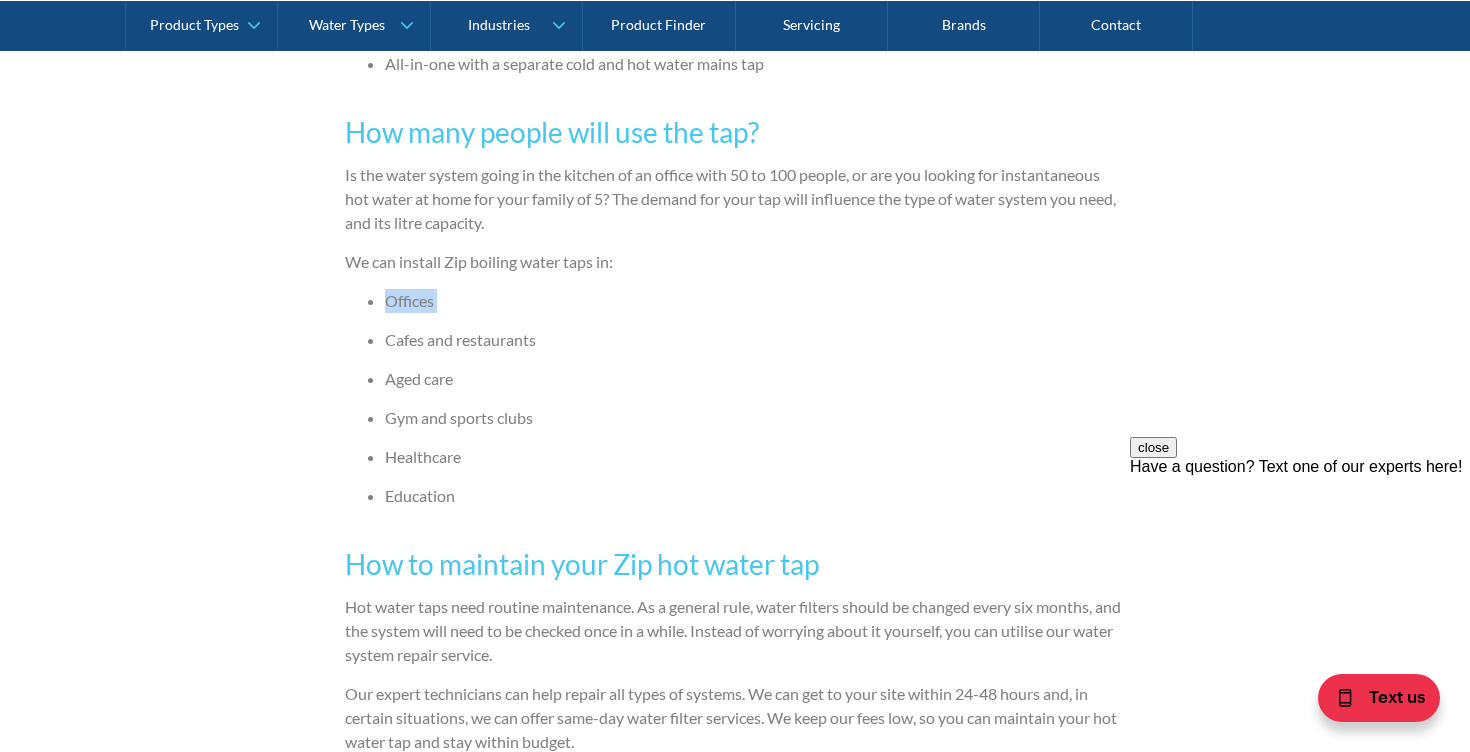 click on "Healthcare" at bounding box center (755, 457) 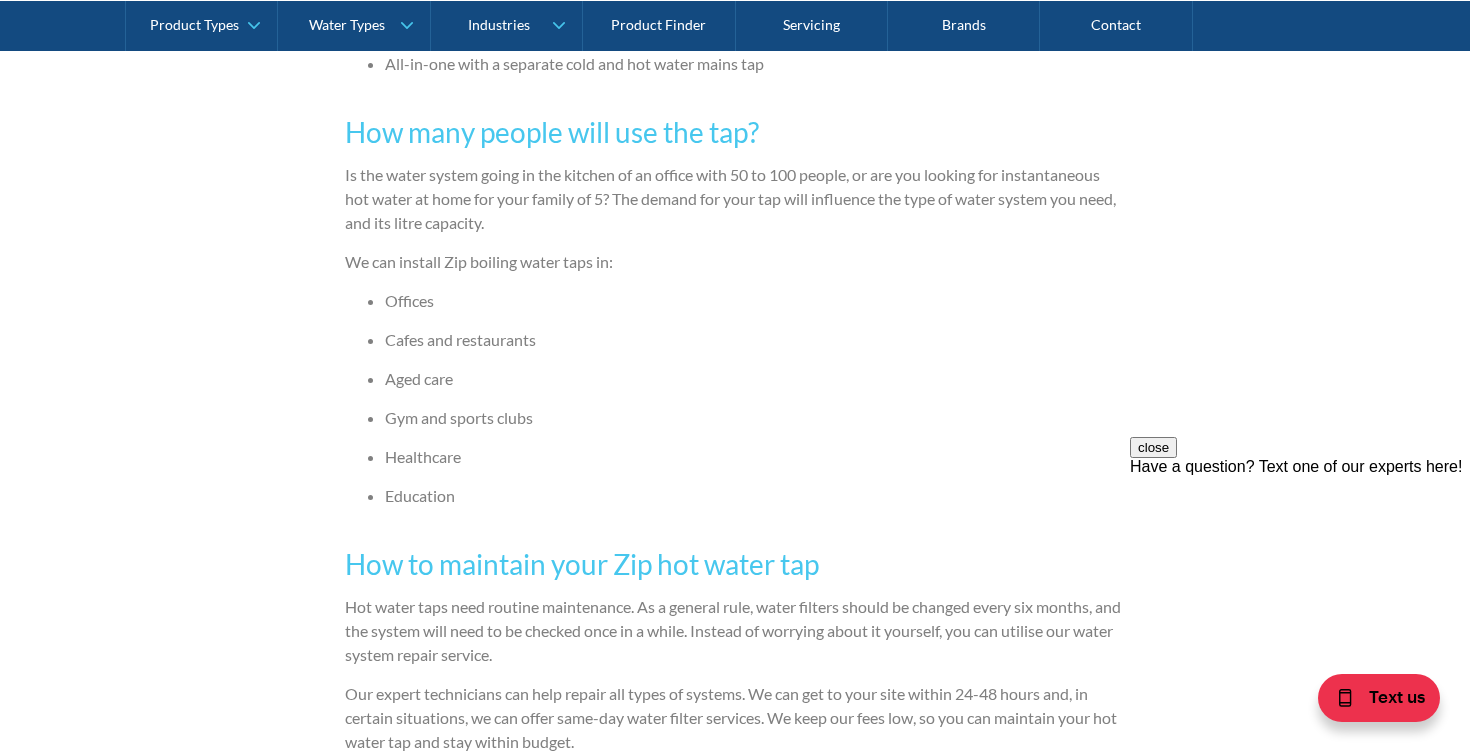click on "Healthcare" at bounding box center (755, 457) 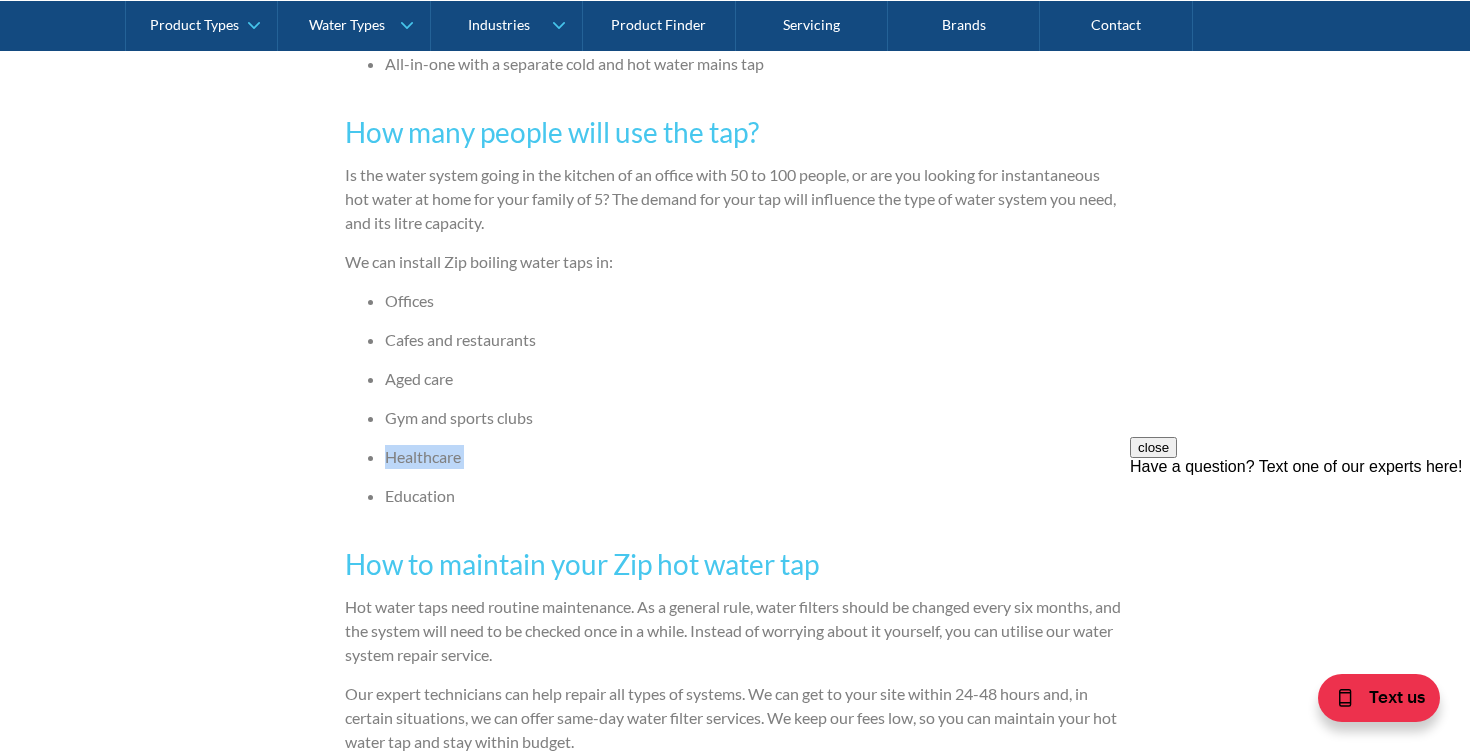 click on "Is the water system going in the kitchen of an office with 50 to 100 people, or are you looking for instantaneous hot water at home for your family of 5? The demand for your tap will influence the type of water system you need, and its litre capacity." at bounding box center (735, 199) 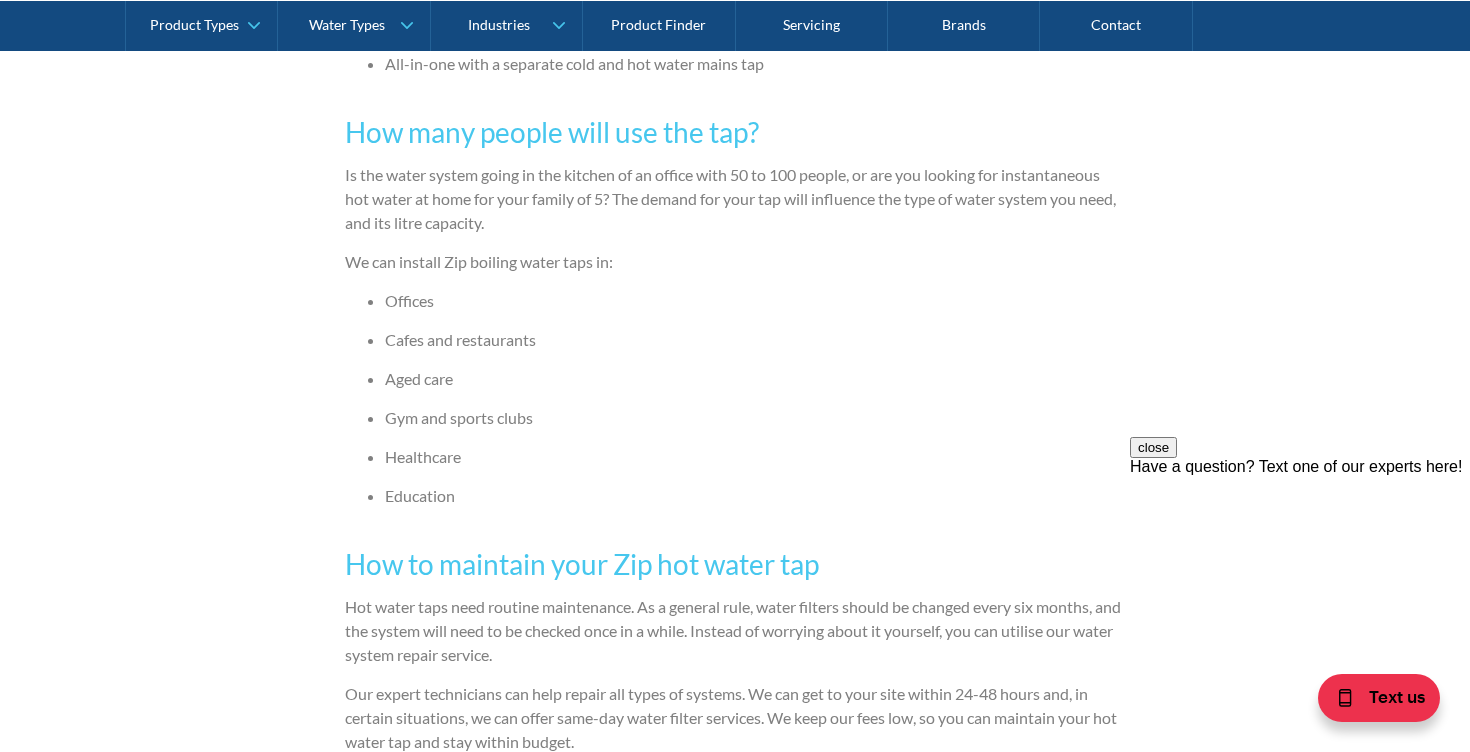 click on "Is the water system going in the kitchen of an office with 50 to 100 people, or are you looking for instantaneous hot water at home for your family of 5? The demand for your tap will influence the type of water system you need, and its litre capacity." at bounding box center [735, 199] 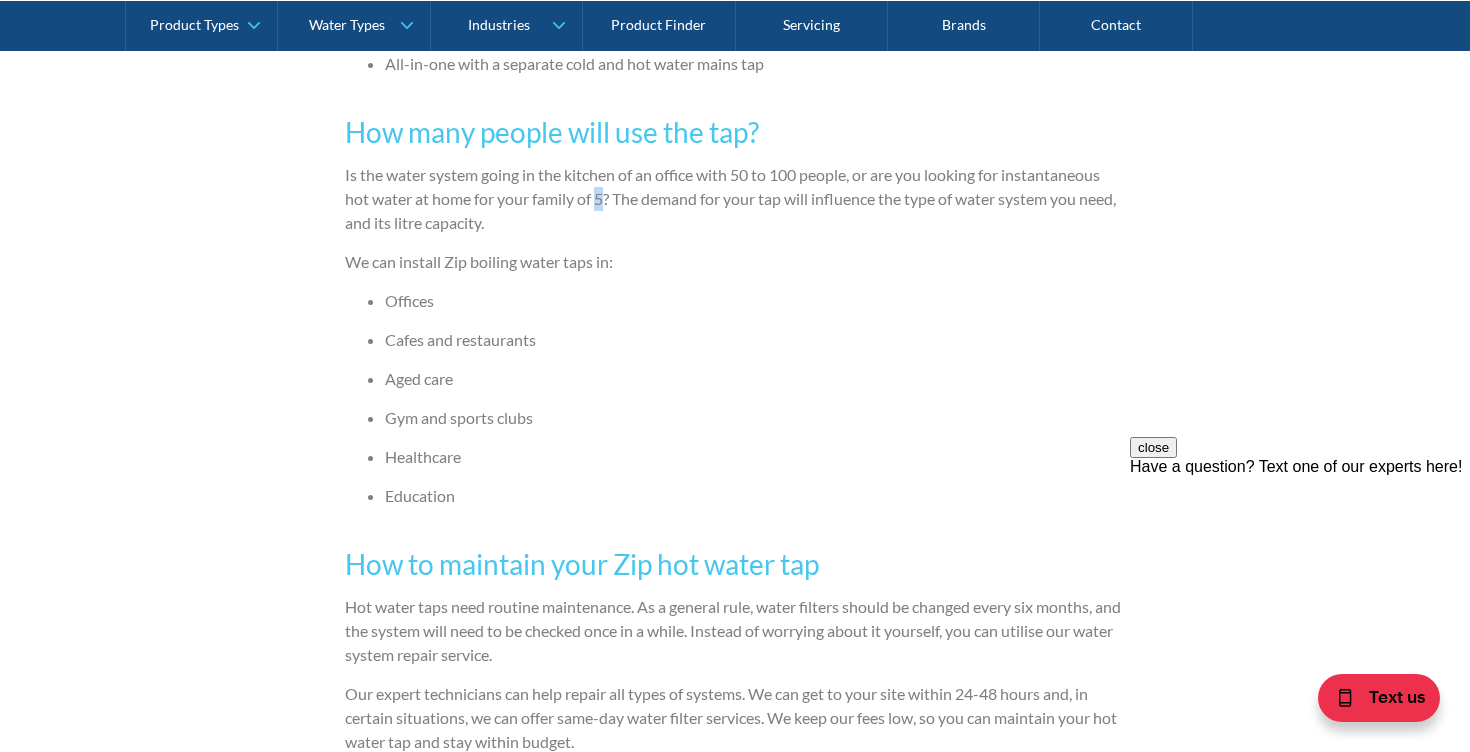 click on "Is the water system going in the kitchen of an office with 50 to 100 people, or are you looking for instantaneous hot water at home for your family of 5? The demand for your tap will influence the type of water system you need, and its litre capacity." at bounding box center [735, 199] 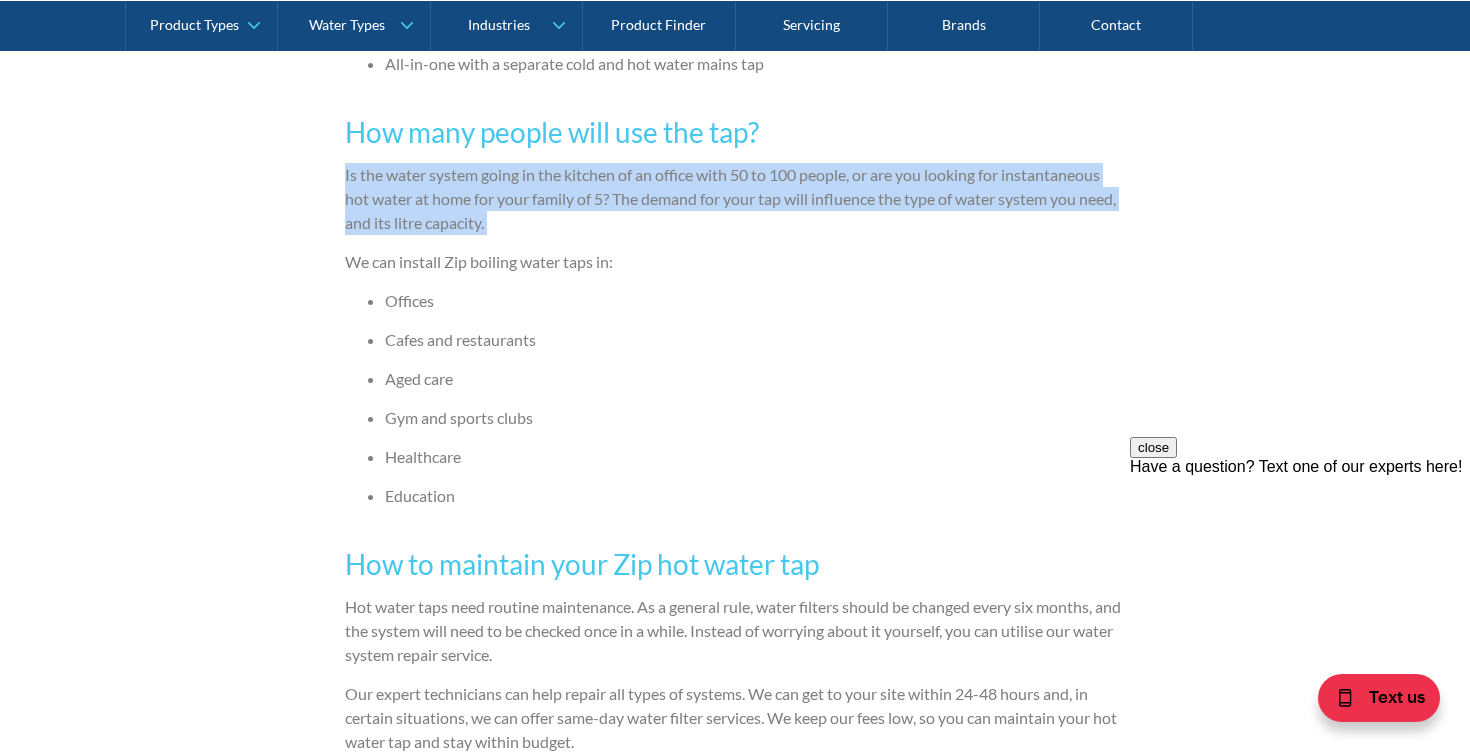 click on "Aged care" at bounding box center [755, 379] 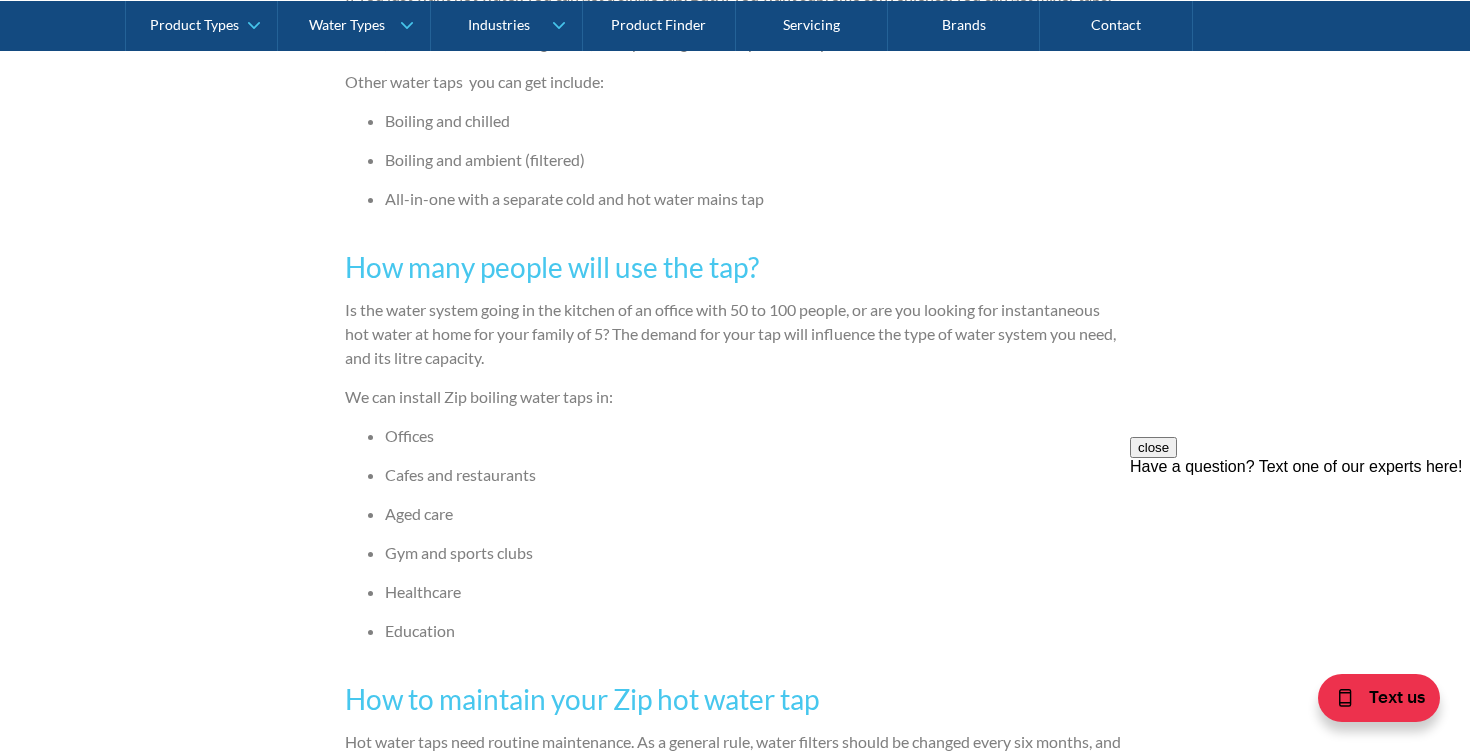 scroll, scrollTop: 1791, scrollLeft: 0, axis: vertical 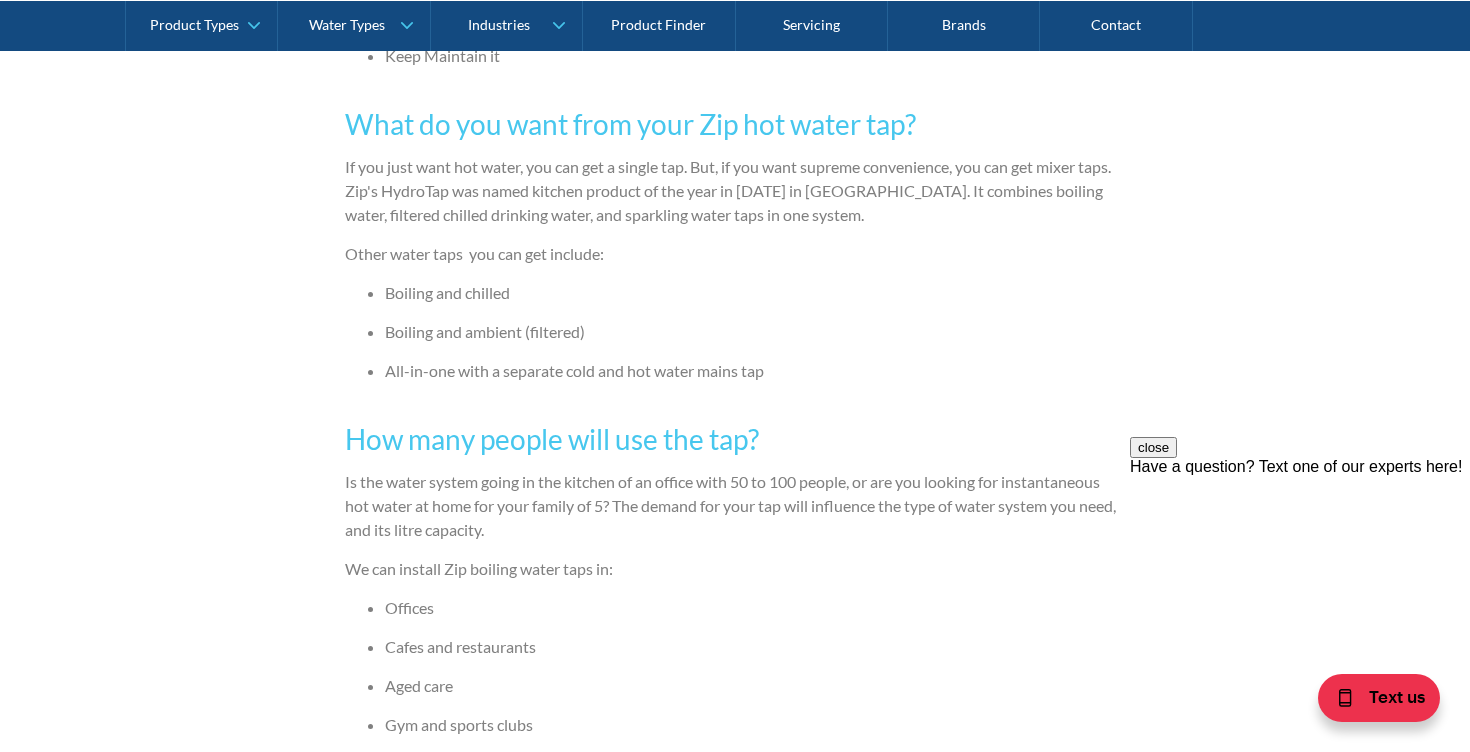 click on "Is the water system going in the kitchen of an office with 50 to 100 people, or are you looking for instantaneous hot water at home for your family of 5? The demand for your tap will influence the type of water system you need, and its litre capacity." at bounding box center [735, 506] 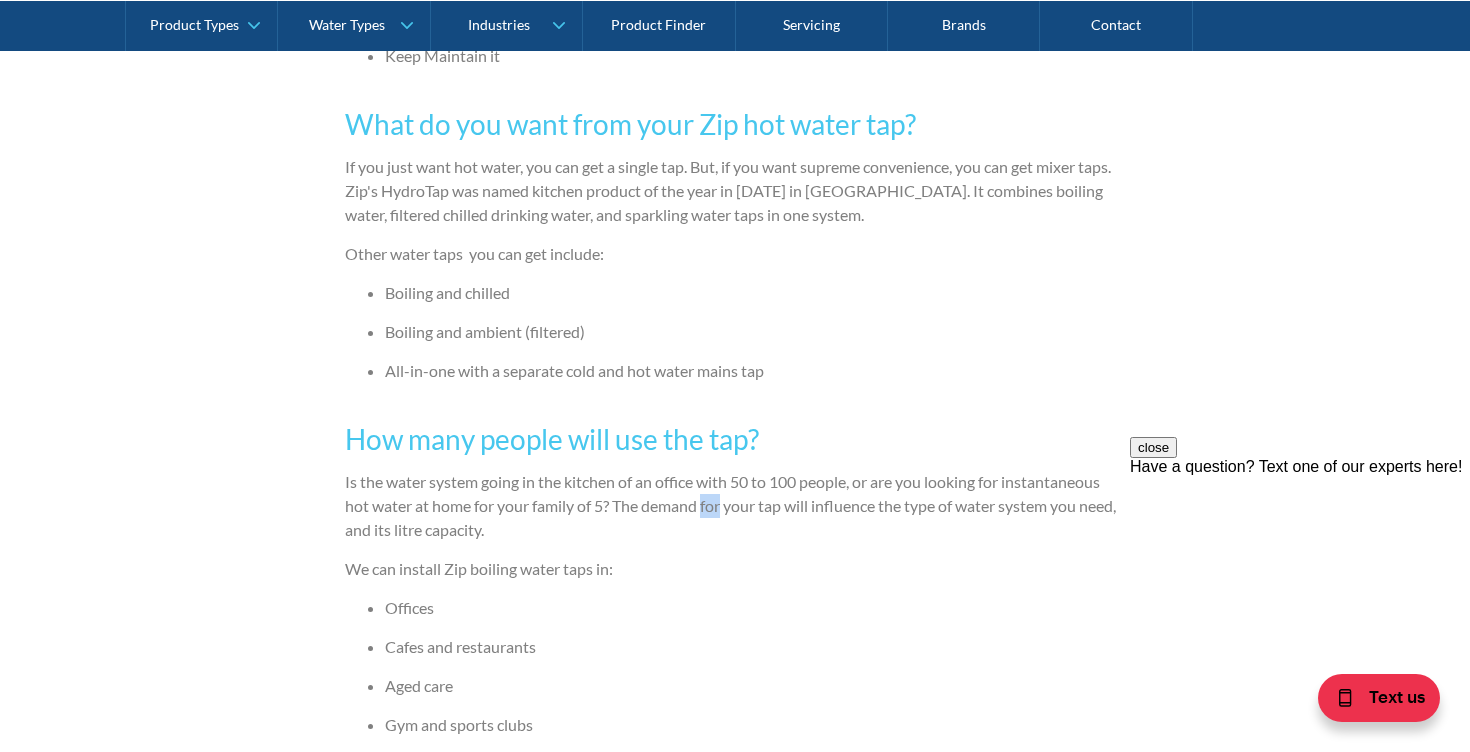 click on "Is the water system going in the kitchen of an office with 50 to 100 people, or are you looking for instantaneous hot water at home for your family of 5? The demand for your tap will influence the type of water system you need, and its litre capacity." at bounding box center (735, 506) 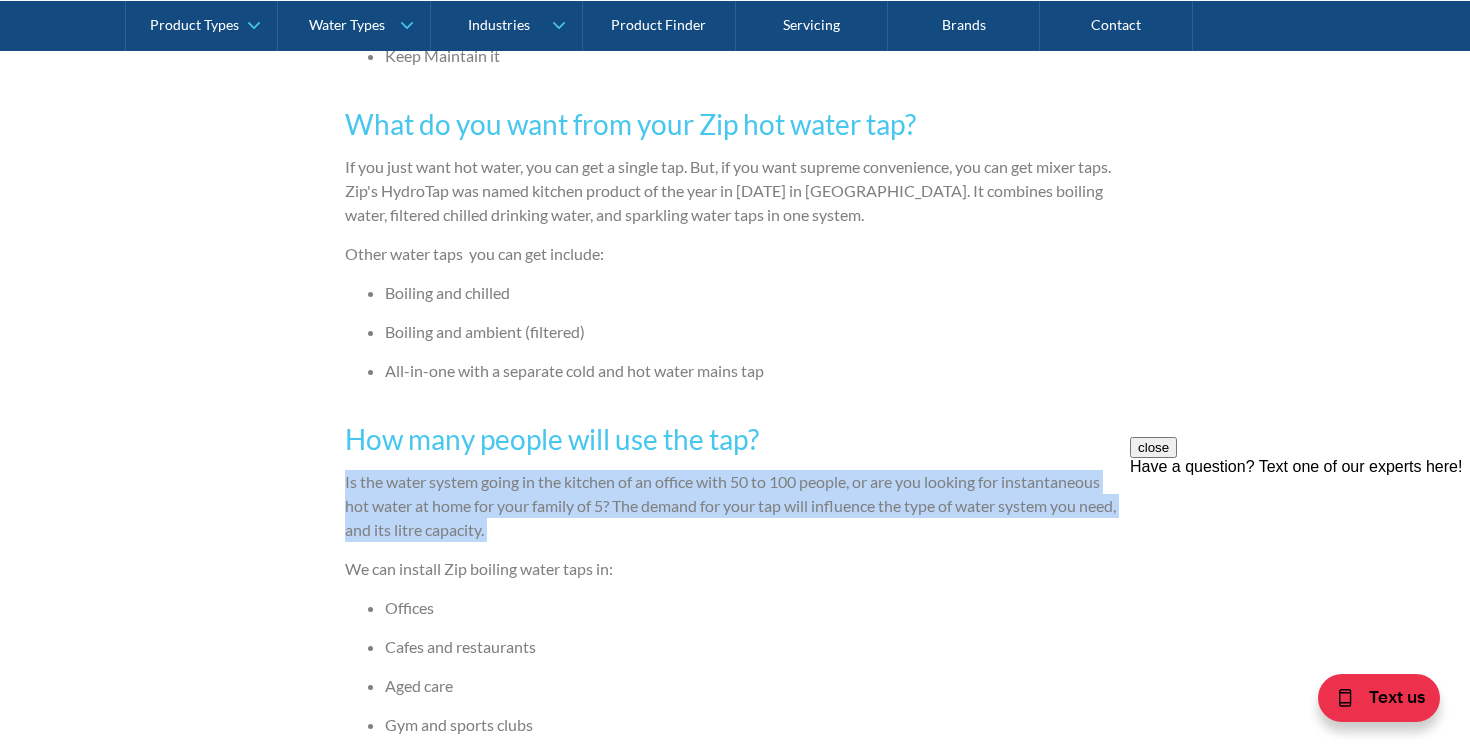 click on "How many people will use the tap?" at bounding box center [735, 439] 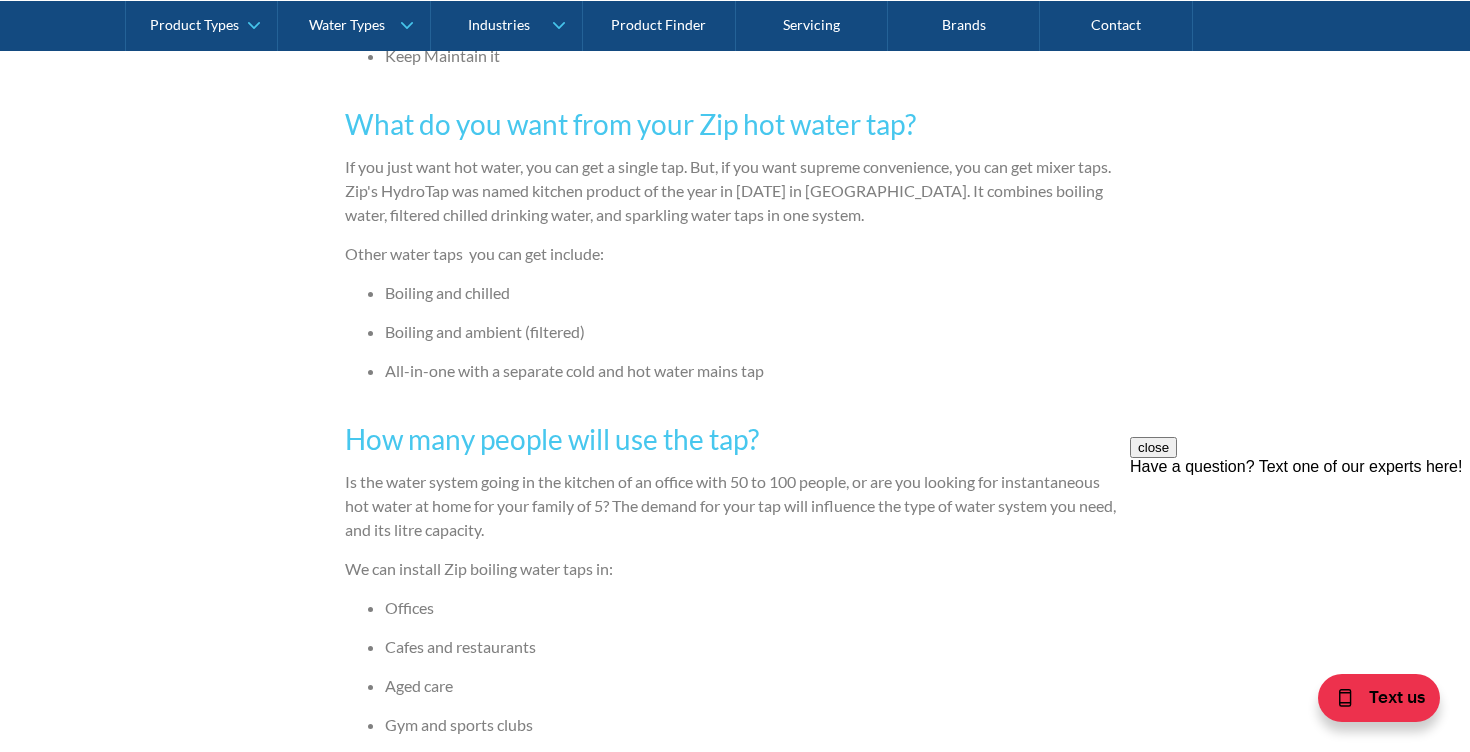 click on "How many people will use the tap?" at bounding box center [735, 439] 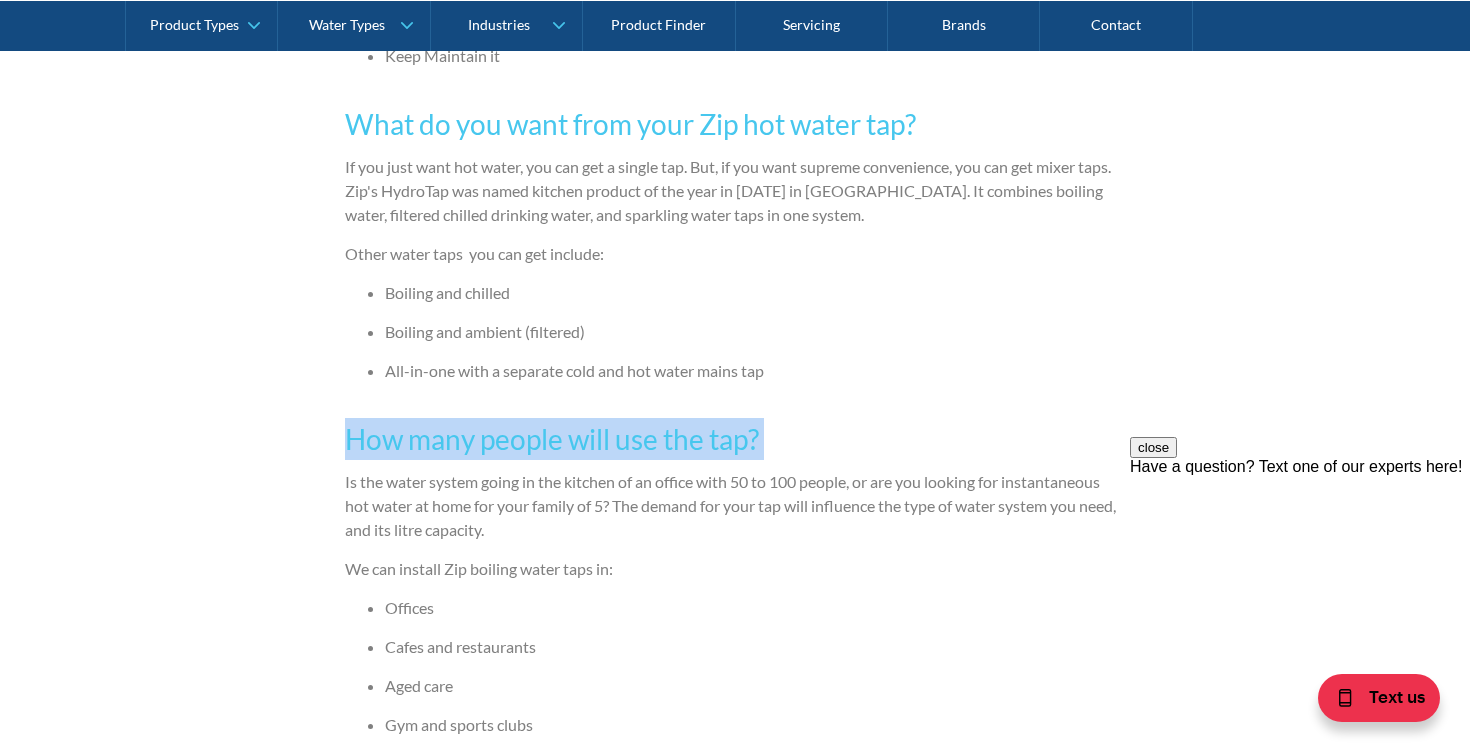click on "How many people will use the tap?" at bounding box center [735, 439] 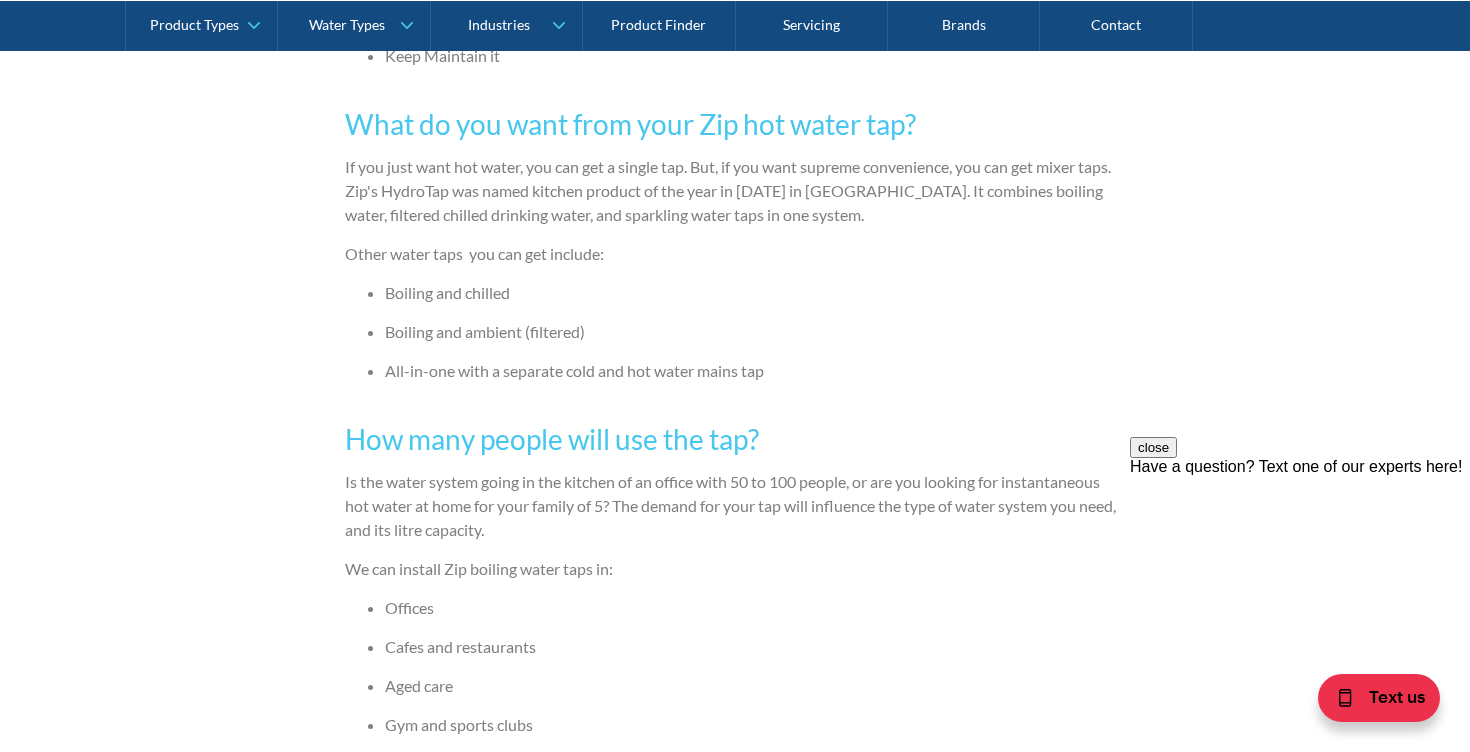 click on "How many people will use the tap?" at bounding box center [735, 439] 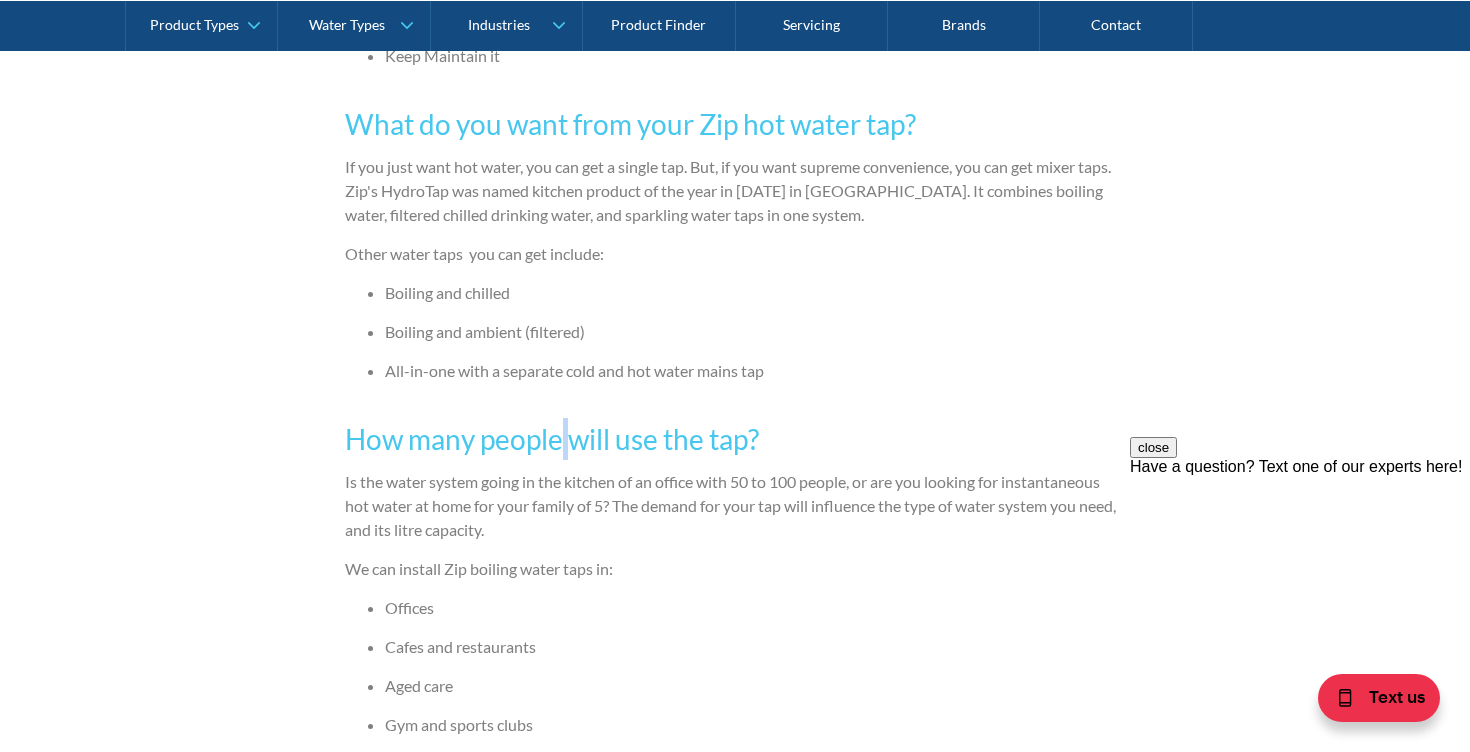 click on "How many people will use the tap?" at bounding box center [735, 439] 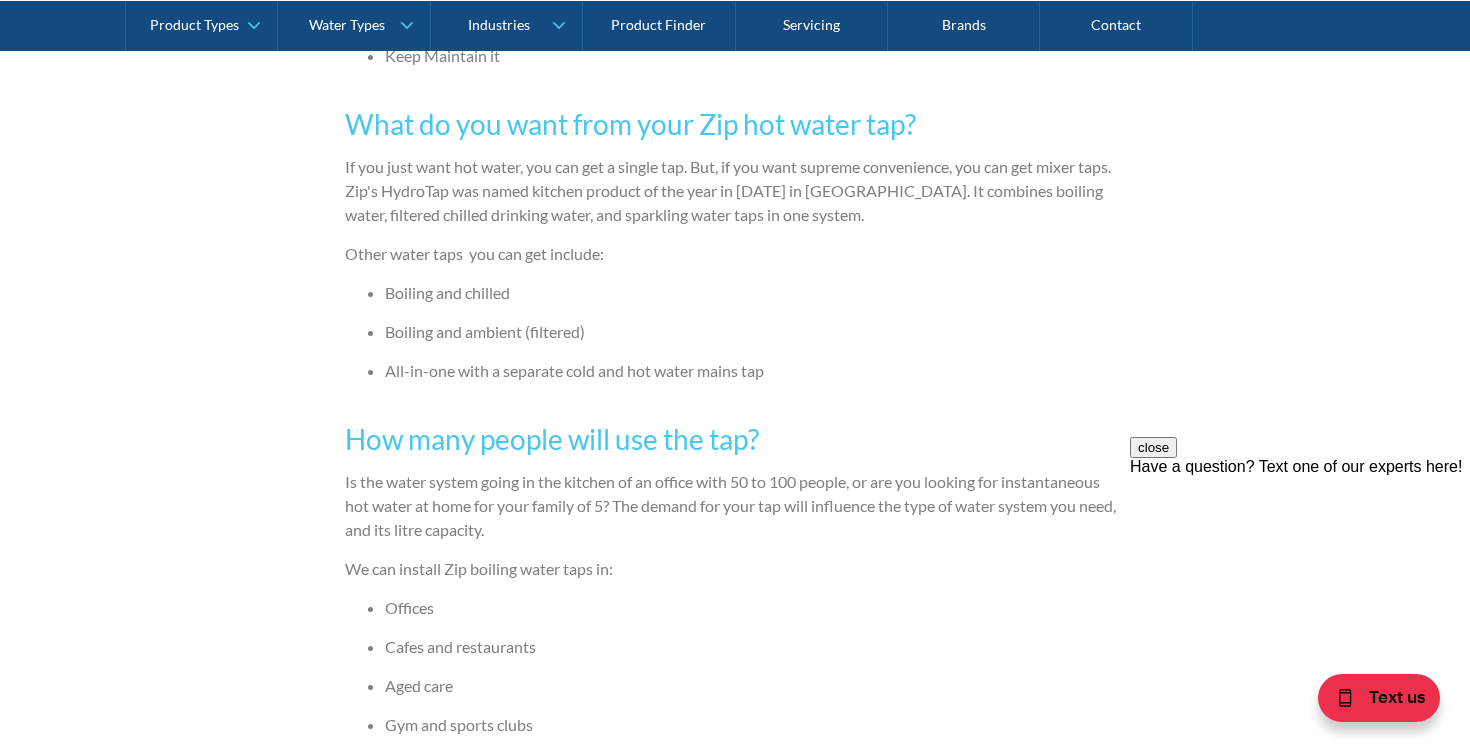 click on "How many people will use the tap?" at bounding box center [735, 439] 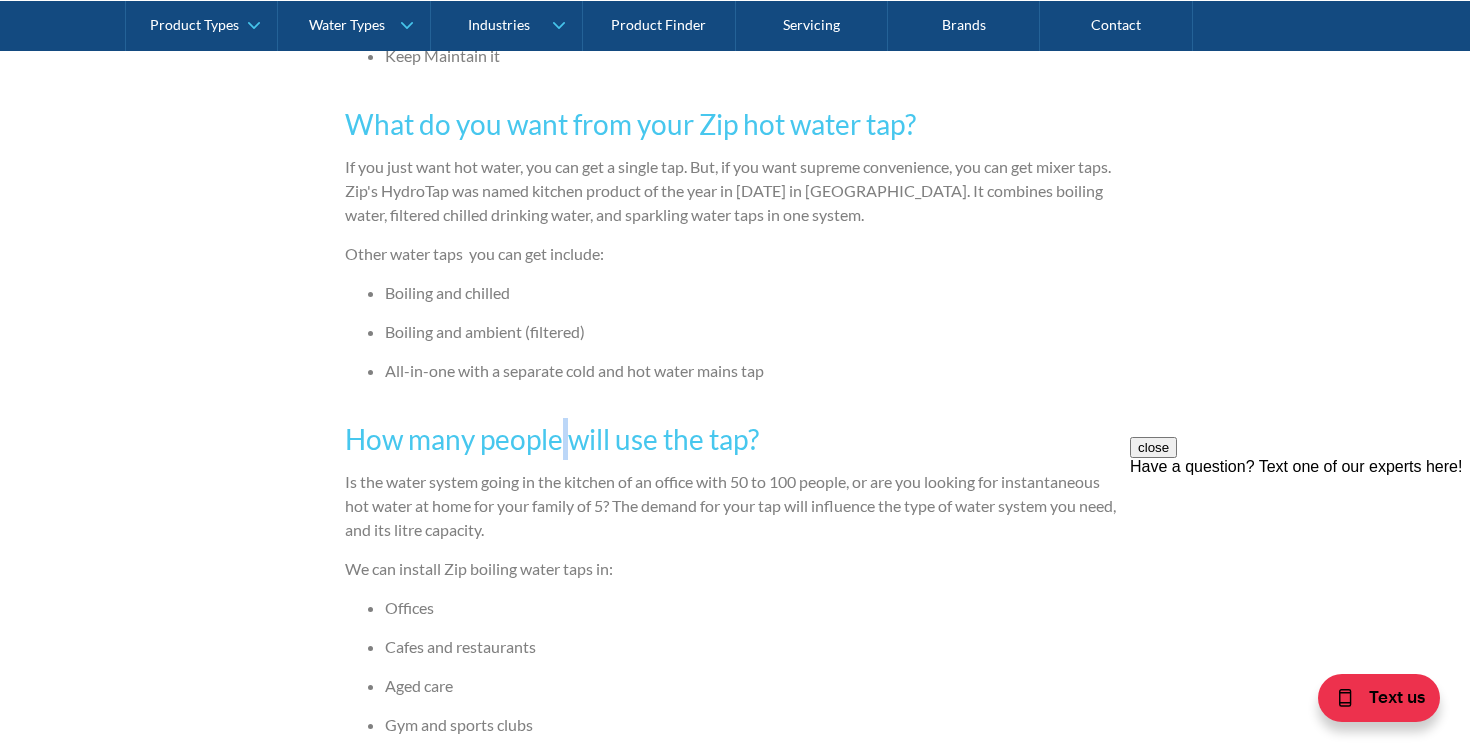 click on "How many people will use the tap?" at bounding box center [735, 439] 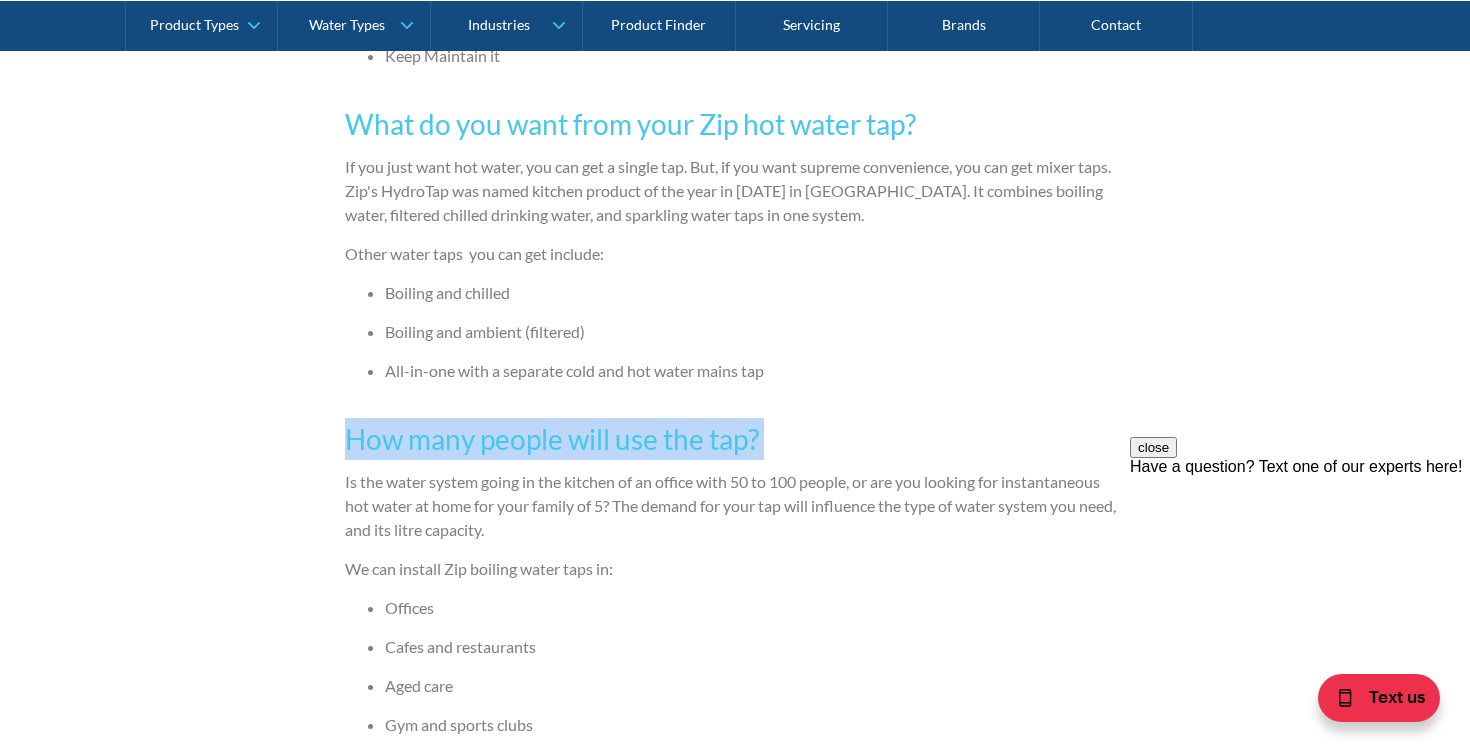 click on "How many people will use the tap?" at bounding box center (735, 439) 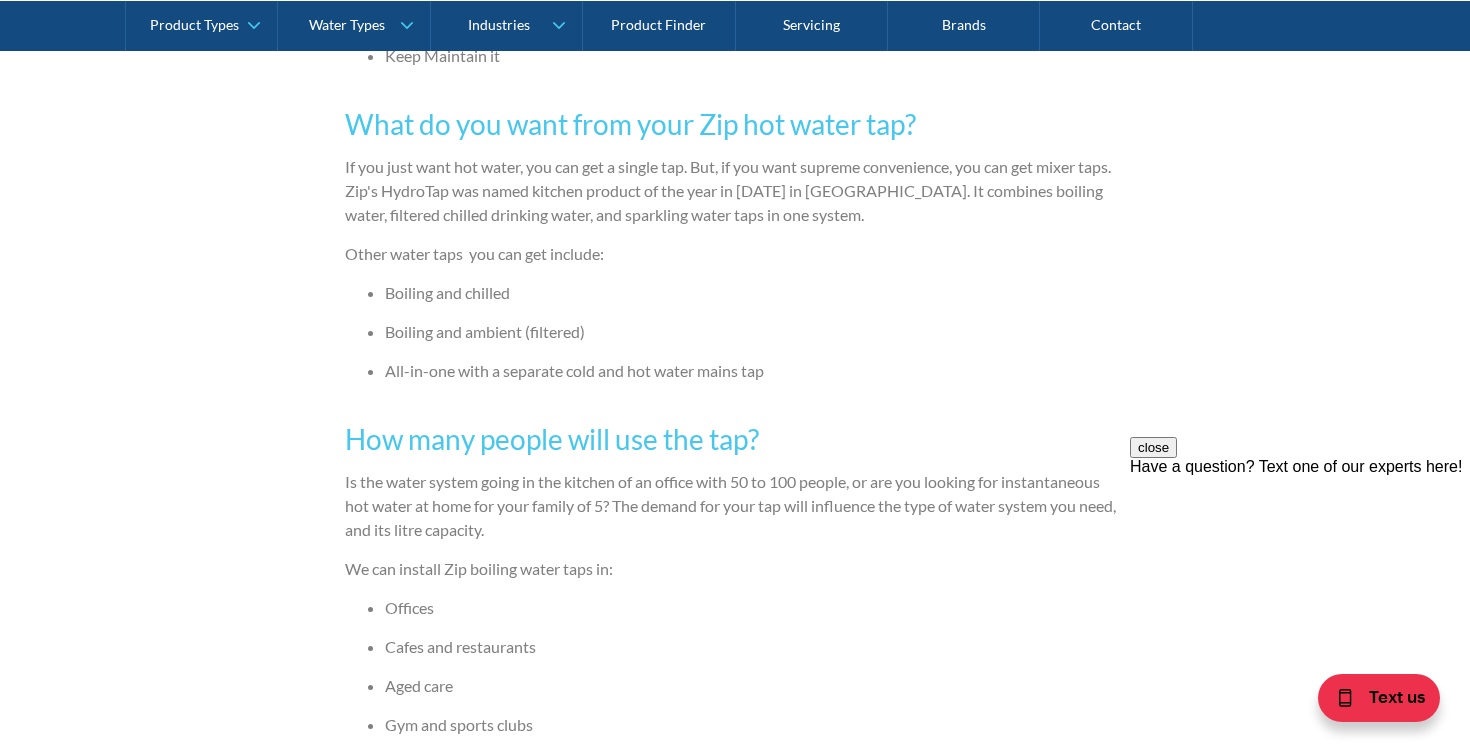 click on "How many people will use the tap?" at bounding box center [735, 439] 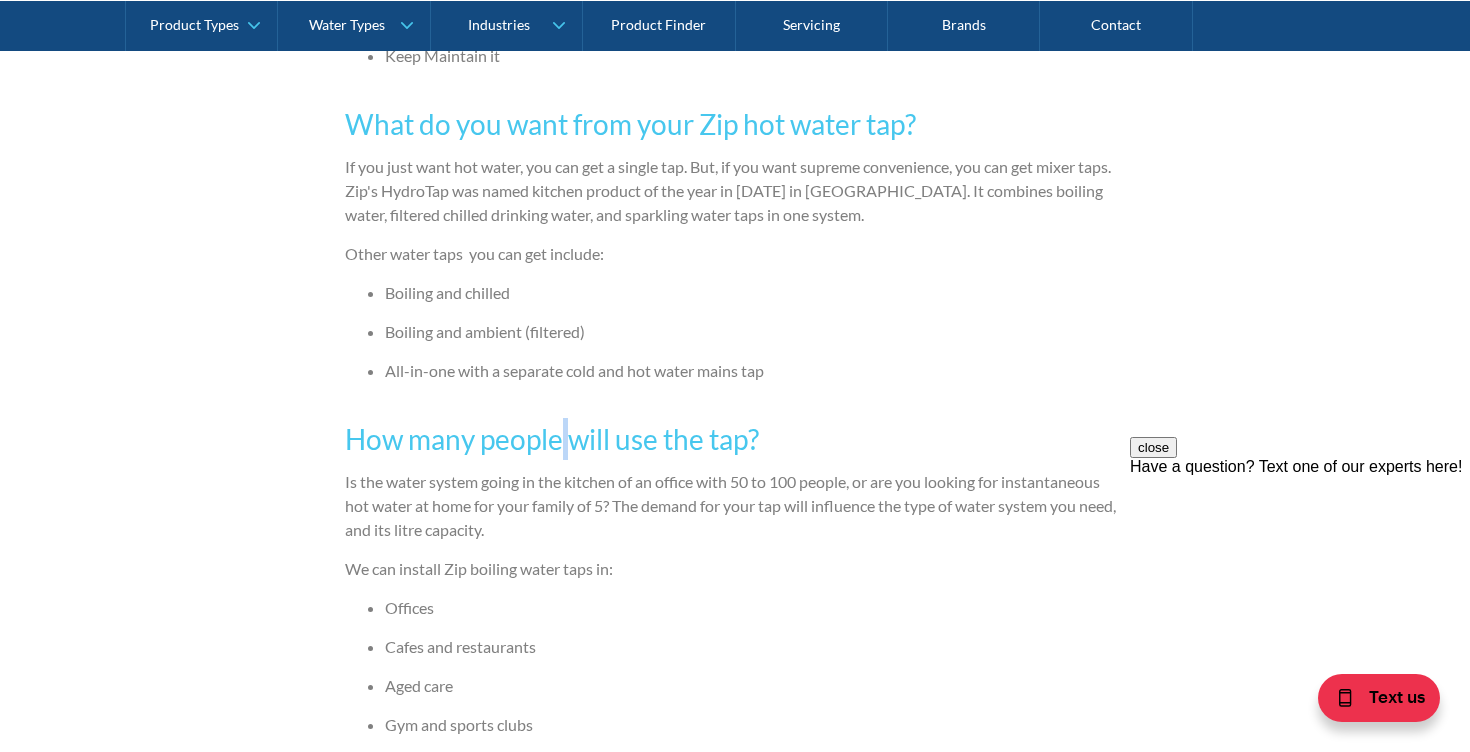 click on "How many people will use the tap?" at bounding box center (735, 439) 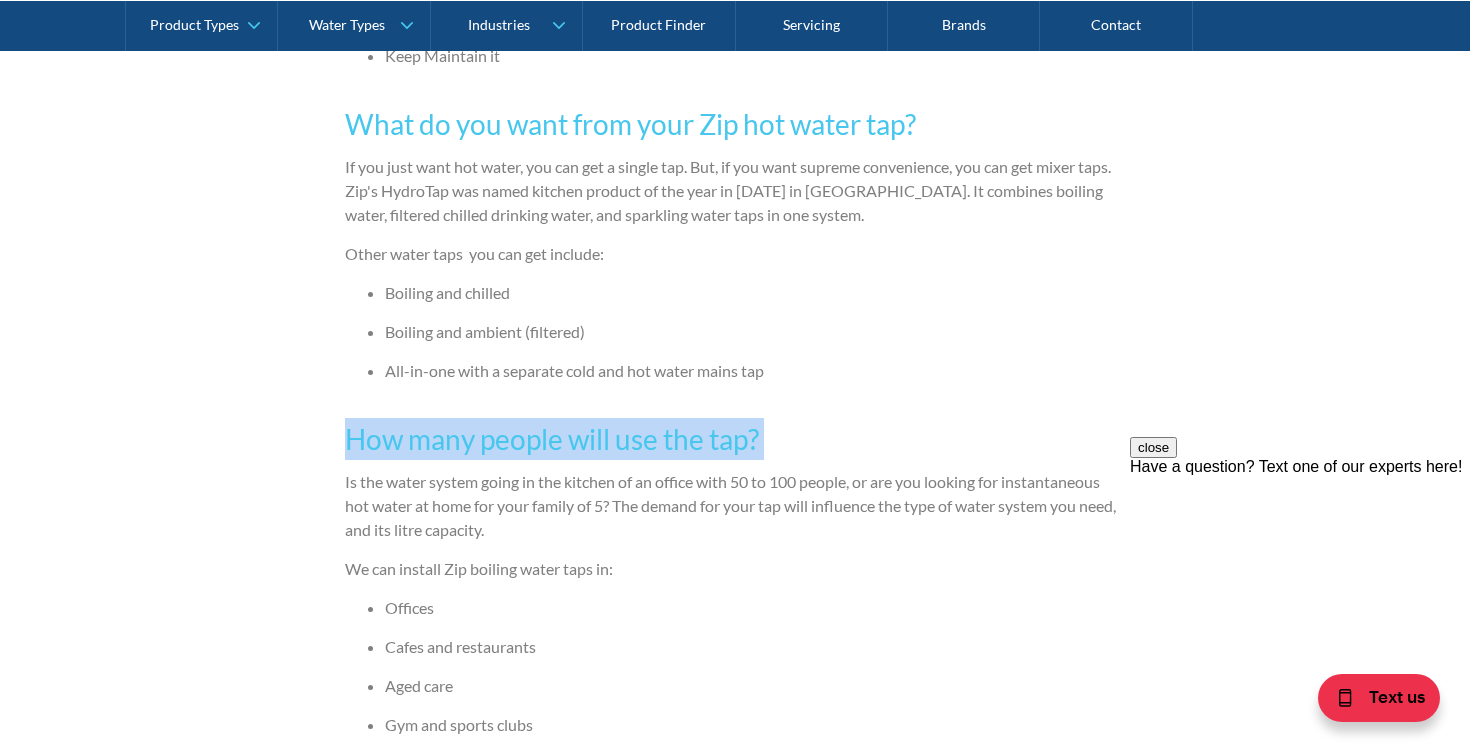 click on "How many people will use the tap?" at bounding box center (735, 439) 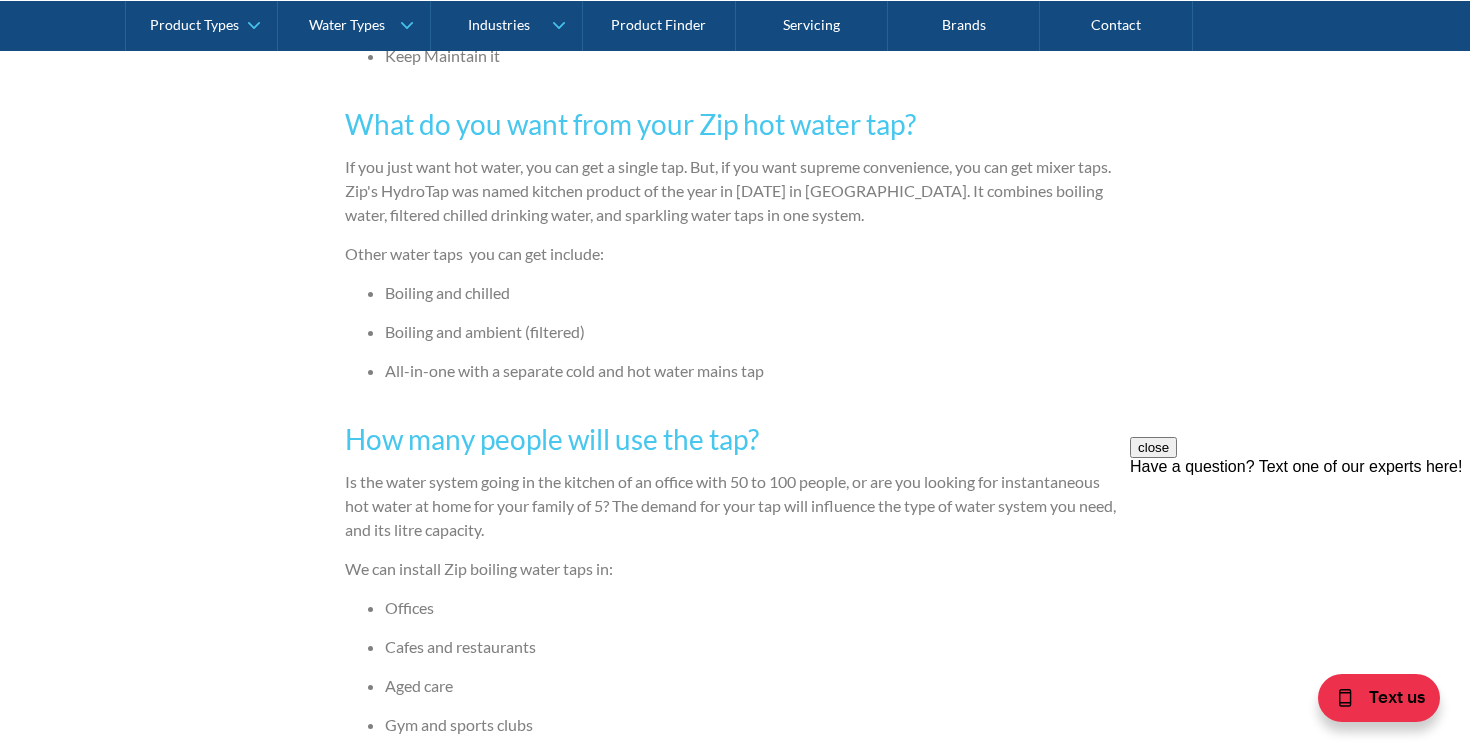 click on "Is the water system going in the kitchen of an office with 50 to 100 people, or are you looking for instantaneous hot water at home for your family of 5? The demand for your tap will influence the type of water system you need, and its litre capacity." at bounding box center (735, 506) 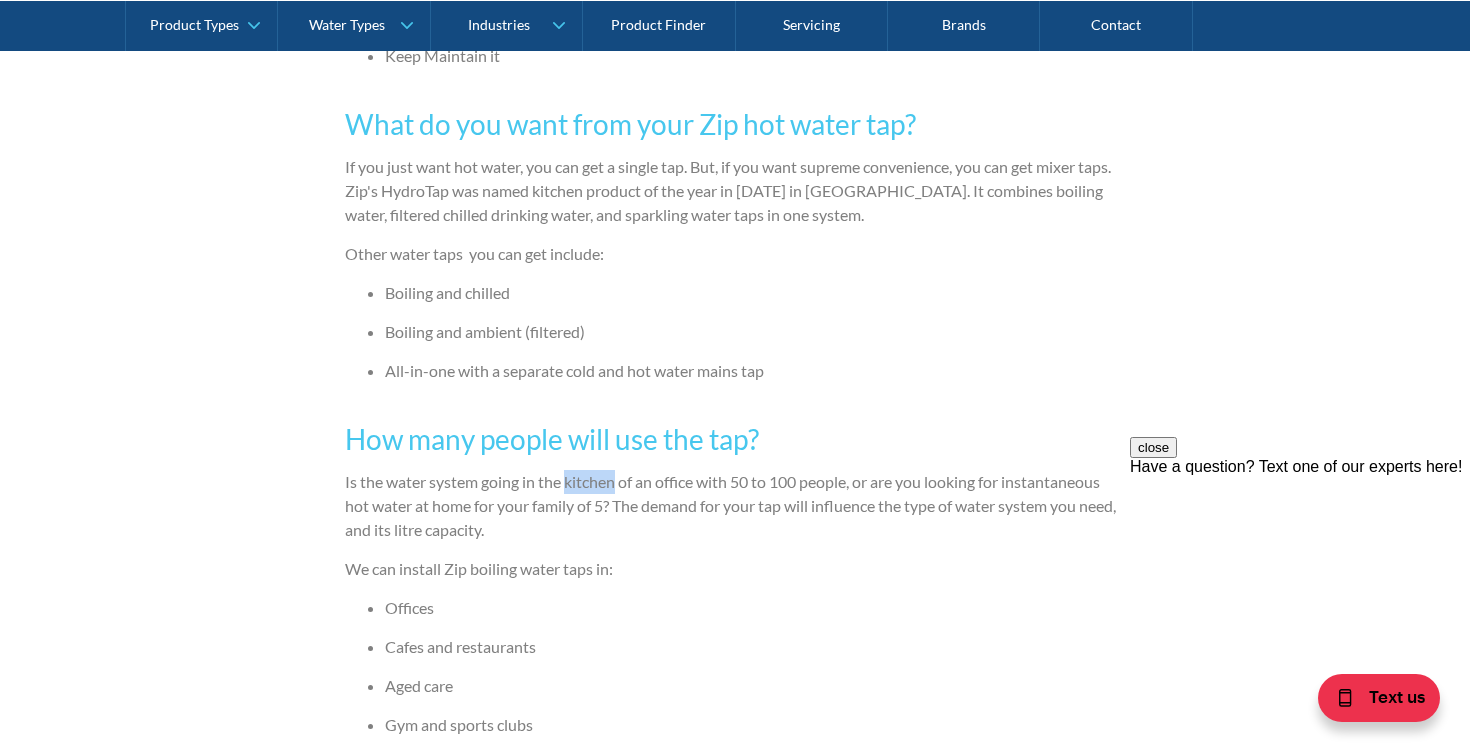 click on "Is the water system going in the kitchen of an office with 50 to 100 people, or are you looking for instantaneous hot water at home for your family of 5? The demand for your tap will influence the type of water system you need, and its litre capacity." at bounding box center [735, 506] 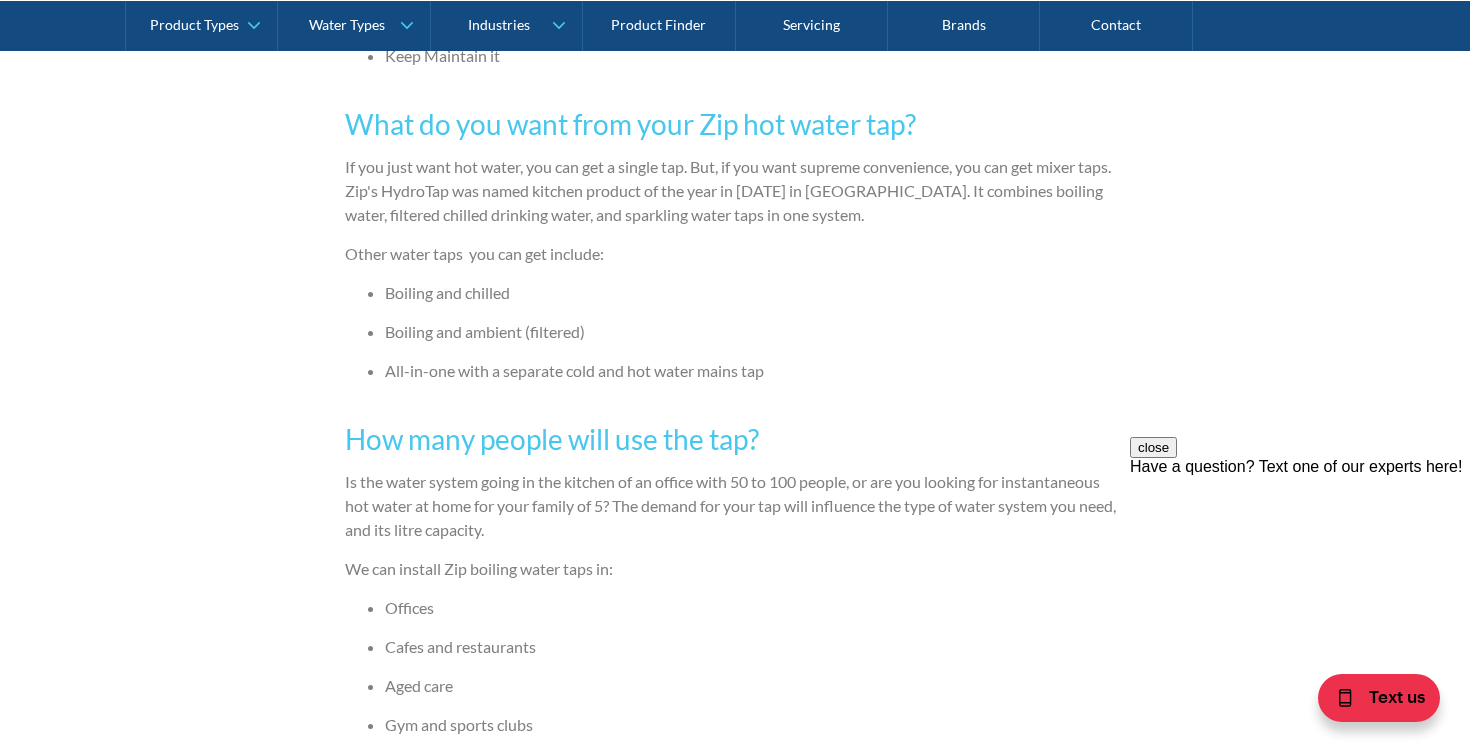 click on "Is the water system going in the kitchen of an office with 50 to 100 people, or are you looking for instantaneous hot water at home for your family of 5? The demand for your tap will influence the type of water system you need, and its litre capacity." at bounding box center [735, 506] 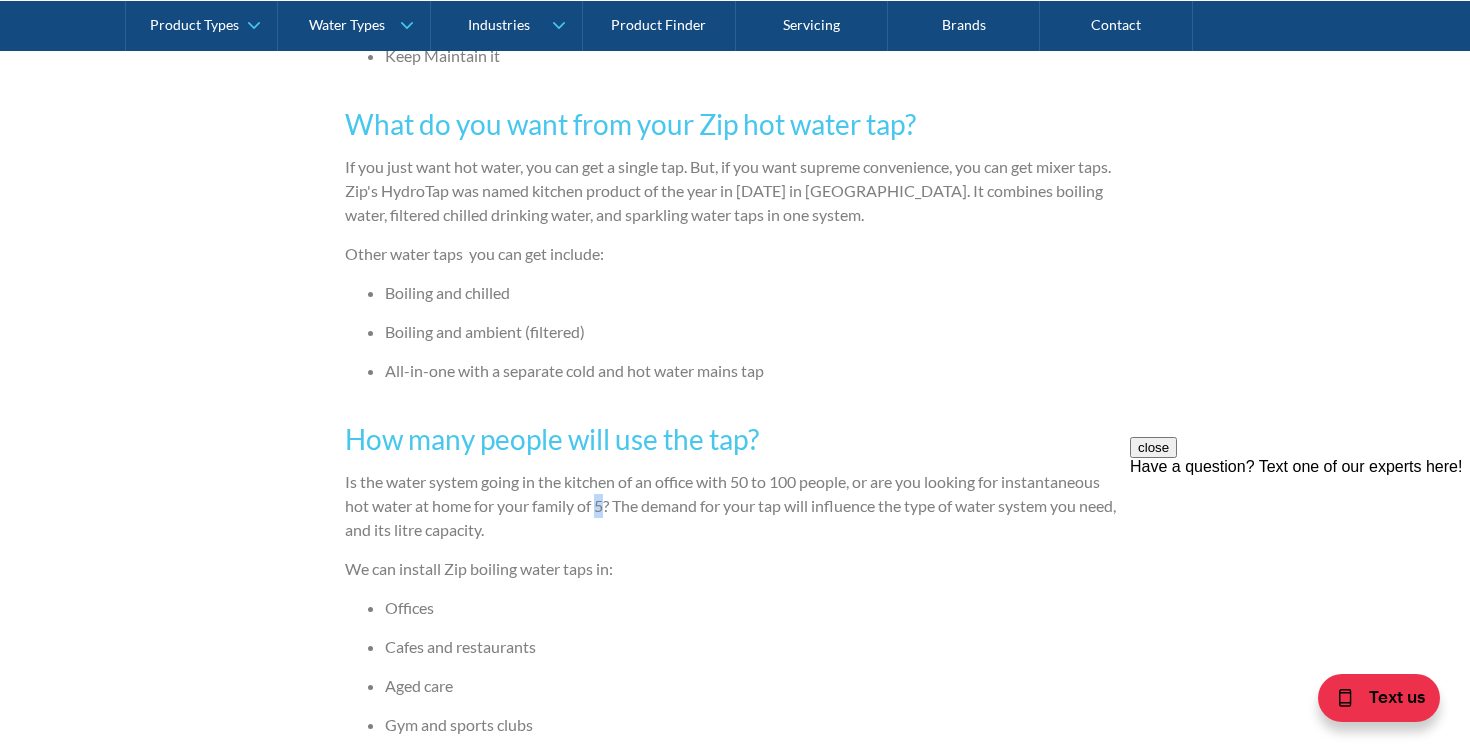 click on "Is the water system going in the kitchen of an office with 50 to 100 people, or are you looking for instantaneous hot water at home for your family of 5? The demand for your tap will influence the type of water system you need, and its litre capacity." at bounding box center (735, 506) 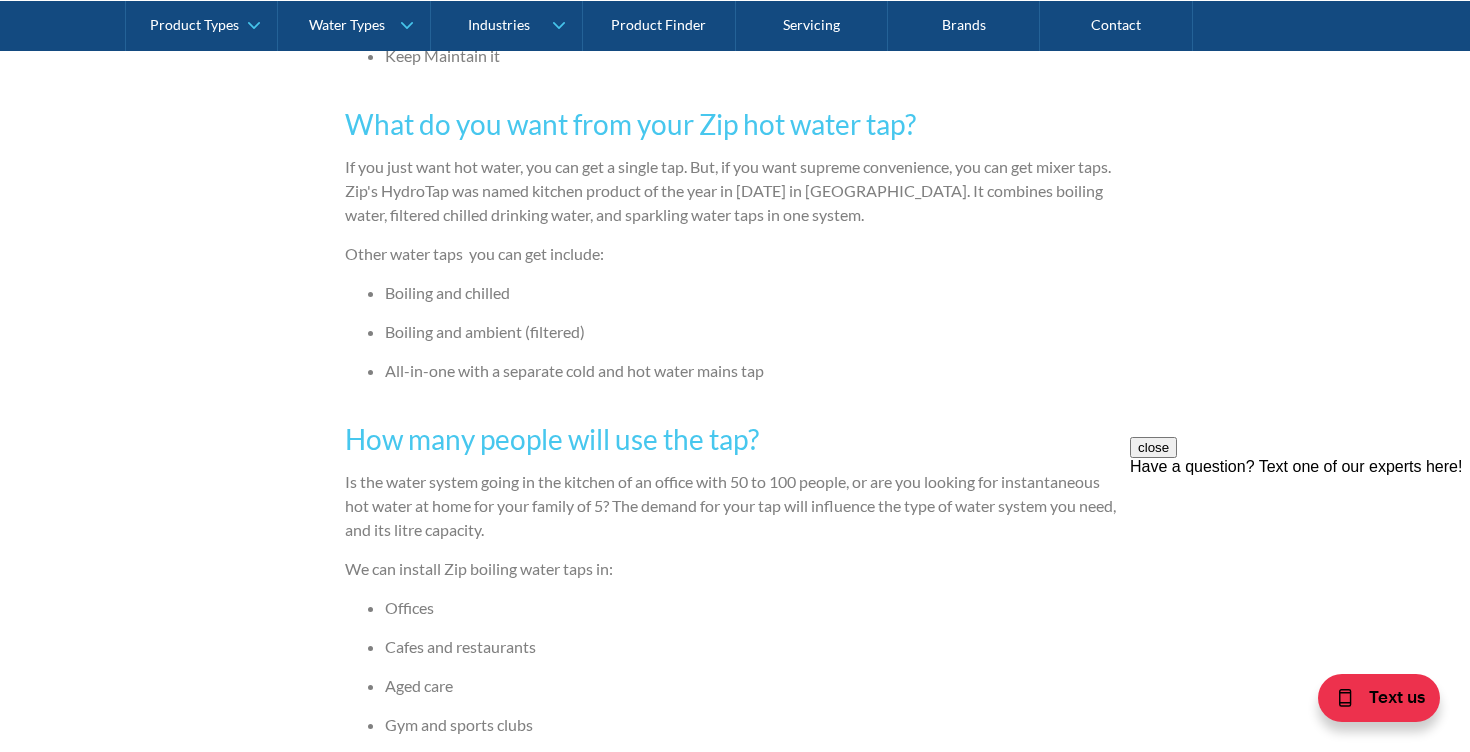 click on "Is the water system going in the kitchen of an office with 50 to 100 people, or are you looking for instantaneous hot water at home for your family of 5? The demand for your tap will influence the type of water system you need, and its litre capacity." at bounding box center (735, 506) 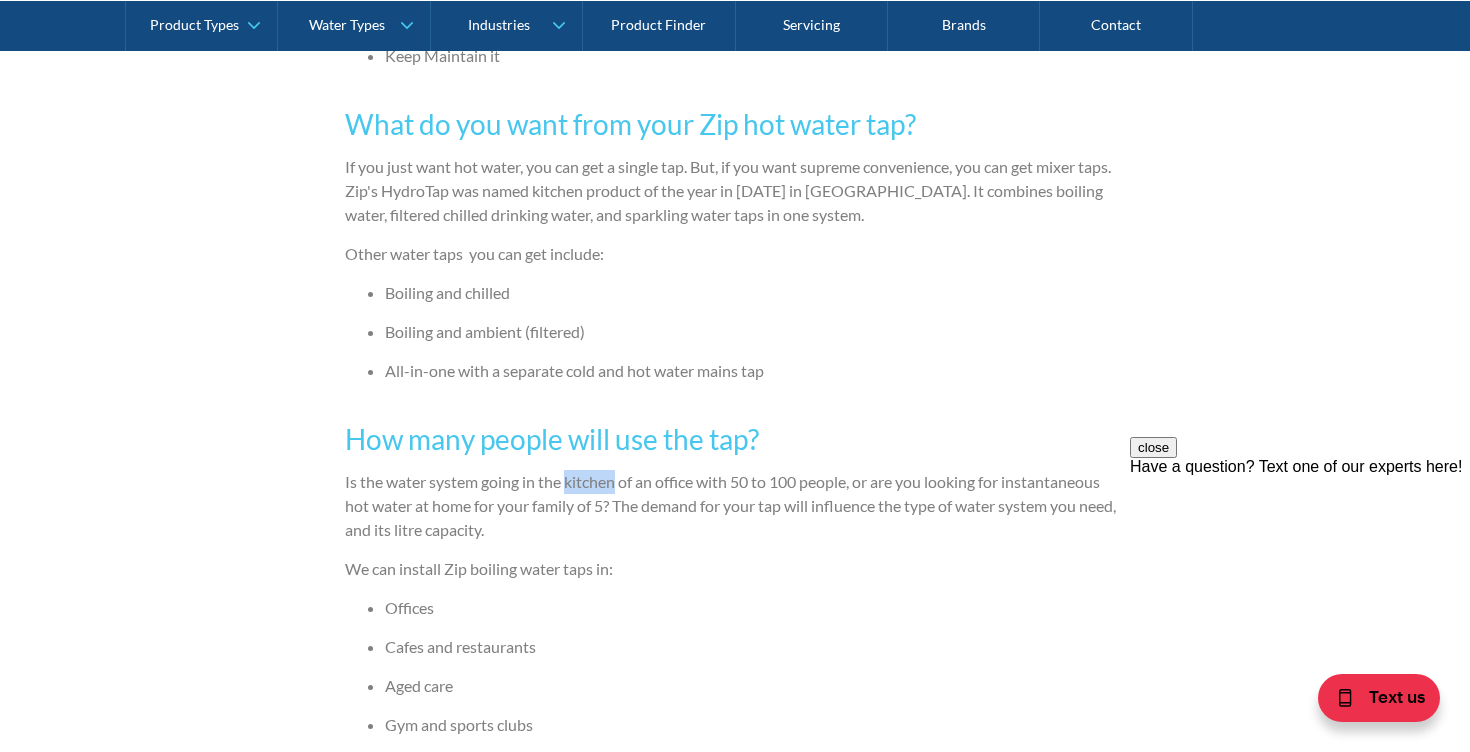 click on "Is the water system going in the kitchen of an office with 50 to 100 people, or are you looking for instantaneous hot water at home for your family of 5? The demand for your tap will influence the type of water system you need, and its litre capacity." at bounding box center [735, 506] 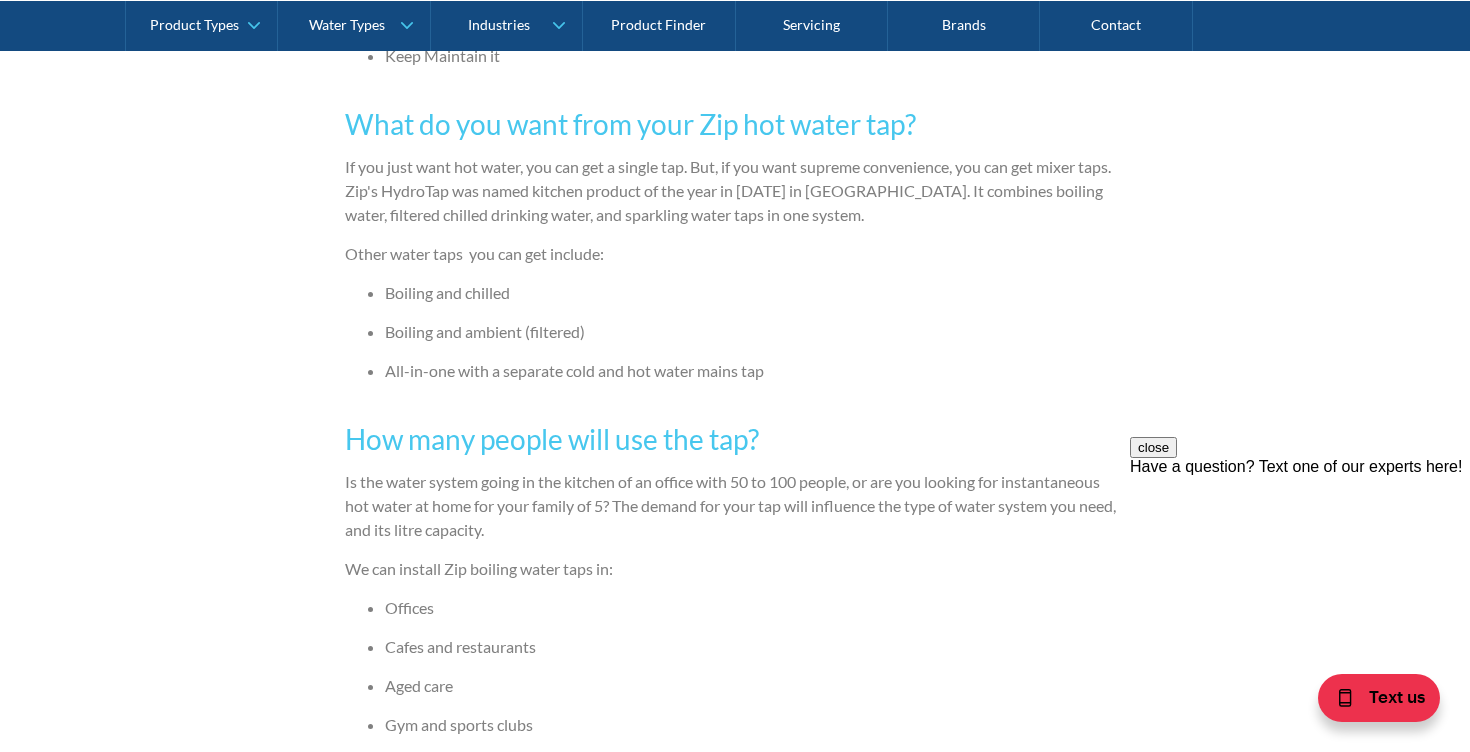 click on "Is the water system going in the kitchen of an office with 50 to 100 people, or are you looking for instantaneous hot water at home for your family of 5? The demand for your tap will influence the type of water system you need, and its litre capacity." at bounding box center (735, 506) 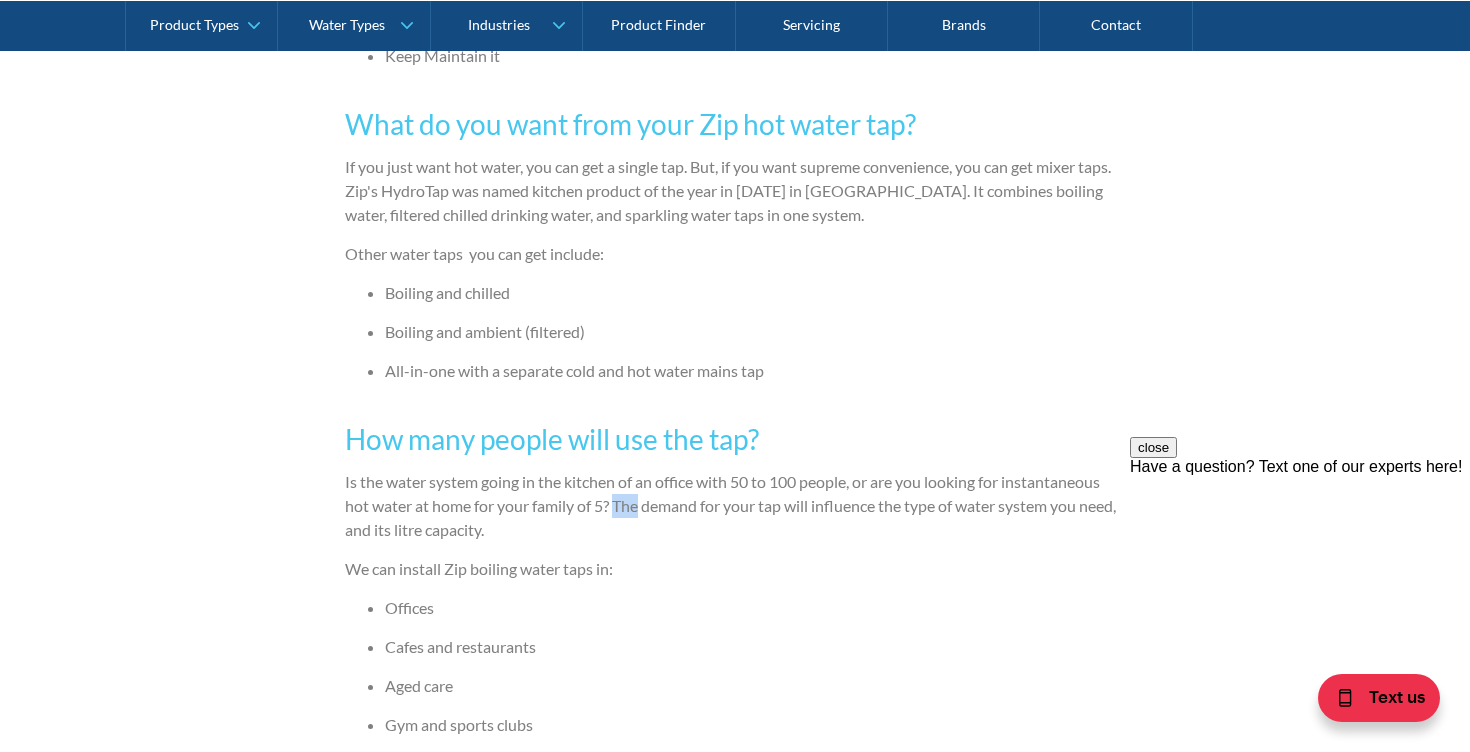 click on "Is the water system going in the kitchen of an office with 50 to 100 people, or are you looking for instantaneous hot water at home for your family of 5? The demand for your tap will influence the type of water system you need, and its litre capacity." at bounding box center [735, 506] 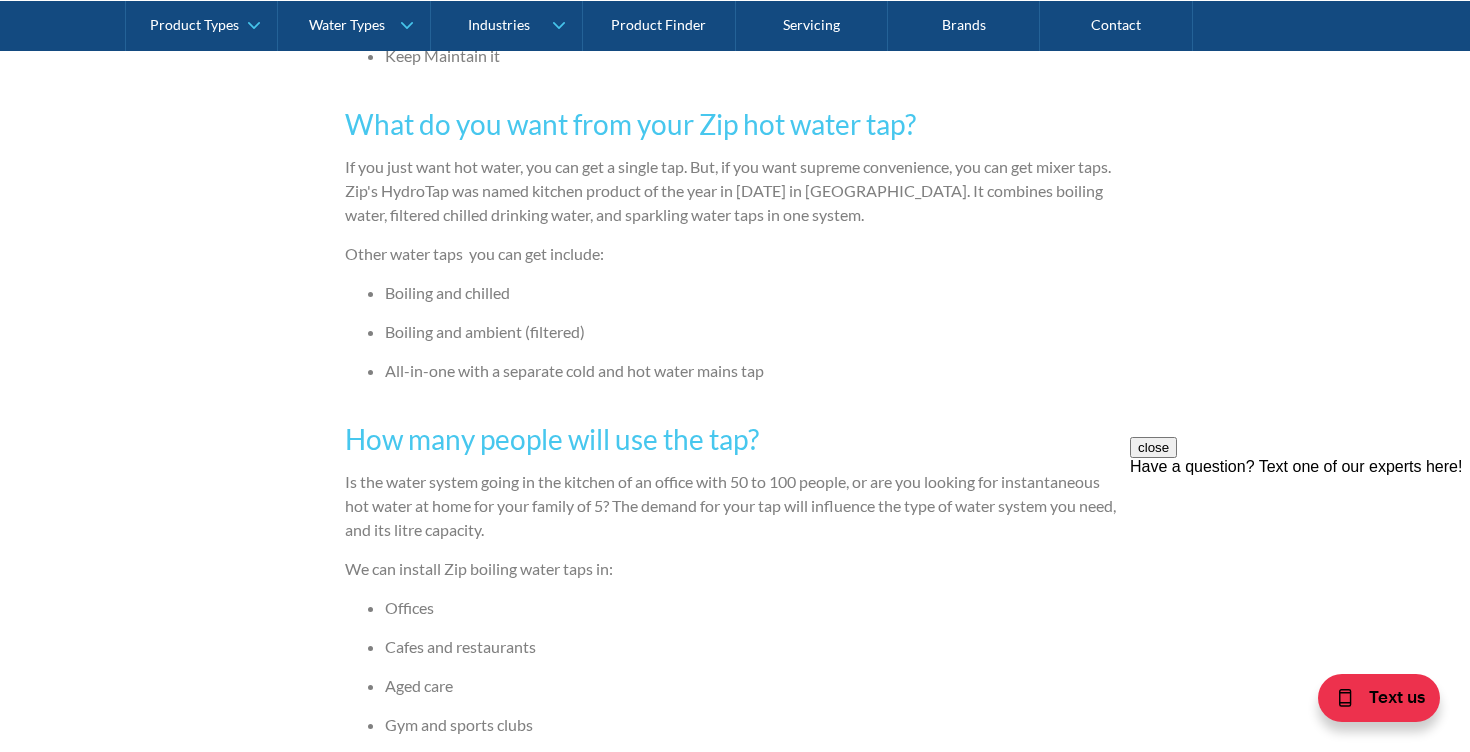 click on "Is the water system going in the kitchen of an office with 50 to 100 people, or are you looking for instantaneous hot water at home for your family of 5? The demand for your tap will influence the type of water system you need, and its litre capacity." at bounding box center (735, 506) 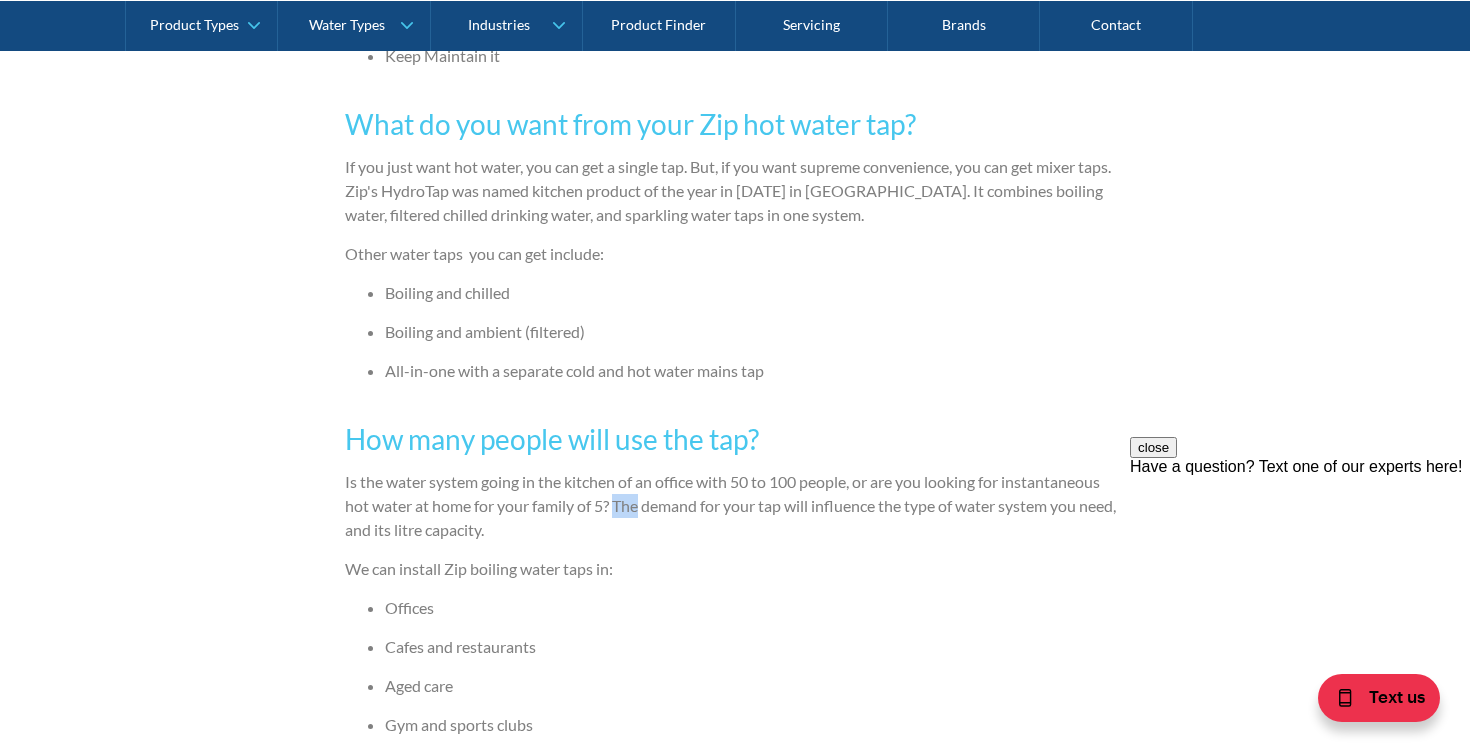 click on "Is the water system going in the kitchen of an office with 50 to 100 people, or are you looking for instantaneous hot water at home for your family of 5? The demand for your tap will influence the type of water system you need, and its litre capacity." at bounding box center (735, 506) 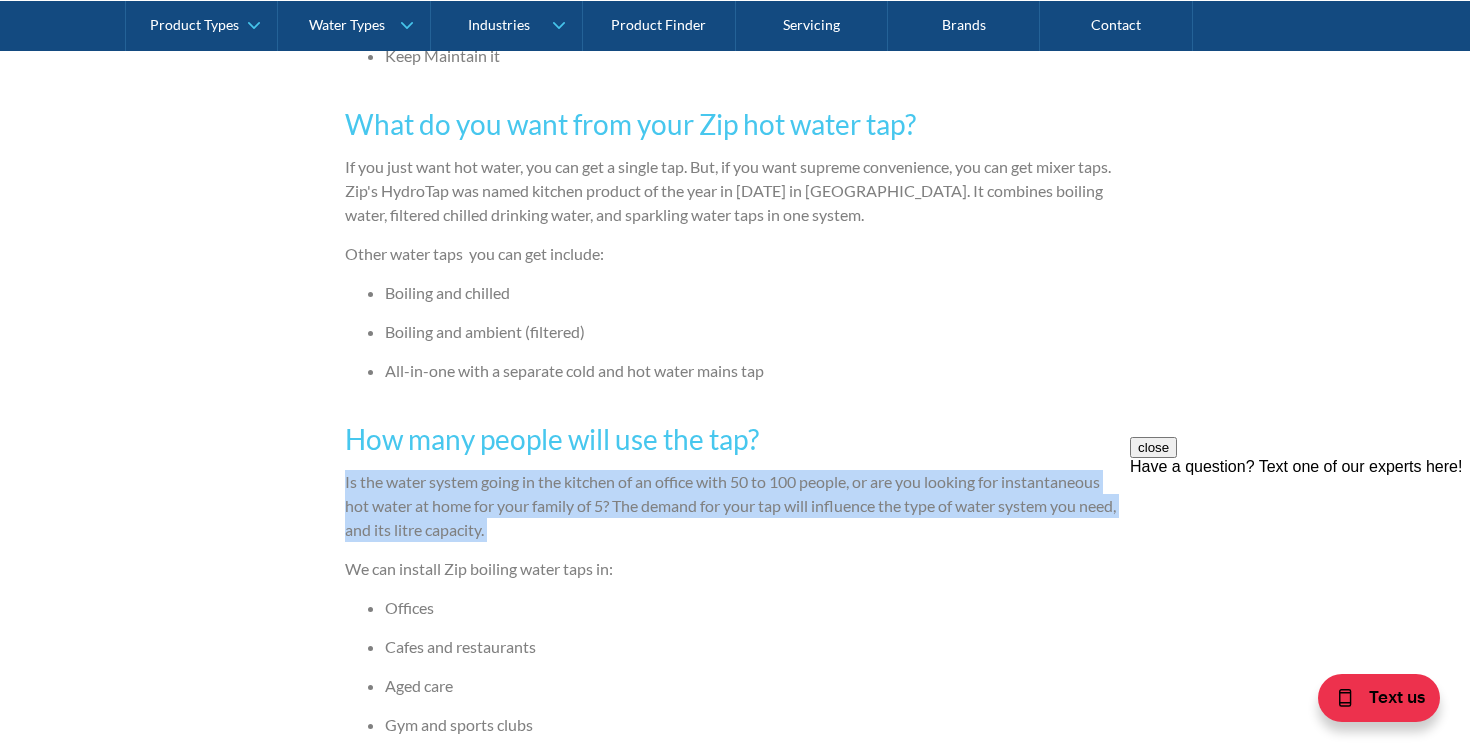 click on "Is the water system going in the kitchen of an office with 50 to 100 people, or are you looking for instantaneous hot water at home for your family of 5? The demand for your tap will influence the type of water system you need, and its litre capacity." at bounding box center (735, 506) 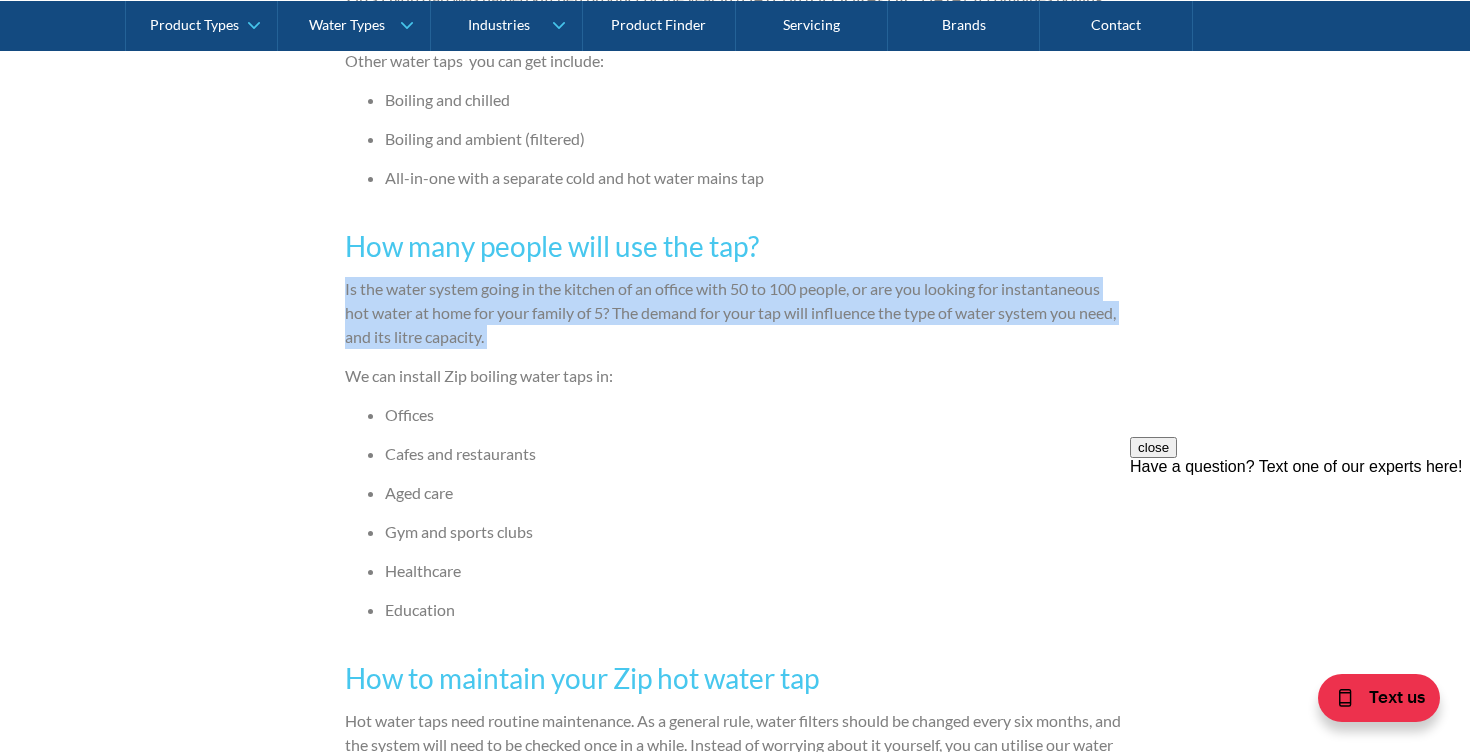 scroll, scrollTop: 2053, scrollLeft: 0, axis: vertical 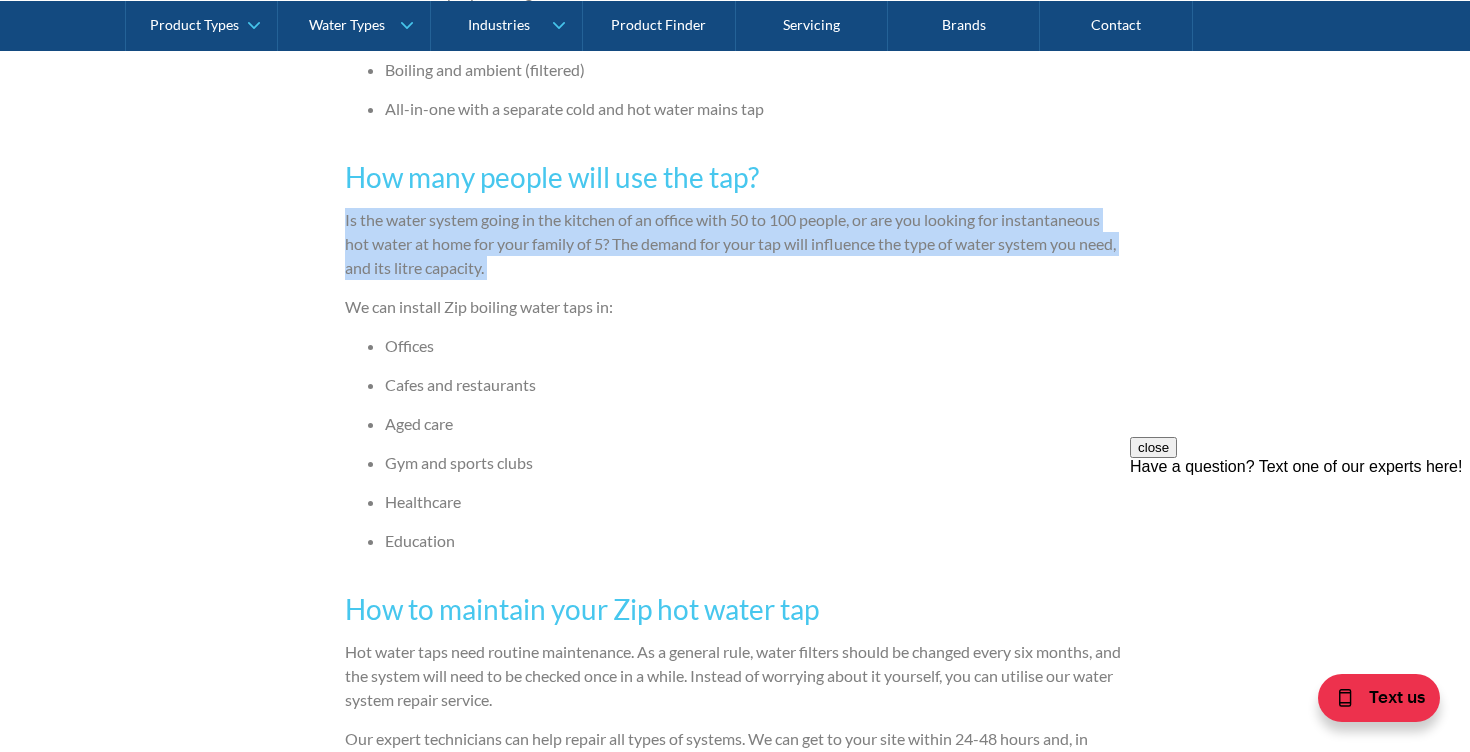 click on "Cafes and restaurants" at bounding box center [755, 385] 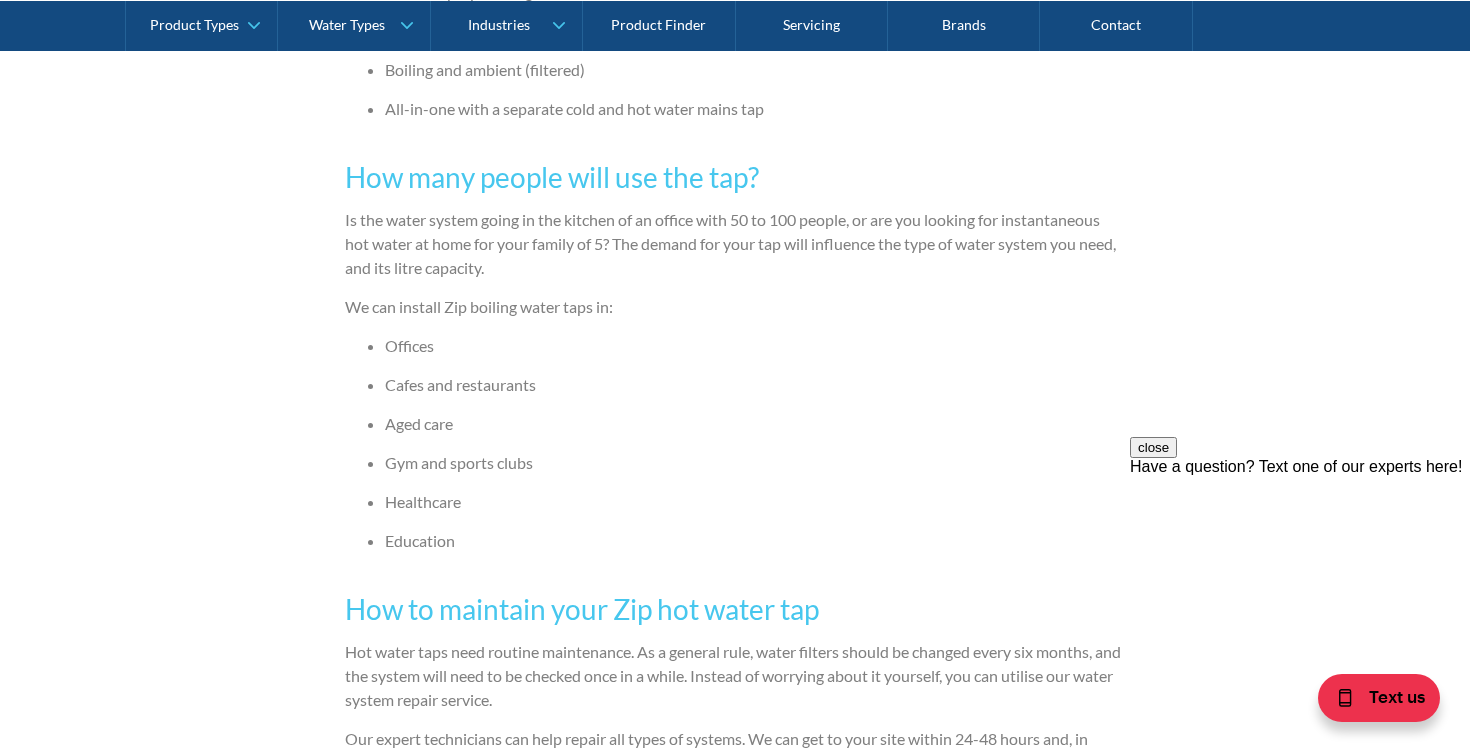 click on "Cafes and restaurants" at bounding box center [755, 385] 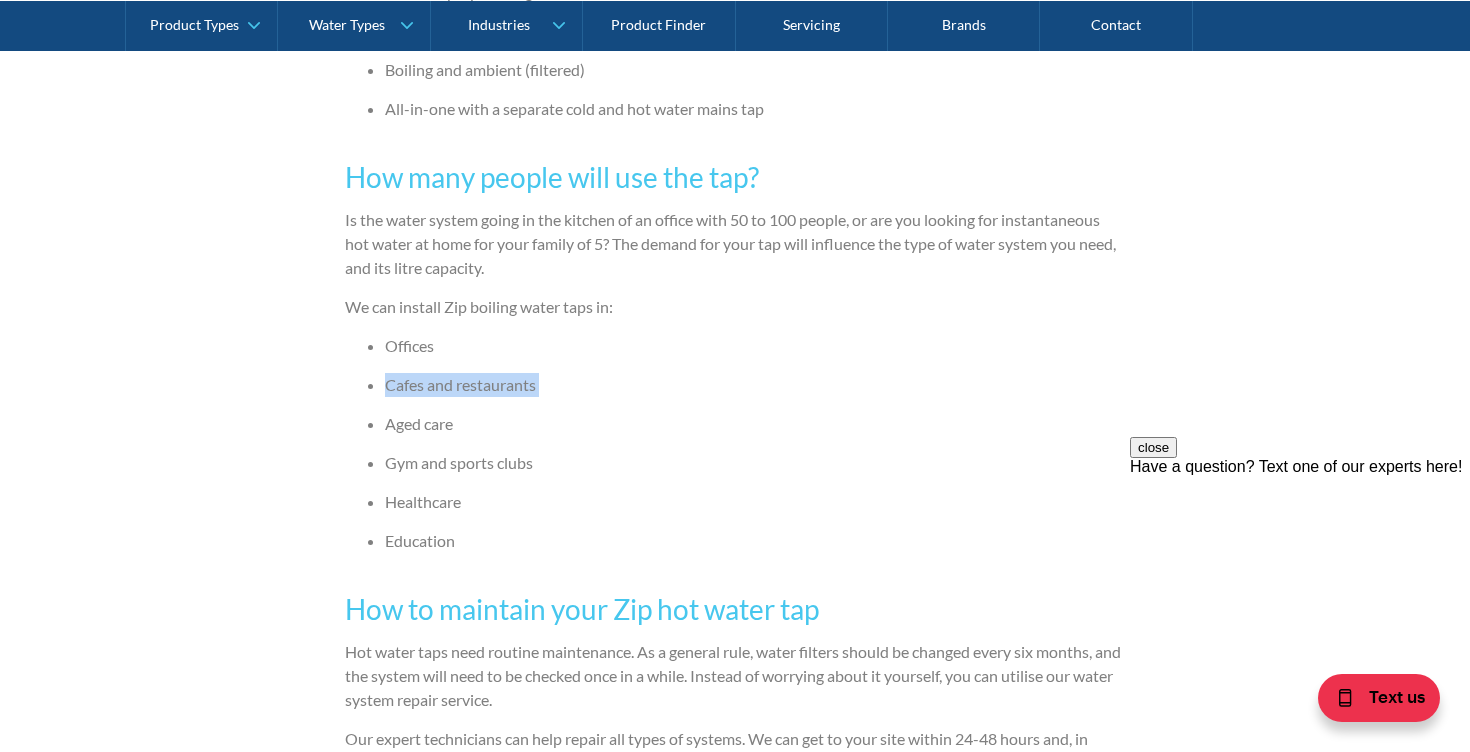 click on "Cafes and restaurants" at bounding box center [755, 385] 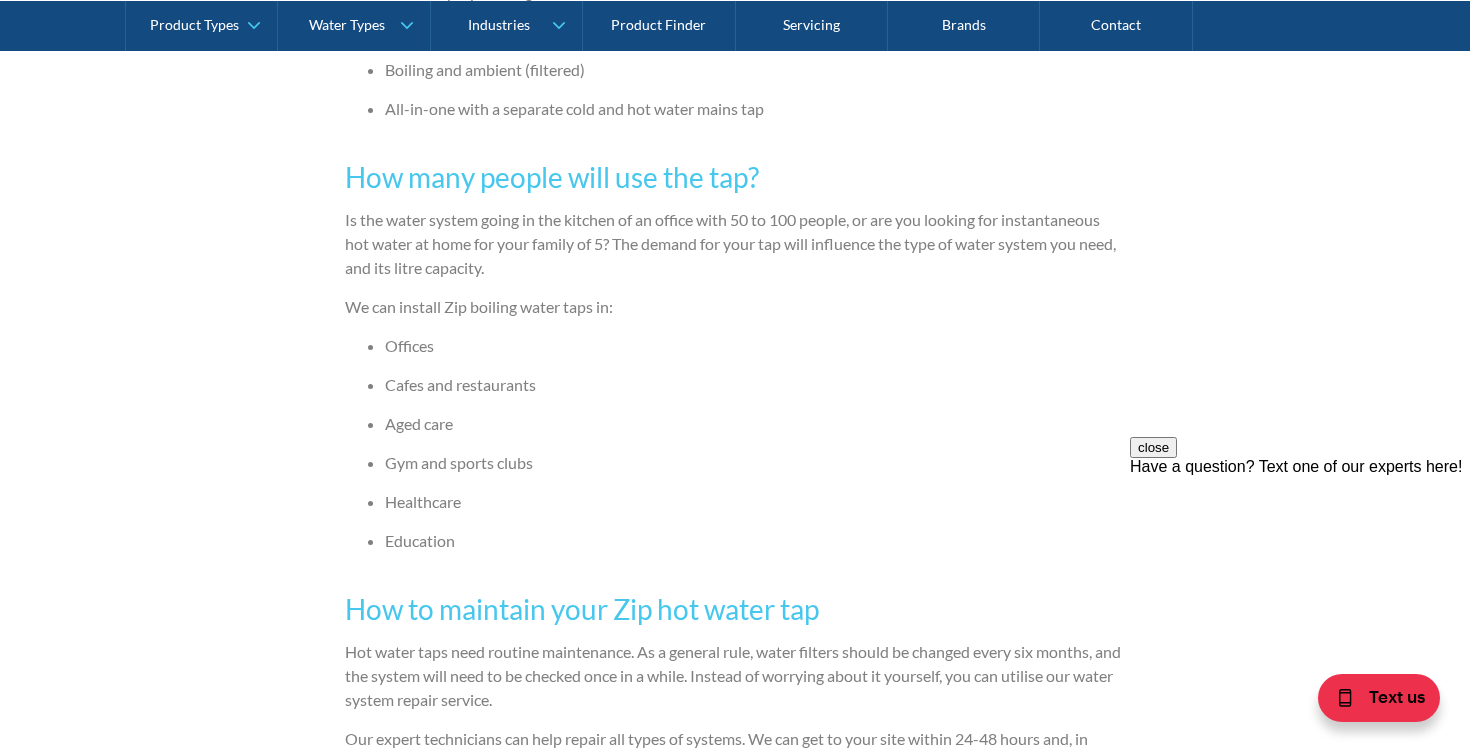 click on "How to maintain your Zip hot water tap" at bounding box center [735, 609] 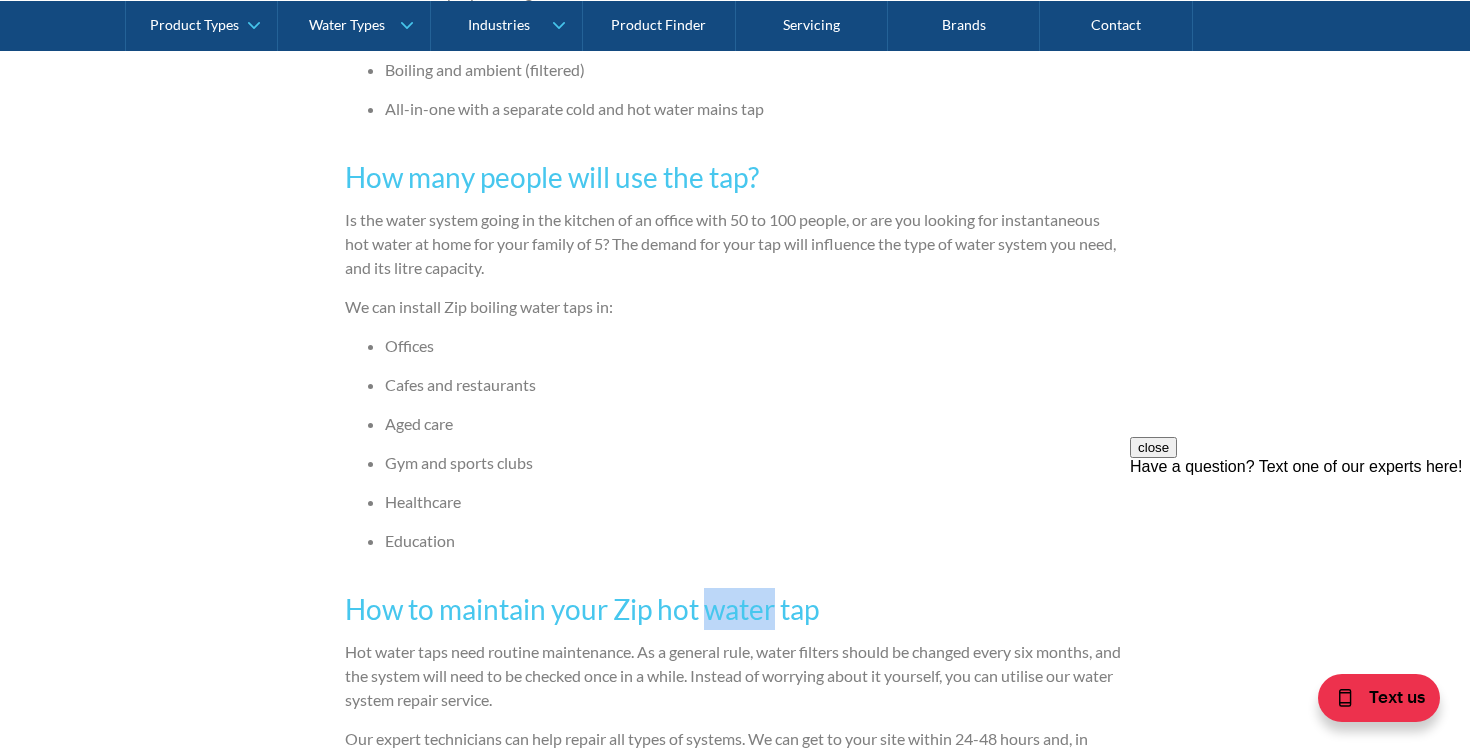 click on "How to maintain your Zip hot water tap" at bounding box center (735, 609) 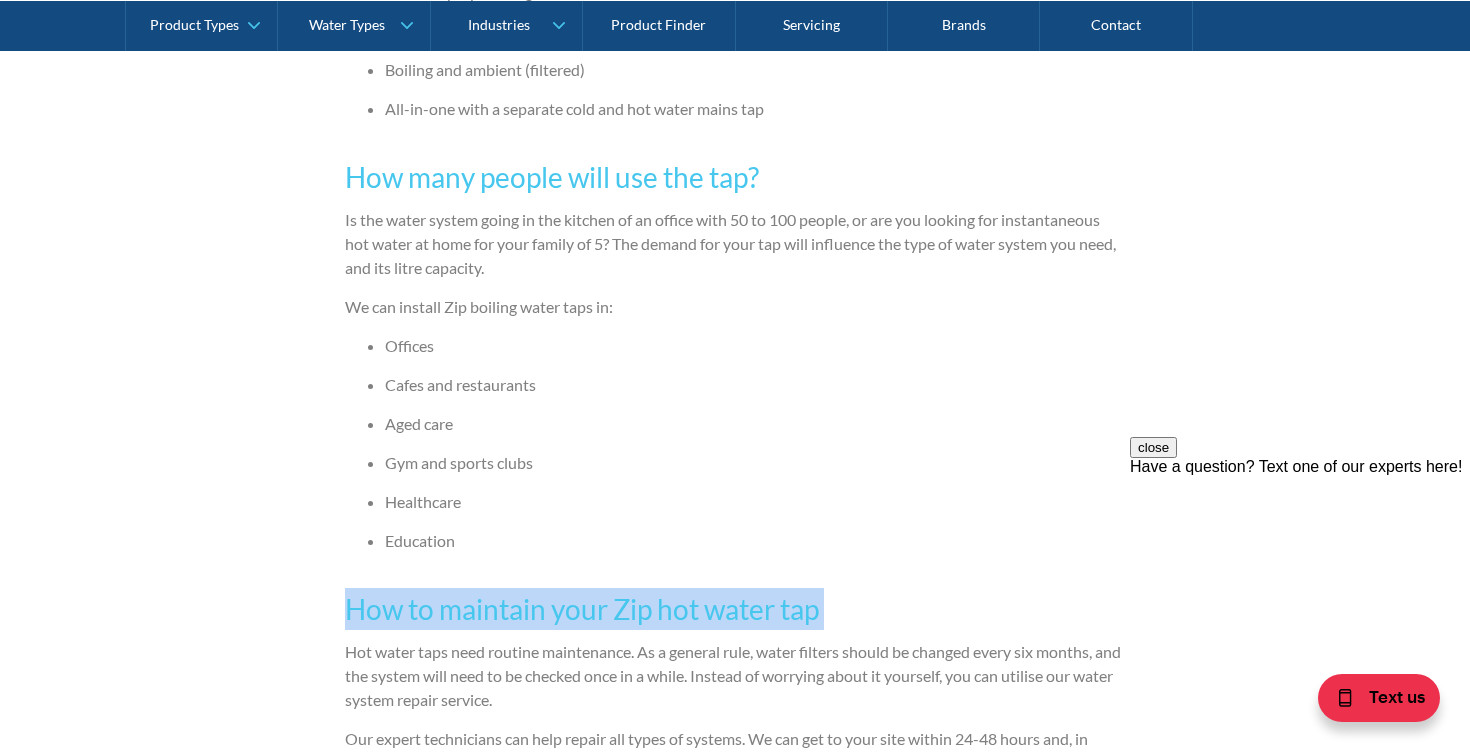 click on "How to maintain your Zip hot water tap" at bounding box center [735, 609] 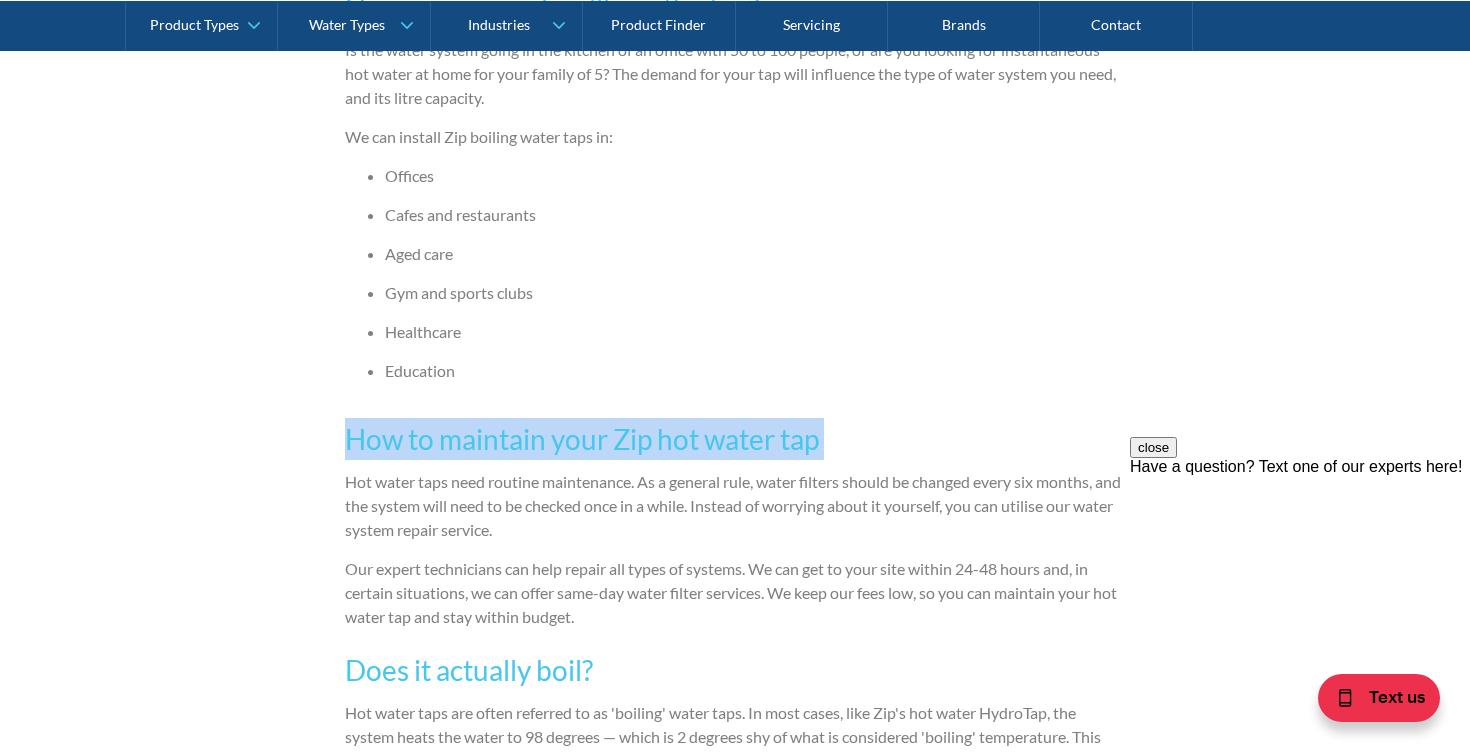 scroll, scrollTop: 2310, scrollLeft: 0, axis: vertical 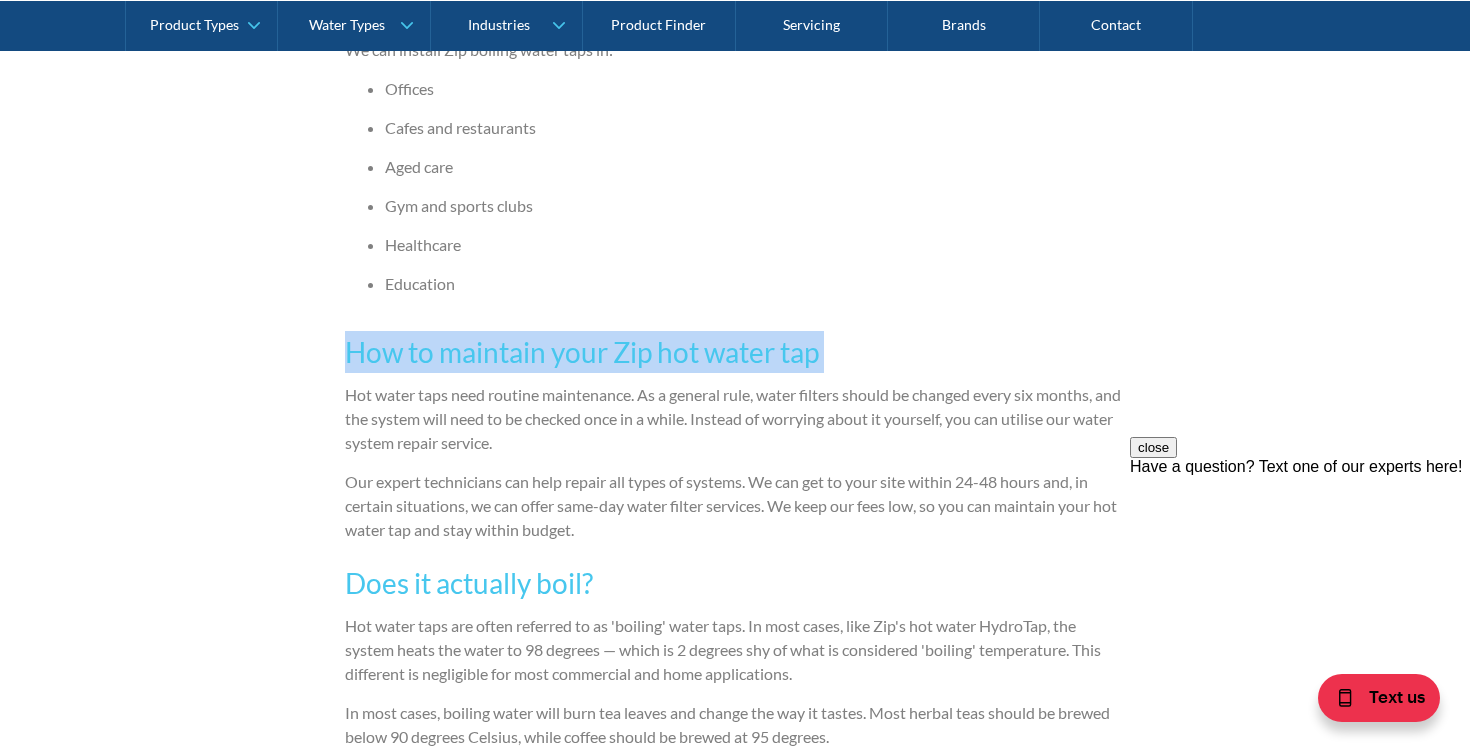 click on "Does it actually boil?" at bounding box center (735, 583) 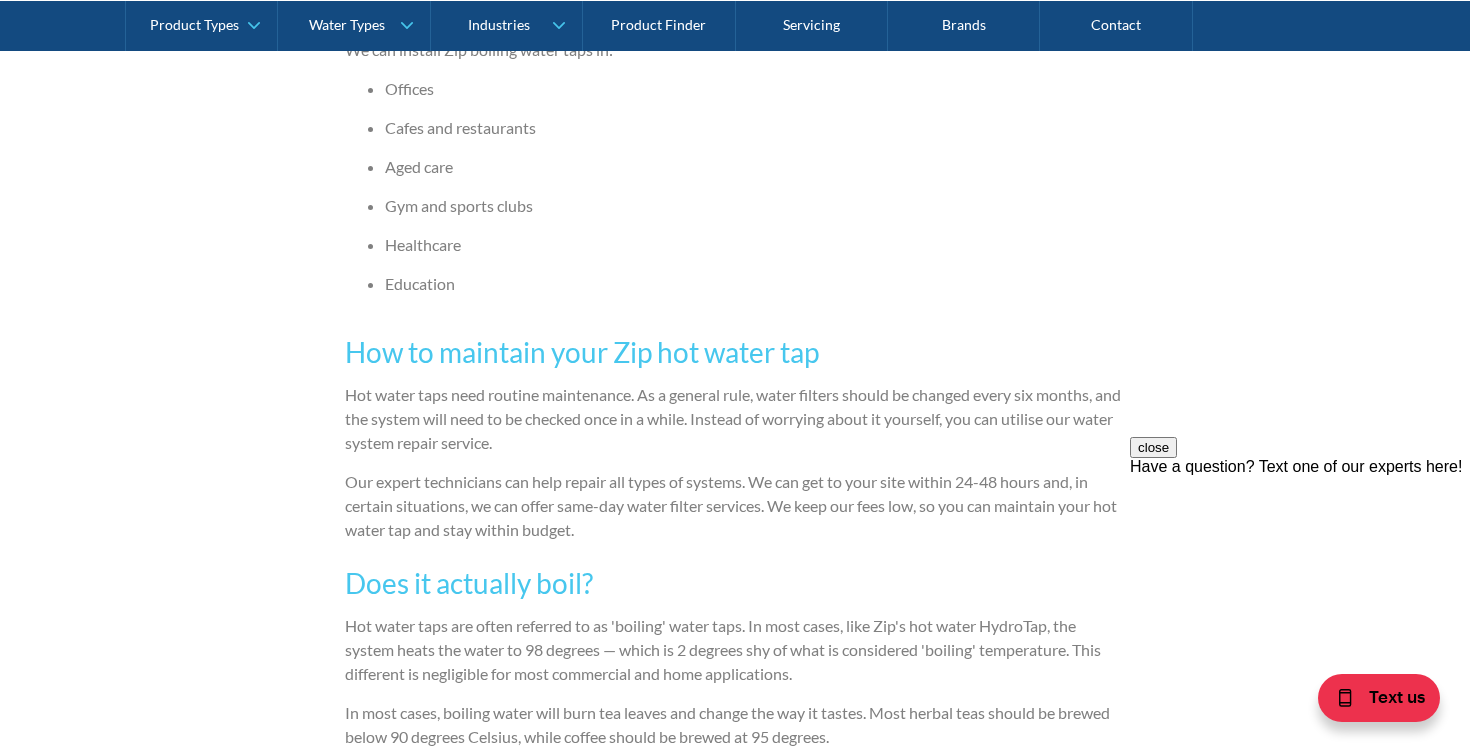 click on "Does it actually boil?" at bounding box center (735, 583) 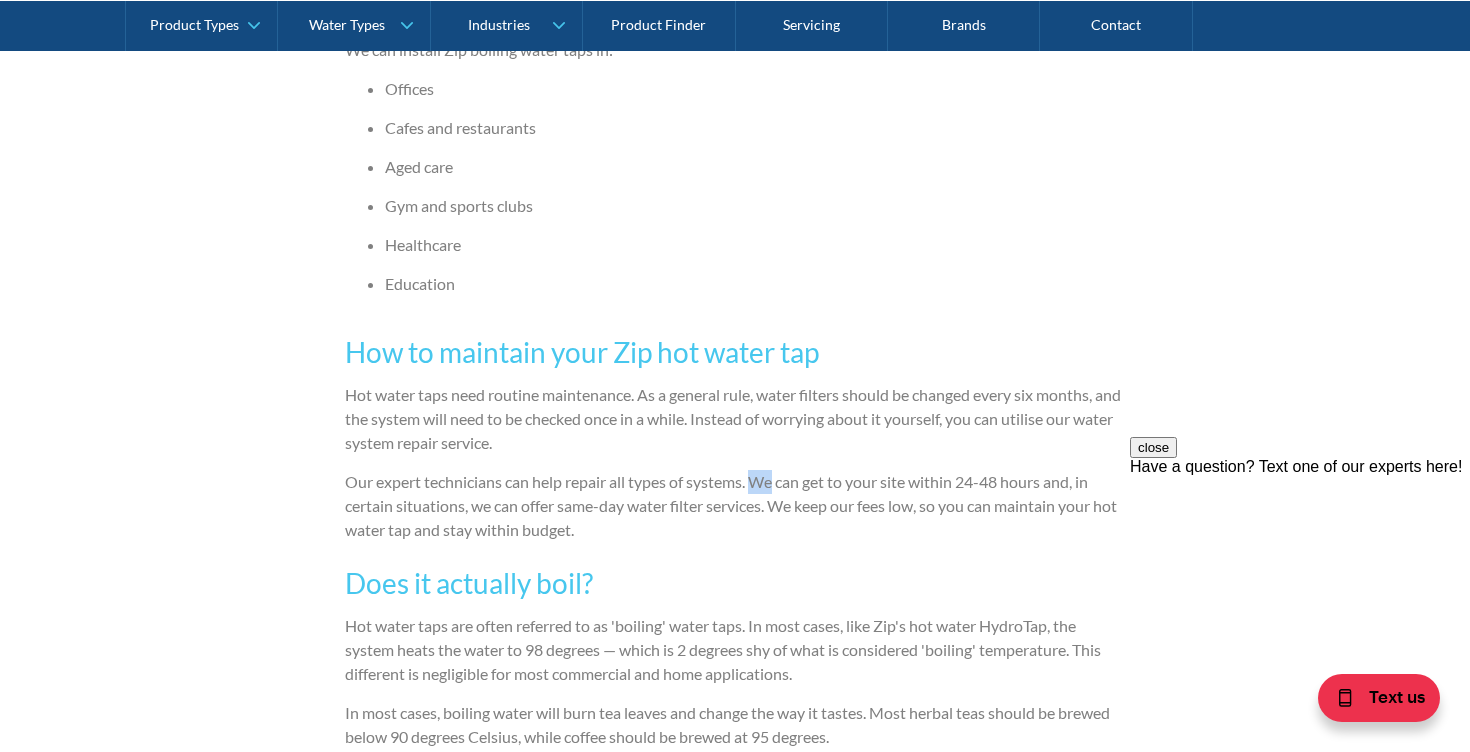 click on "Our expert technicians can help repair all types of systems. We can get to your site within 24-48 hours and, in certain situations, we can offer same-day water filter services. We keep our fees low, so you can maintain your hot water tap and stay within budget." at bounding box center (735, 506) 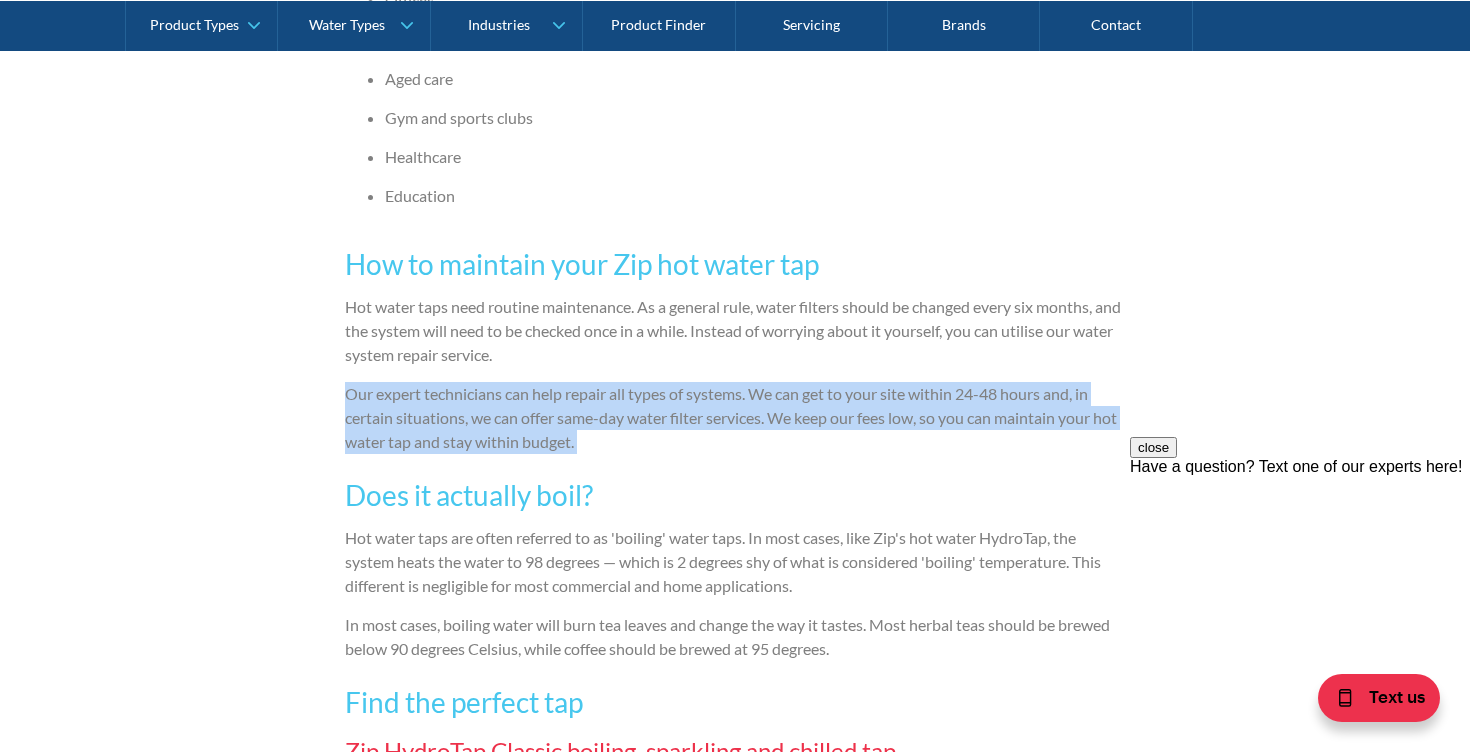 scroll, scrollTop: 2509, scrollLeft: 0, axis: vertical 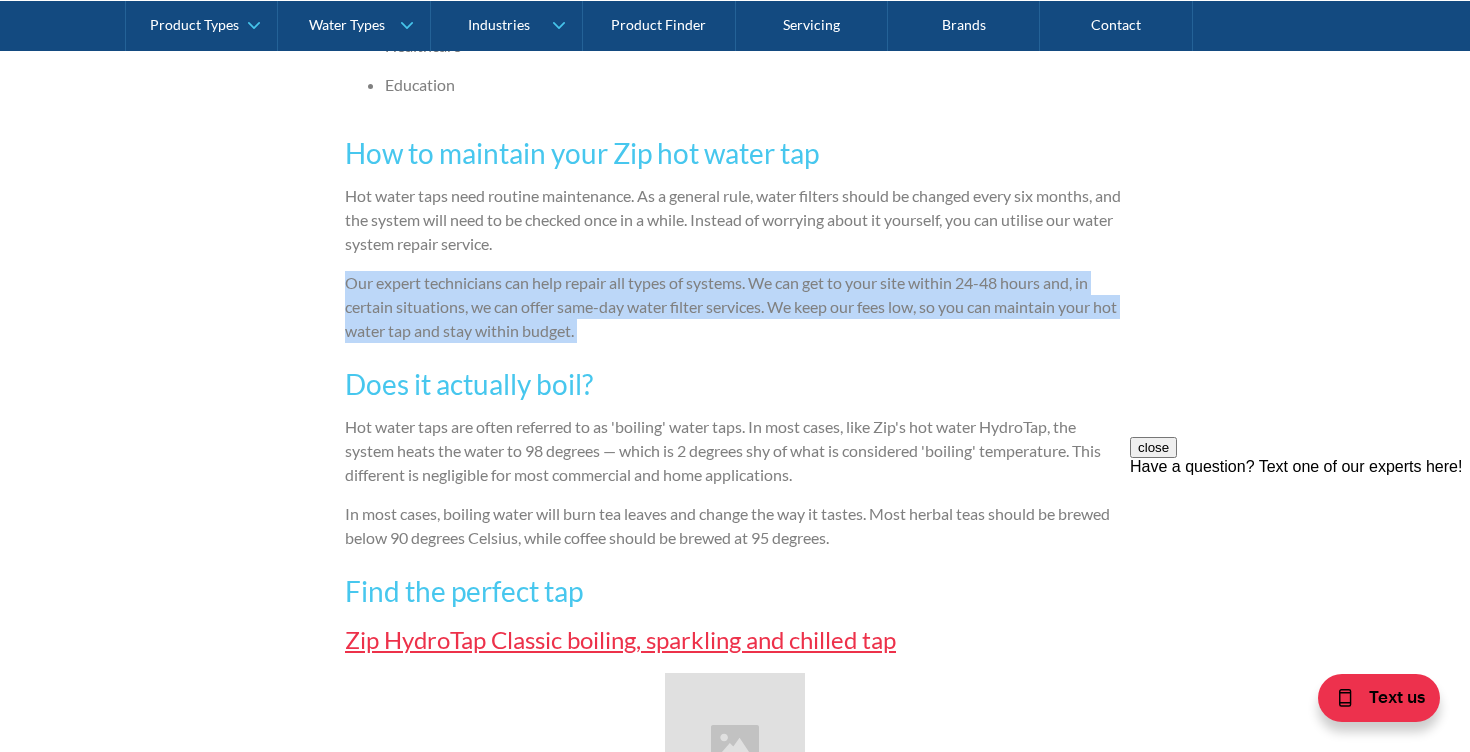 click on "Hot water taps are often referred to as 'boiling' water taps. In most cases, like Zip's hot water HydroTap, the system heats the water to 98 degrees — which is 2 degrees shy of what is considered 'boiling' temperature. This different is negligible for most commercial and home applications." at bounding box center [735, 451] 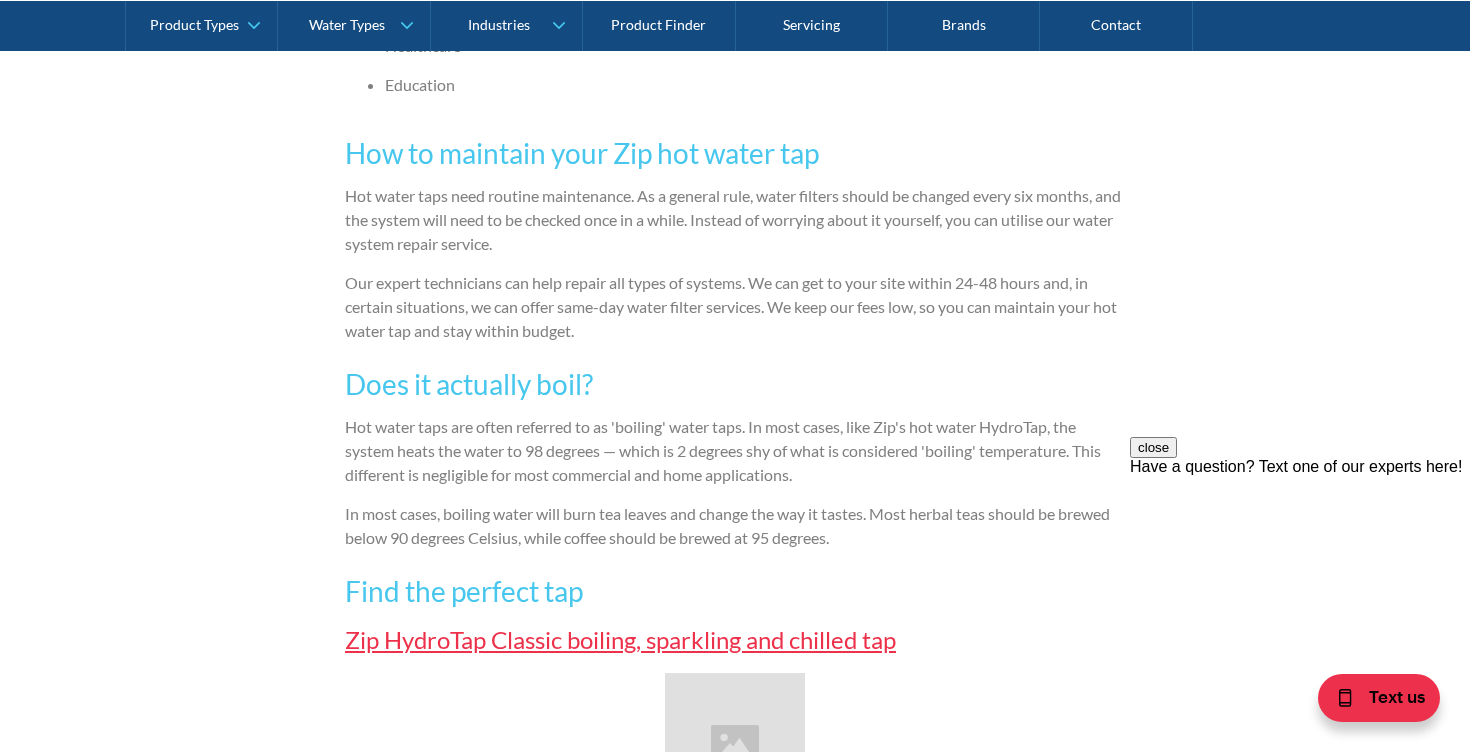 click on "Hot water taps are often referred to as 'boiling' water taps. In most cases, like Zip's hot water HydroTap, the system heats the water to 98 degrees — which is 2 degrees shy of what is considered 'boiling' temperature. This different is negligible for most commercial and home applications." at bounding box center (735, 451) 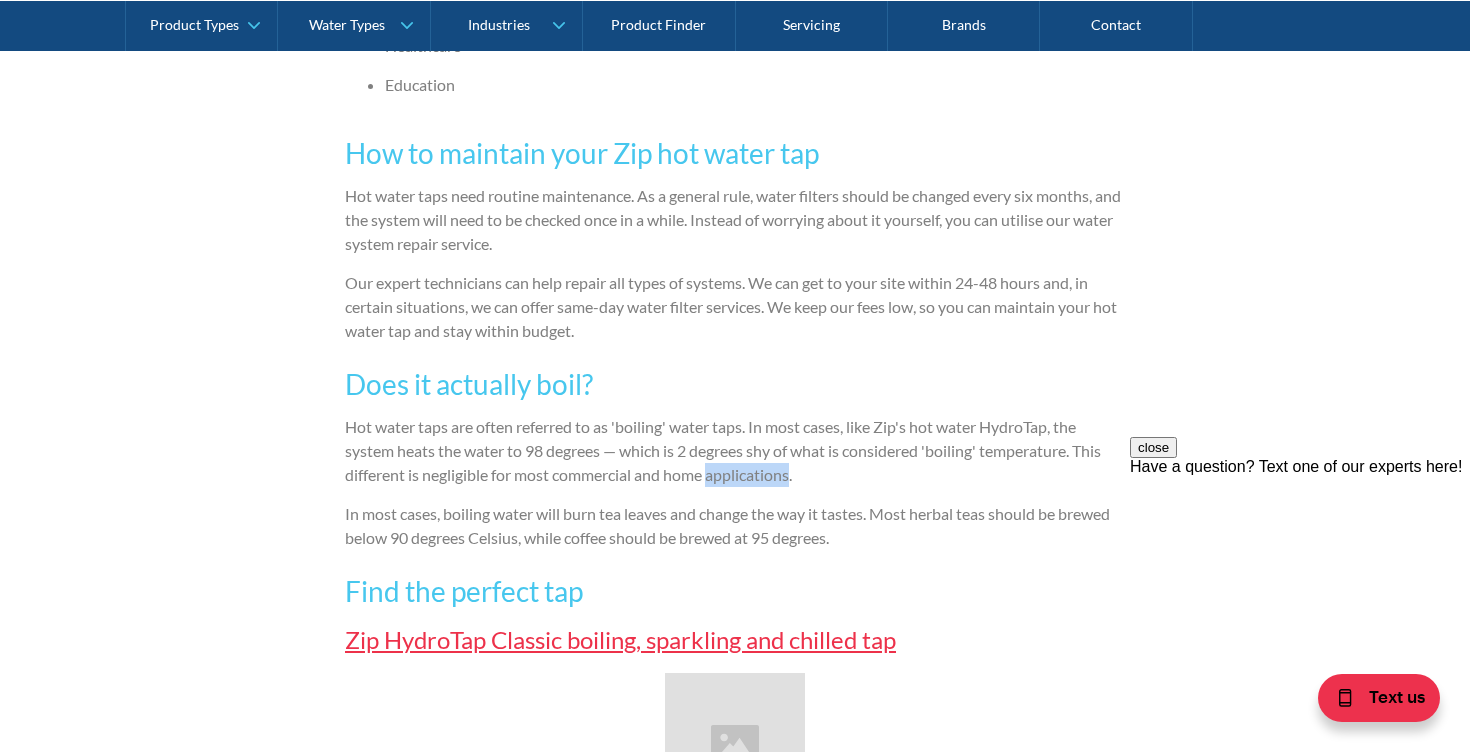 click on "Hot water taps are often referred to as 'boiling' water taps. In most cases, like Zip's hot water HydroTap, the system heats the water to 98 degrees — which is 2 degrees shy of what is considered 'boiling' temperature. This different is negligible for most commercial and home applications." at bounding box center (735, 451) 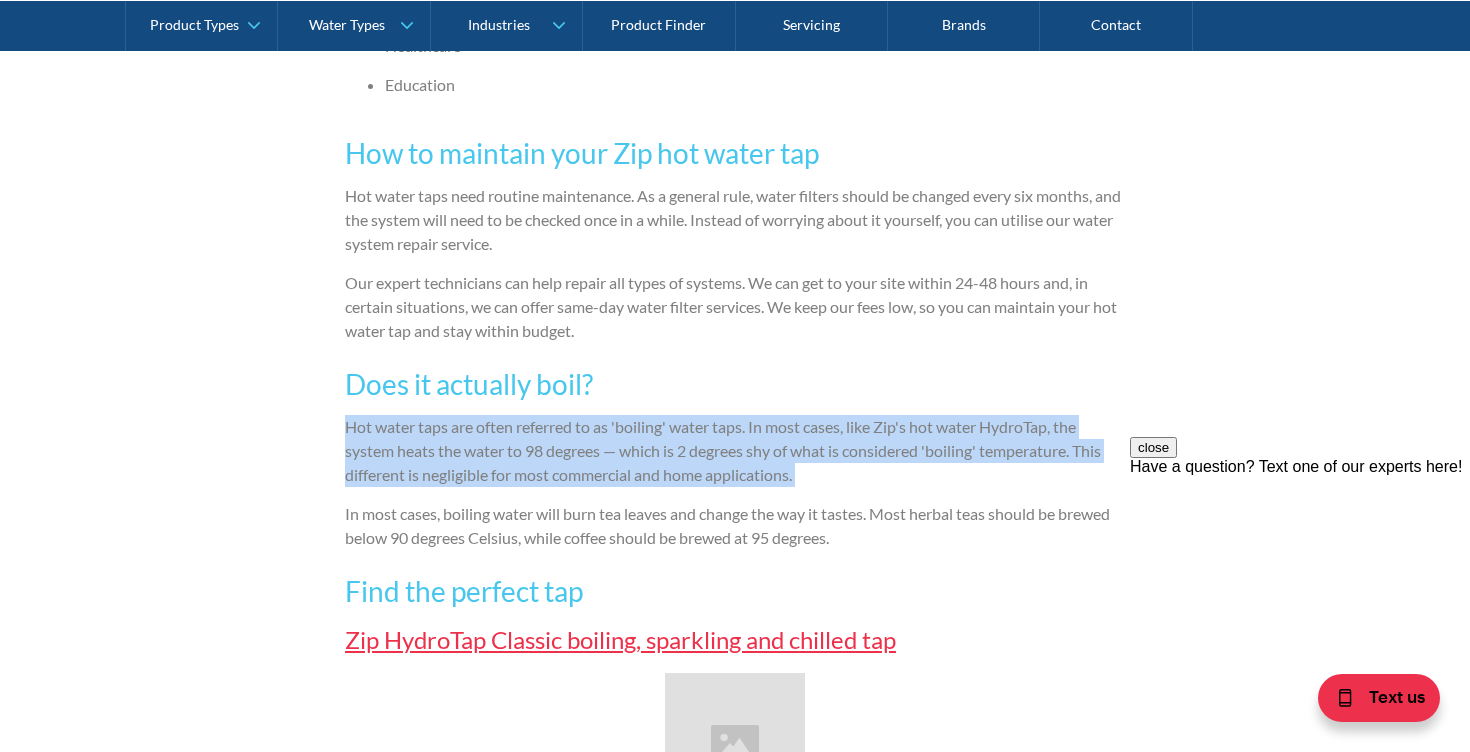 click on "Hot water taps are often referred to as 'boiling' water taps. In most cases, like Zip's hot water HydroTap, the system heats the water to 98 degrees — which is 2 degrees shy of what is considered 'boiling' temperature. This different is negligible for most commercial and home applications." at bounding box center (735, 451) 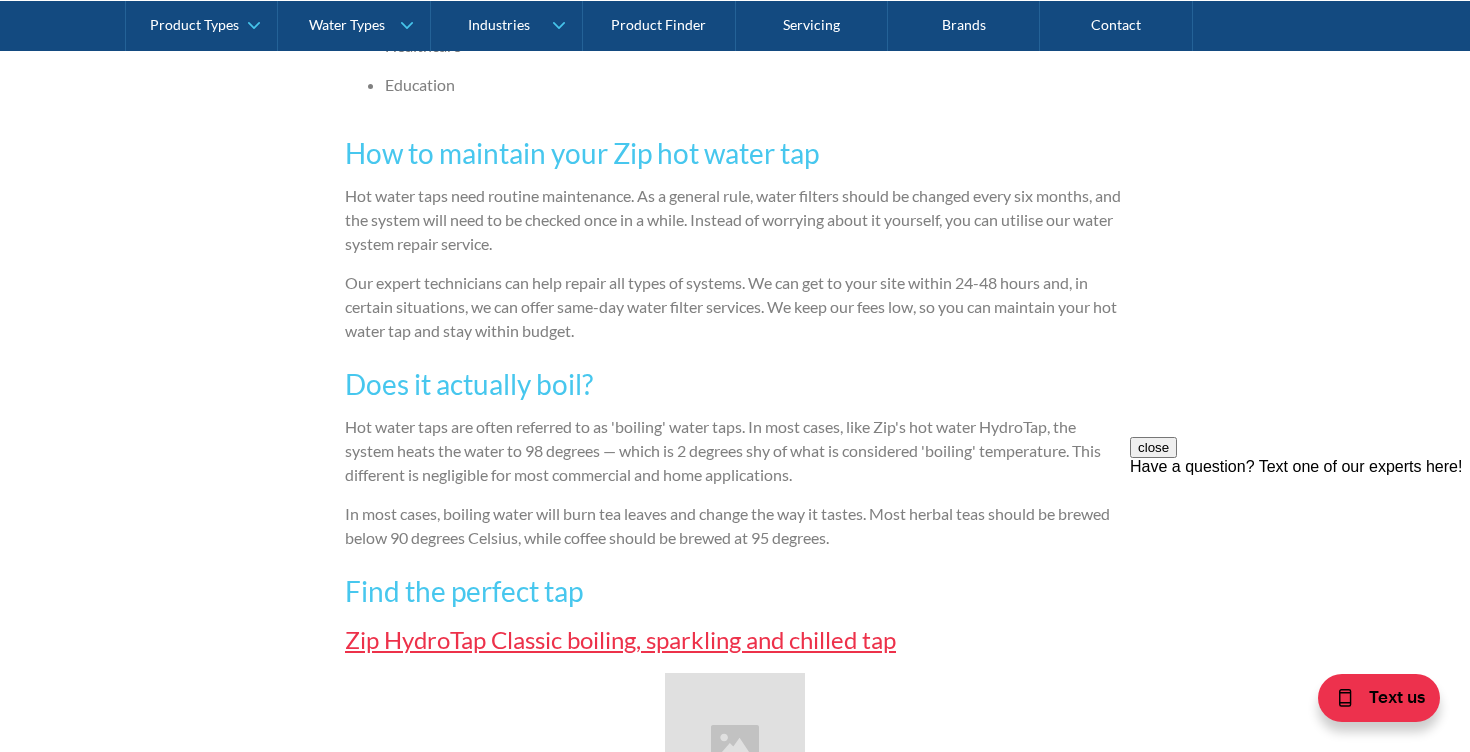 click on "In most cases, boiling water will burn tea leaves and change the way it tastes. Most herbal teas should be brewed below 90 degrees Celsius, while coffee should be brewed at 95 degrees." at bounding box center (735, 526) 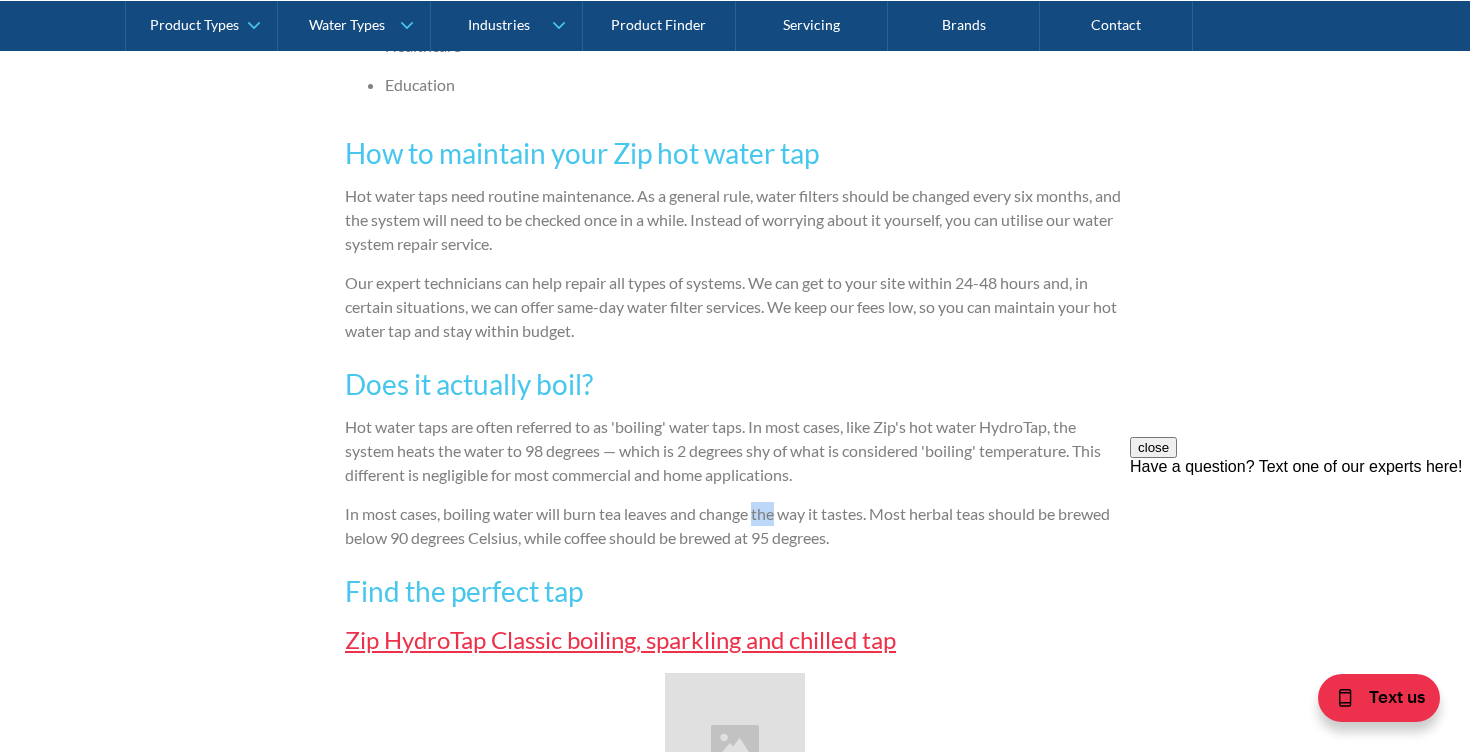 click on "In most cases, boiling water will burn tea leaves and change the way it tastes. Most herbal teas should be brewed below 90 degrees Celsius, while coffee should be brewed at 95 degrees." at bounding box center [735, 526] 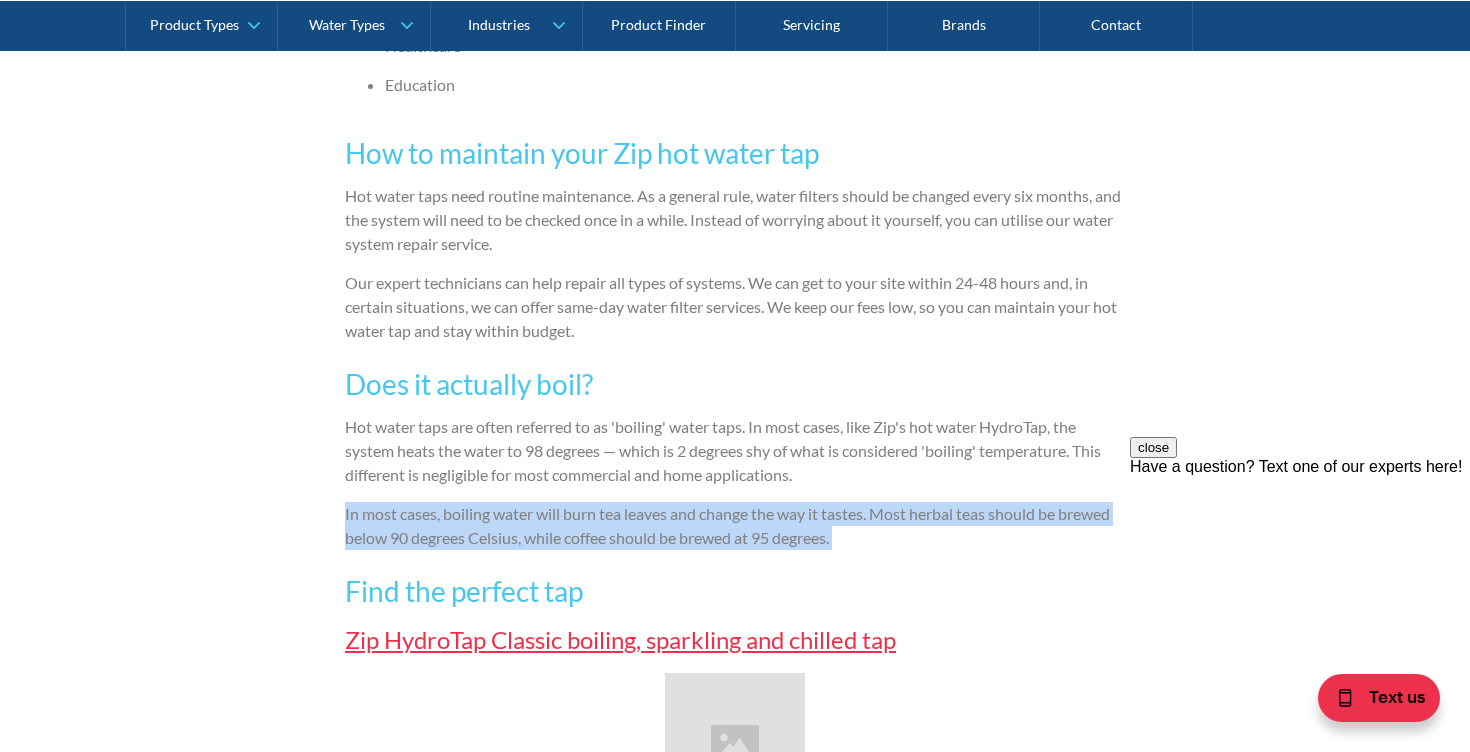 click on "Hot water taps are often referred to as 'boiling' water taps. In most cases, like Zip's hot water HydroTap, the system heats the water to 98 degrees — which is 2 degrees shy of what is considered 'boiling' temperature. This different is negligible for most commercial and home applications." at bounding box center [735, 451] 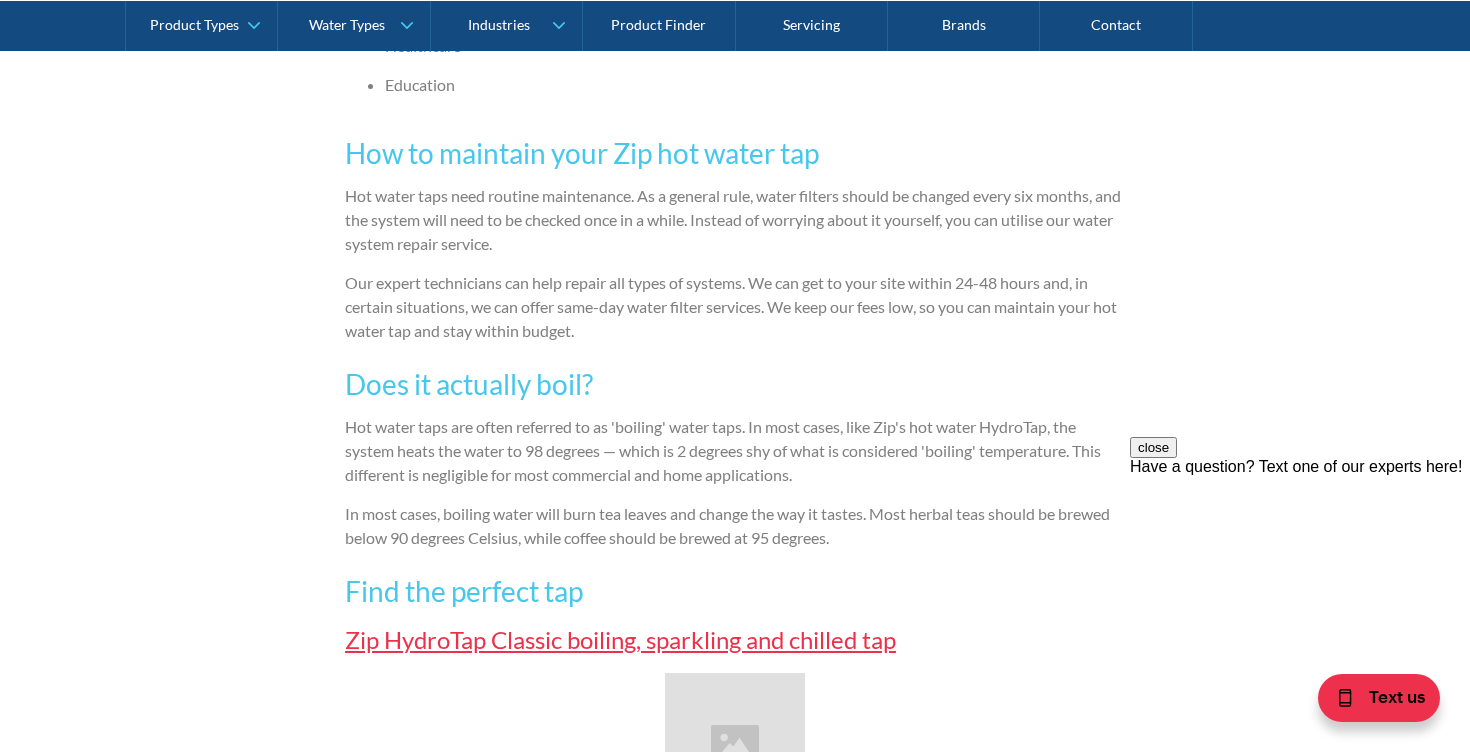 click on "Hot water taps are often referred to as 'boiling' water taps. In most cases, like Zip's hot water HydroTap, the system heats the water to 98 degrees — which is 2 degrees shy of what is considered 'boiling' temperature. This different is negligible for most commercial and home applications." at bounding box center [735, 451] 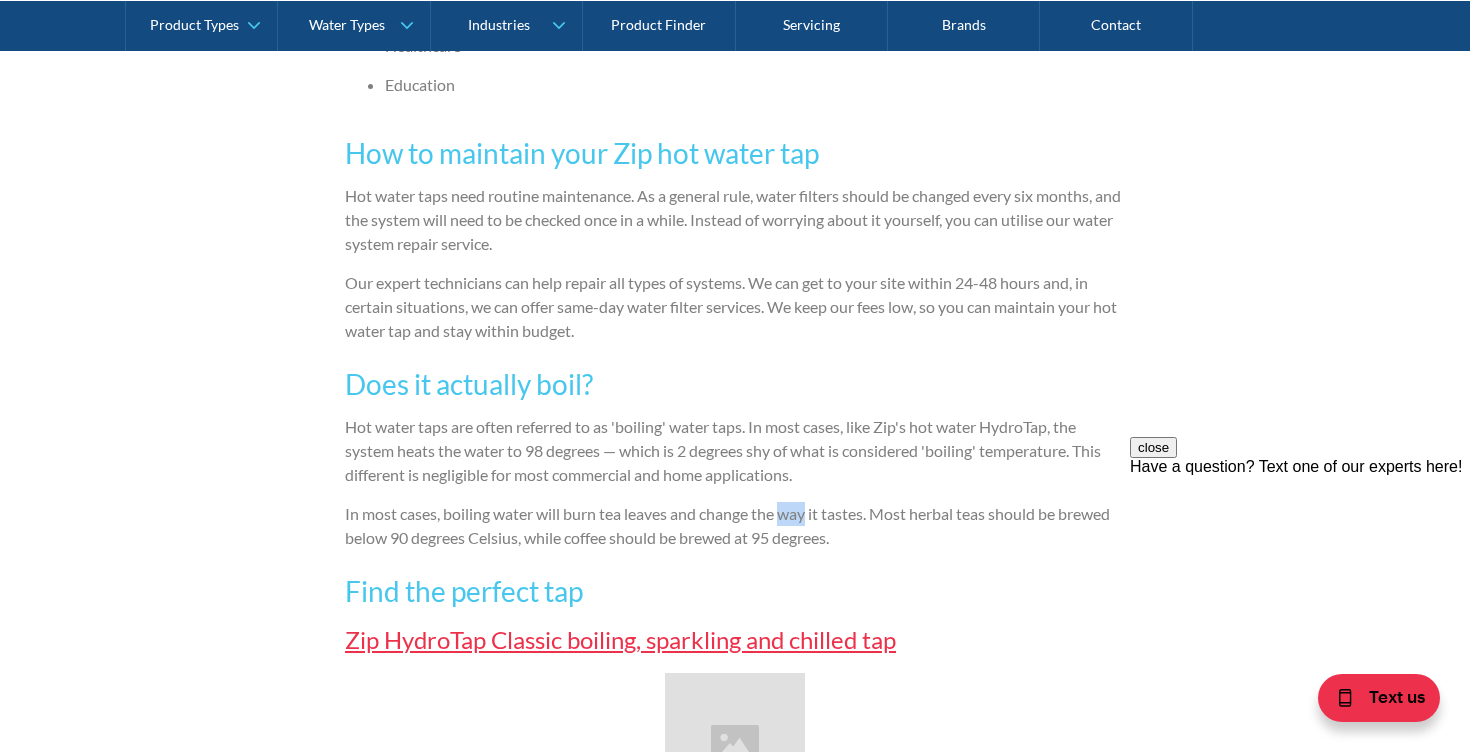 click on "Hot water taps are often referred to as 'boiling' water taps. In most cases, like Zip's hot water HydroTap, the system heats the water to 98 degrees — which is 2 degrees shy of what is considered 'boiling' temperature. This different is negligible for most commercial and home applications." at bounding box center (735, 451) 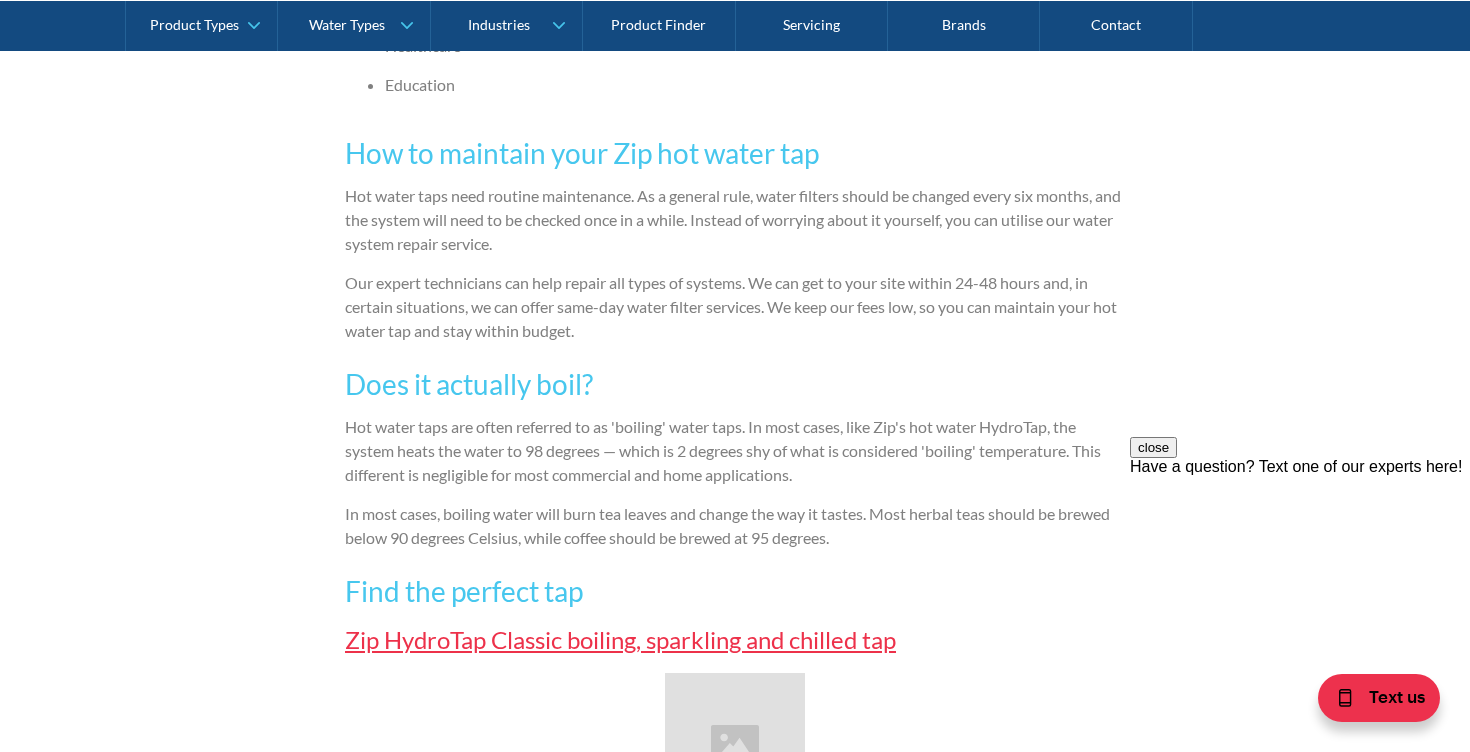 click on "Hot water taps are often referred to as 'boiling' water taps. In most cases, like Zip's hot water HydroTap, the system heats the water to 98 degrees — which is 2 degrees shy of what is considered 'boiling' temperature. This different is negligible for most commercial and home applications." at bounding box center (735, 451) 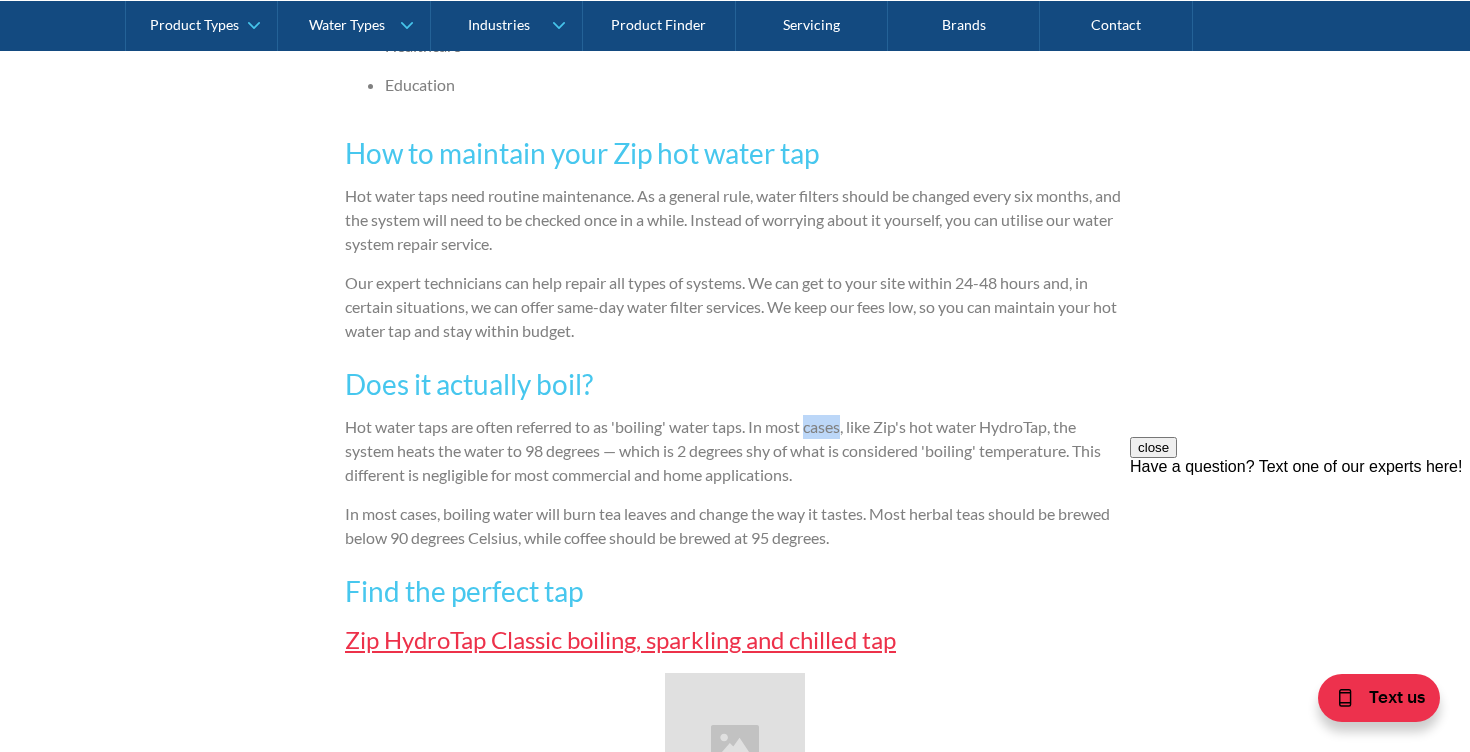 click on "Traditionally, hot water comes from hot water tanks. As the water is used up, cold water replaces it in the tank. Reheating cold water takes time, which interrupts the hot water supply to residential and commercial buildings. Now, you can install an instantaneous hot water system which heats your water when you need it.  Installing a Zip hot water tap means you'll cut down on time spent waiting for water to boil for teas and coffees, and reduce your electricity consumption at the same time. You'll be lowering your carbon emissions, and saving on your utility bills. At The Water People, we have an  unbeatable range  of Zip premium boiling water systems. Whether it's for a residential home or a commercial site, we can install and service hot water taps to suit all needs. Now that you know why you need a hot water tap, find out more about how to: Choose the right system Install the system Use your new tap Keep Maintain it What do you want from your Zip hot water tap? Other water taps  you can get include: ‍" at bounding box center [735, 1287] 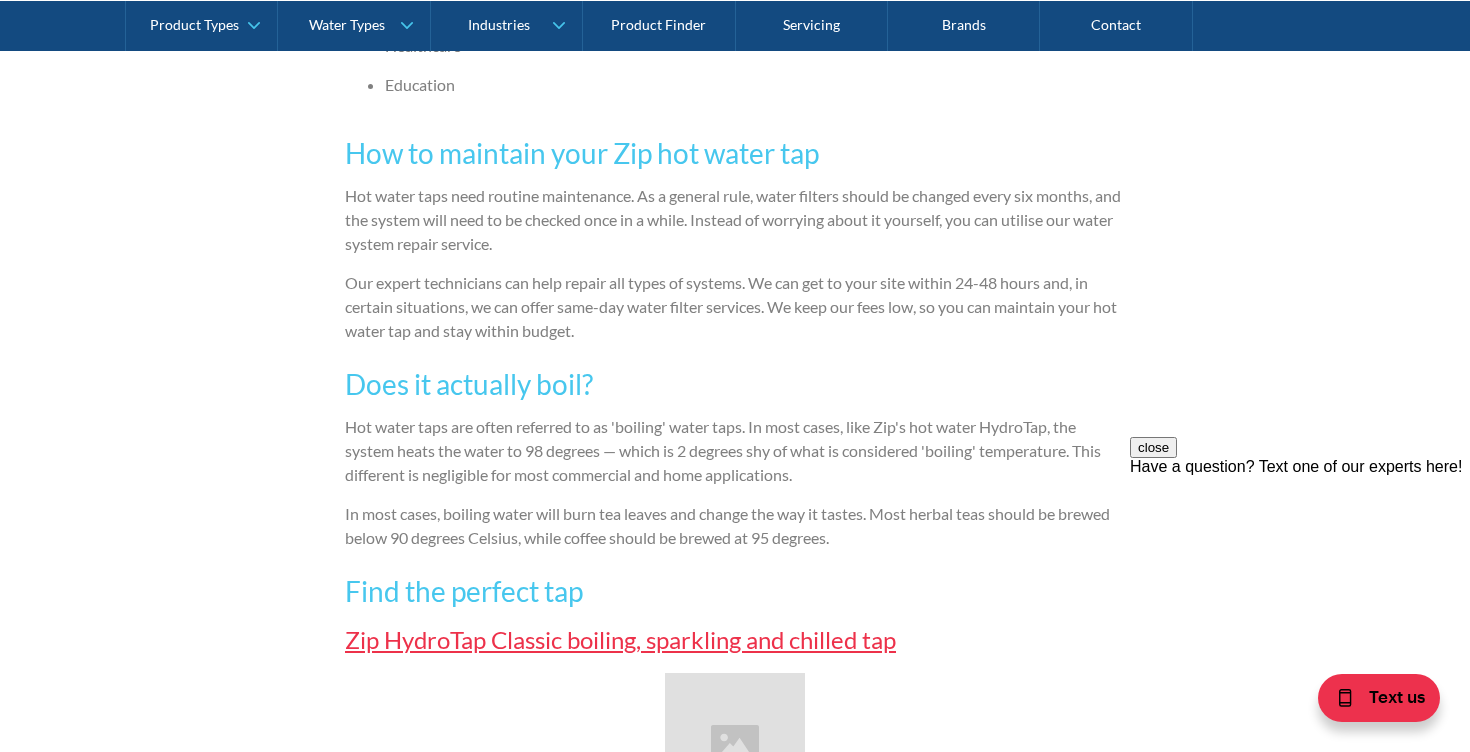 click on "Traditionally, hot water comes from hot water tanks. As the water is used up, cold water replaces it in the tank. Reheating cold water takes time, which interrupts the hot water supply to residential and commercial buildings. Now, you can install an instantaneous hot water system which heats your water when you need it.  Installing a Zip hot water tap means you'll cut down on time spent waiting for water to boil for teas and coffees, and reduce your electricity consumption at the same time. You'll be lowering your carbon emissions, and saving on your utility bills. At The Water People, we have an  unbeatable range  of Zip premium boiling water systems. Whether it's for a residential home or a commercial site, we can install and service hot water taps to suit all needs. Now that you know why you need a hot water tap, find out more about how to: Choose the right system Install the system Use your new tap Keep Maintain it What do you want from your Zip hot water tap? Other water taps  you can get include: ‍" at bounding box center (735, 1287) 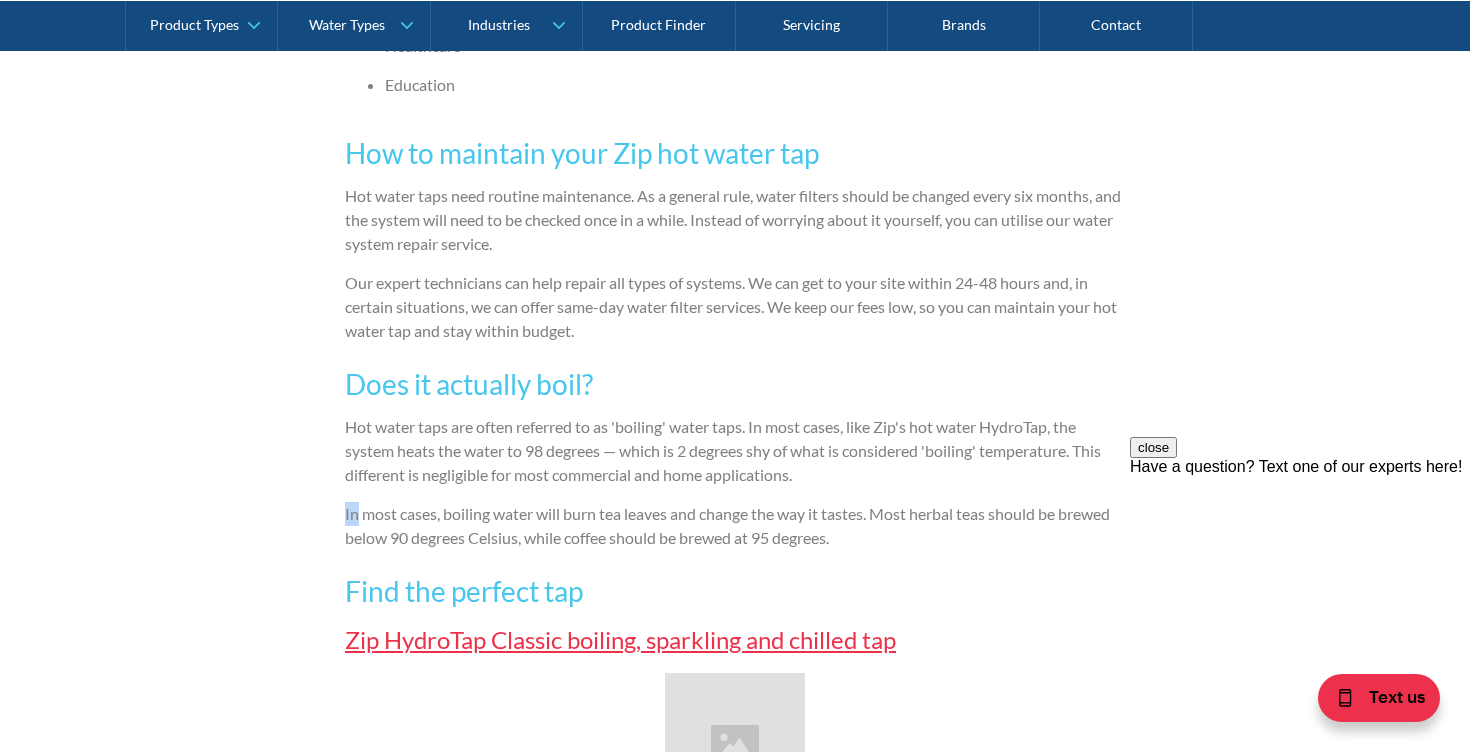 click on "Traditionally, hot water comes from hot water tanks. As the water is used up, cold water replaces it in the tank. Reheating cold water takes time, which interrupts the hot water supply to residential and commercial buildings. Now, you can install an instantaneous hot water system which heats your water when you need it.  Installing a Zip hot water tap means you'll cut down on time spent waiting for water to boil for teas and coffees, and reduce your electricity consumption at the same time. You'll be lowering your carbon emissions, and saving on your utility bills. At The Water People, we have an  unbeatable range  of Zip premium boiling water systems. Whether it's for a residential home or a commercial site, we can install and service hot water taps to suit all needs. Now that you know why you need a hot water tap, find out more about how to: Choose the right system Install the system Use your new tap Keep Maintain it What do you want from your Zip hot water tap? Other water taps  you can get include: ‍" at bounding box center (735, 1287) 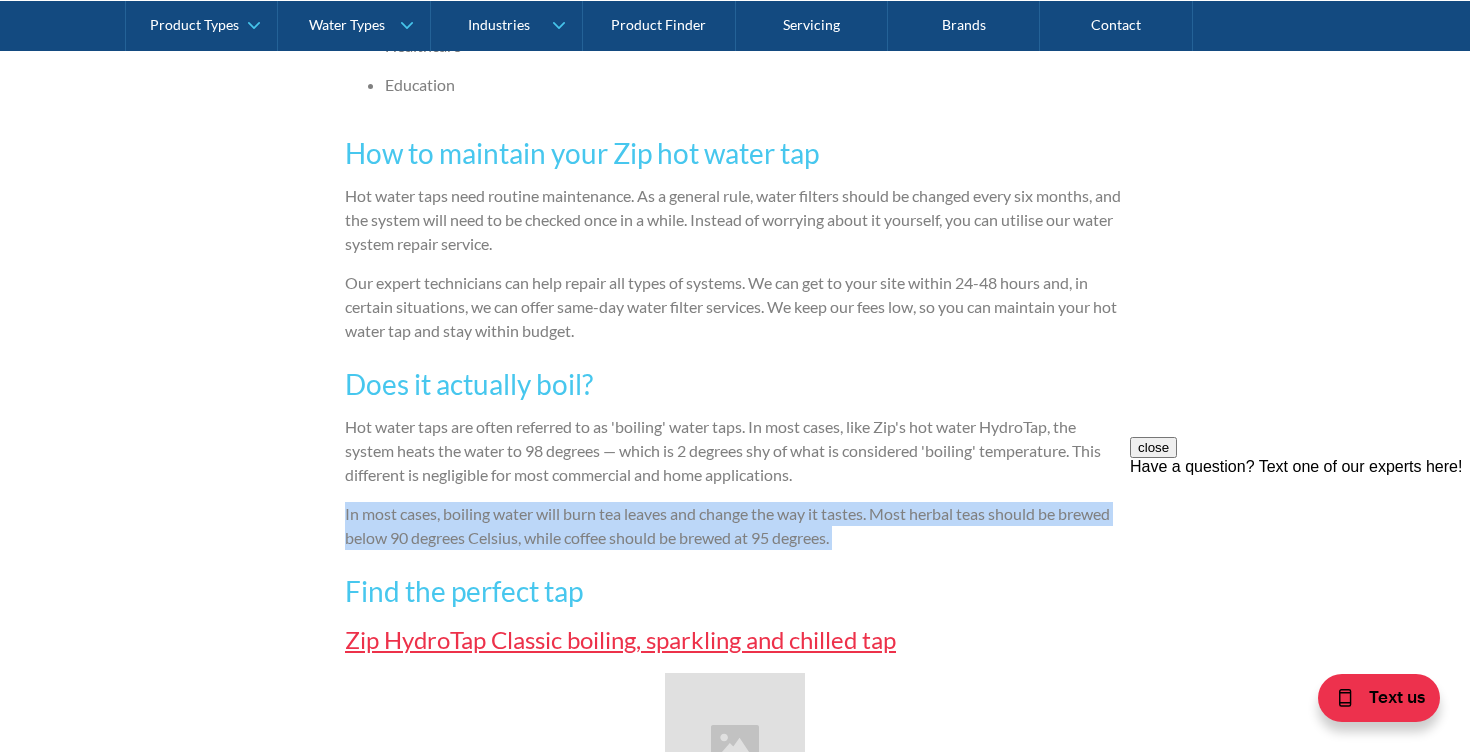 click on "Hot water taps are often referred to as 'boiling' water taps. In most cases, like Zip's hot water HydroTap, the system heats the water to 98 degrees — which is 2 degrees shy of what is considered 'boiling' temperature. This different is negligible for most commercial and home applications." at bounding box center [735, 451] 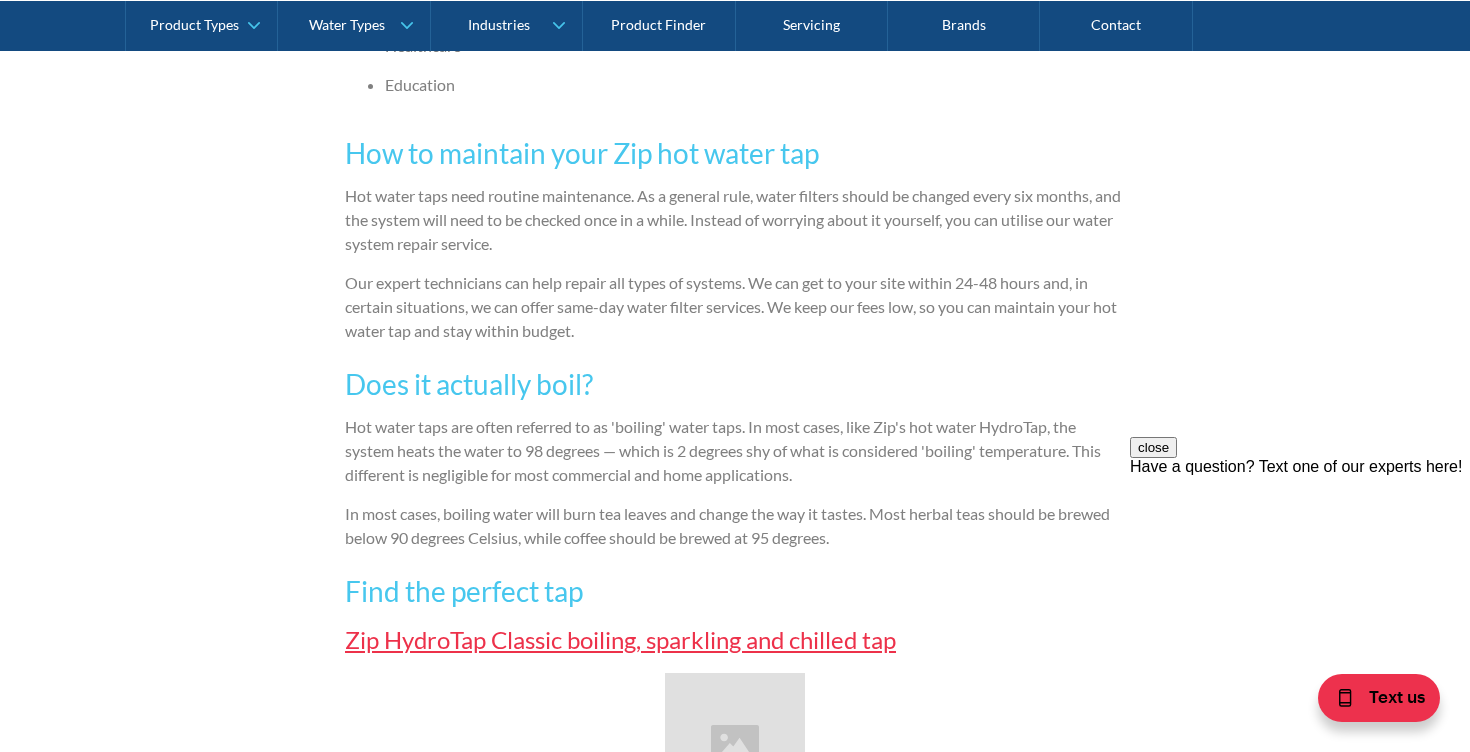 click on "Hot water taps are often referred to as 'boiling' water taps. In most cases, like Zip's hot water HydroTap, the system heats the water to 98 degrees — which is 2 degrees shy of what is considered 'boiling' temperature. This different is negligible for most commercial and home applications." at bounding box center (735, 451) 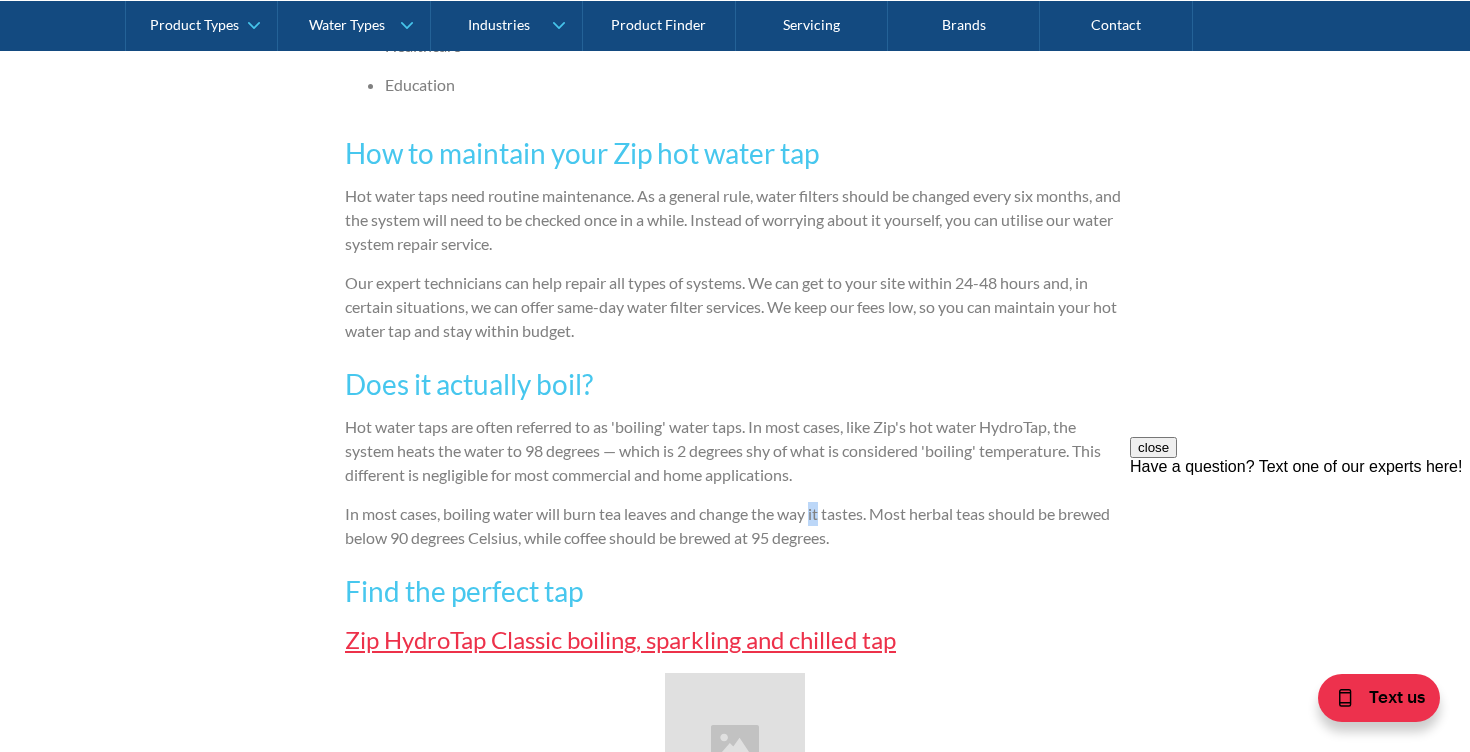 click on "In most cases, boiling water will burn tea leaves and change the way it tastes. Most herbal teas should be brewed below 90 degrees Celsius, while coffee should be brewed at 95 degrees." at bounding box center [735, 526] 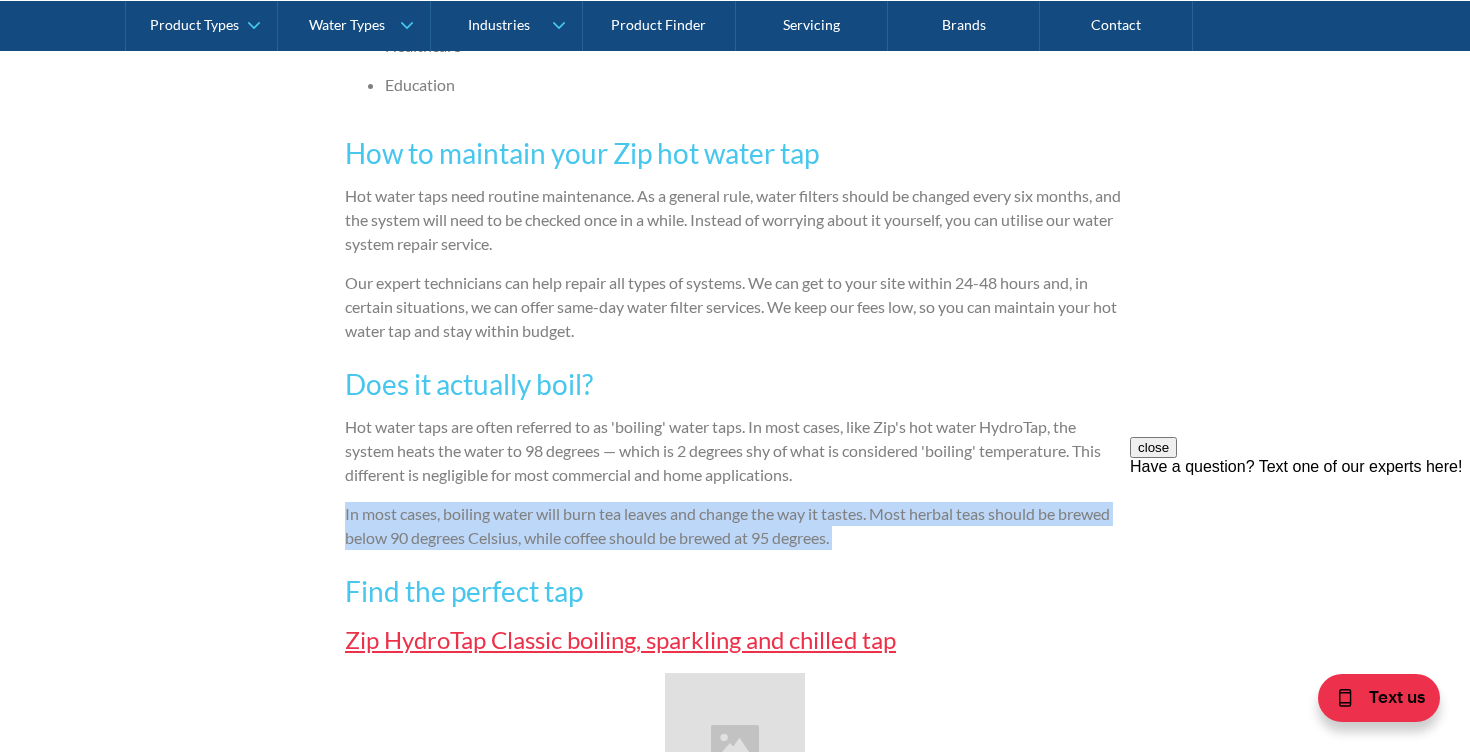 click on "Hot water taps are often referred to as 'boiling' water taps. In most cases, like Zip's hot water HydroTap, the system heats the water to 98 degrees — which is 2 degrees shy of what is considered 'boiling' temperature. This different is negligible for most commercial and home applications." at bounding box center [735, 451] 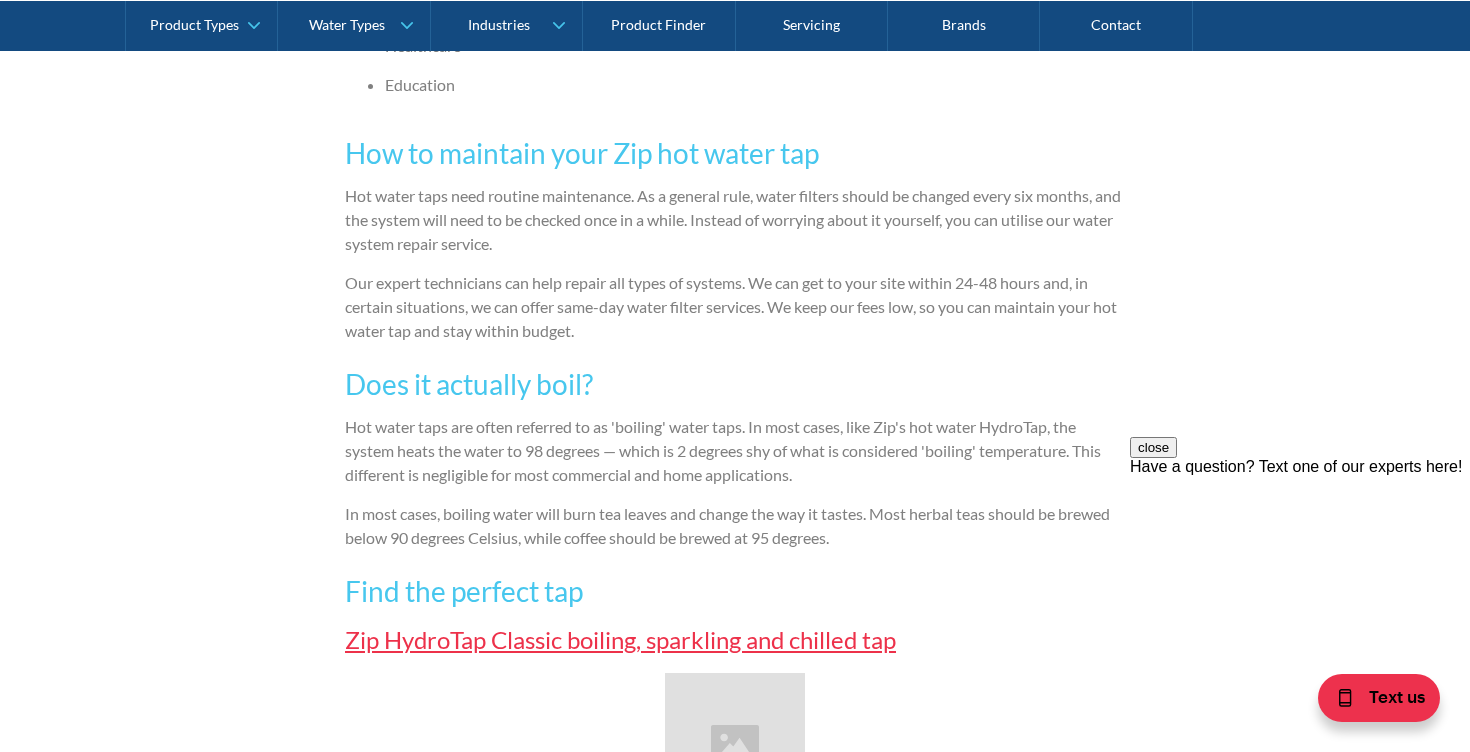 click on "Hot water taps are often referred to as 'boiling' water taps. In most cases, like Zip's hot water HydroTap, the system heats the water to 98 degrees — which is 2 degrees shy of what is considered 'boiling' temperature. This different is negligible for most commercial and home applications." at bounding box center [735, 451] 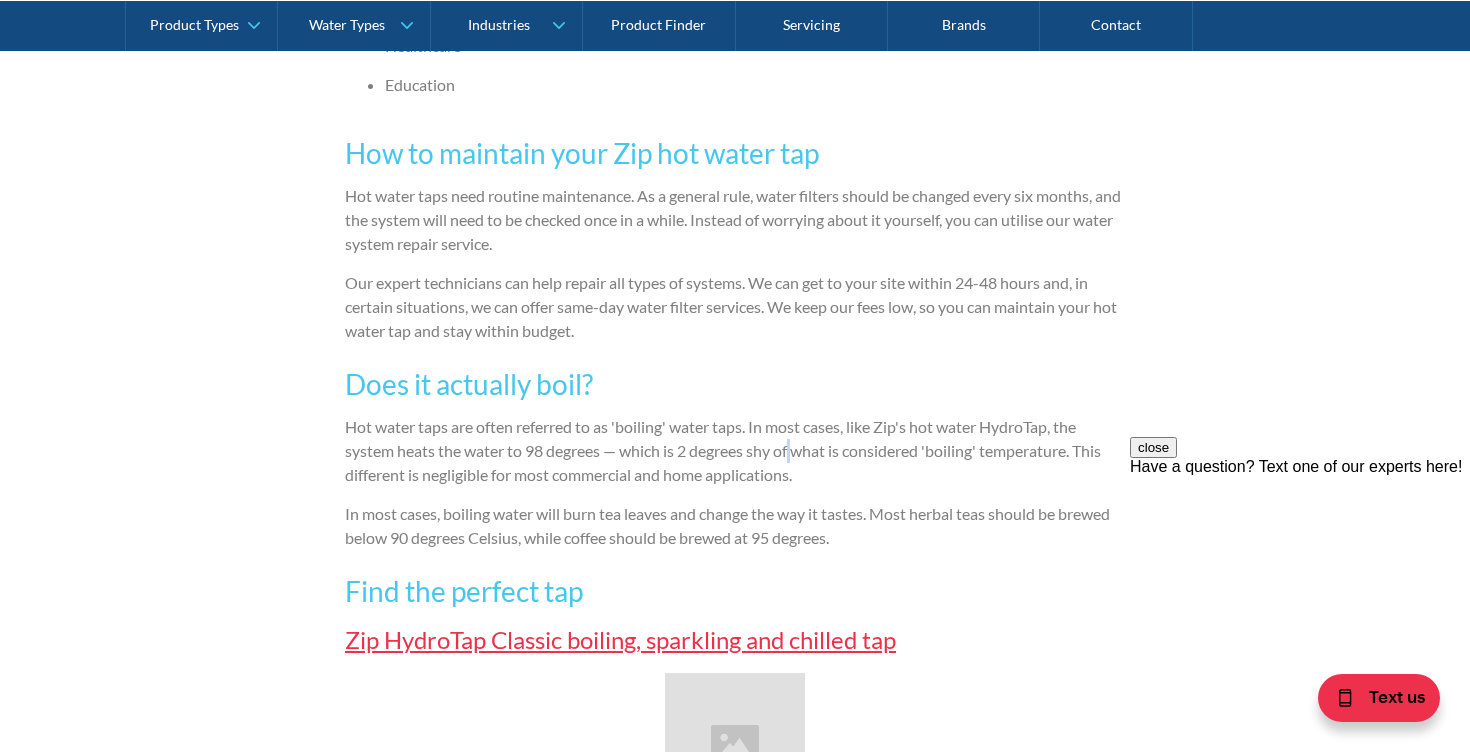 click on "Hot water taps are often referred to as 'boiling' water taps. In most cases, like Zip's hot water HydroTap, the system heats the water to 98 degrees — which is 2 degrees shy of what is considered 'boiling' temperature. This different is negligible for most commercial and home applications." at bounding box center [735, 451] 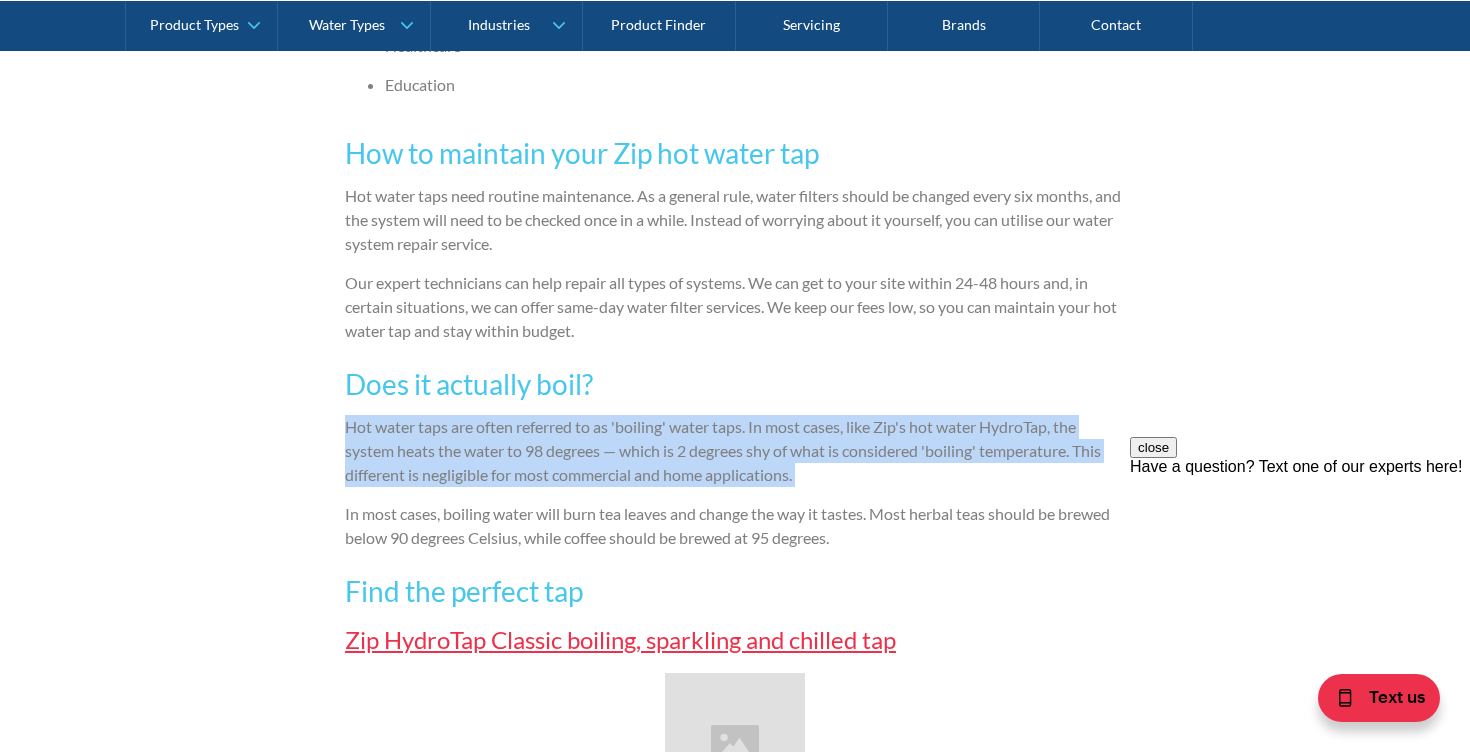 click on "Traditionally, hot water comes from hot water tanks. As the water is used up, cold water replaces it in the tank. Reheating cold water takes time, which interrupts the hot water supply to residential and commercial buildings. Now, you can install an instantaneous hot water system which heats your water when you need it.  Installing a Zip hot water tap means you'll cut down on time spent waiting for water to boil for teas and coffees, and reduce your electricity consumption at the same time. You'll be lowering your carbon emissions, and saving on your utility bills. At The Water People, we have an  unbeatable range  of Zip premium boiling water systems. Whether it's for a residential home or a commercial site, we can install and service hot water taps to suit all needs. Now that you know why you need a hot water tap, find out more about how to: Choose the right system Install the system Use your new tap Keep Maintain it What do you want from your Zip hot water tap? Other water taps  you can get include: ‍" at bounding box center [735, 1287] 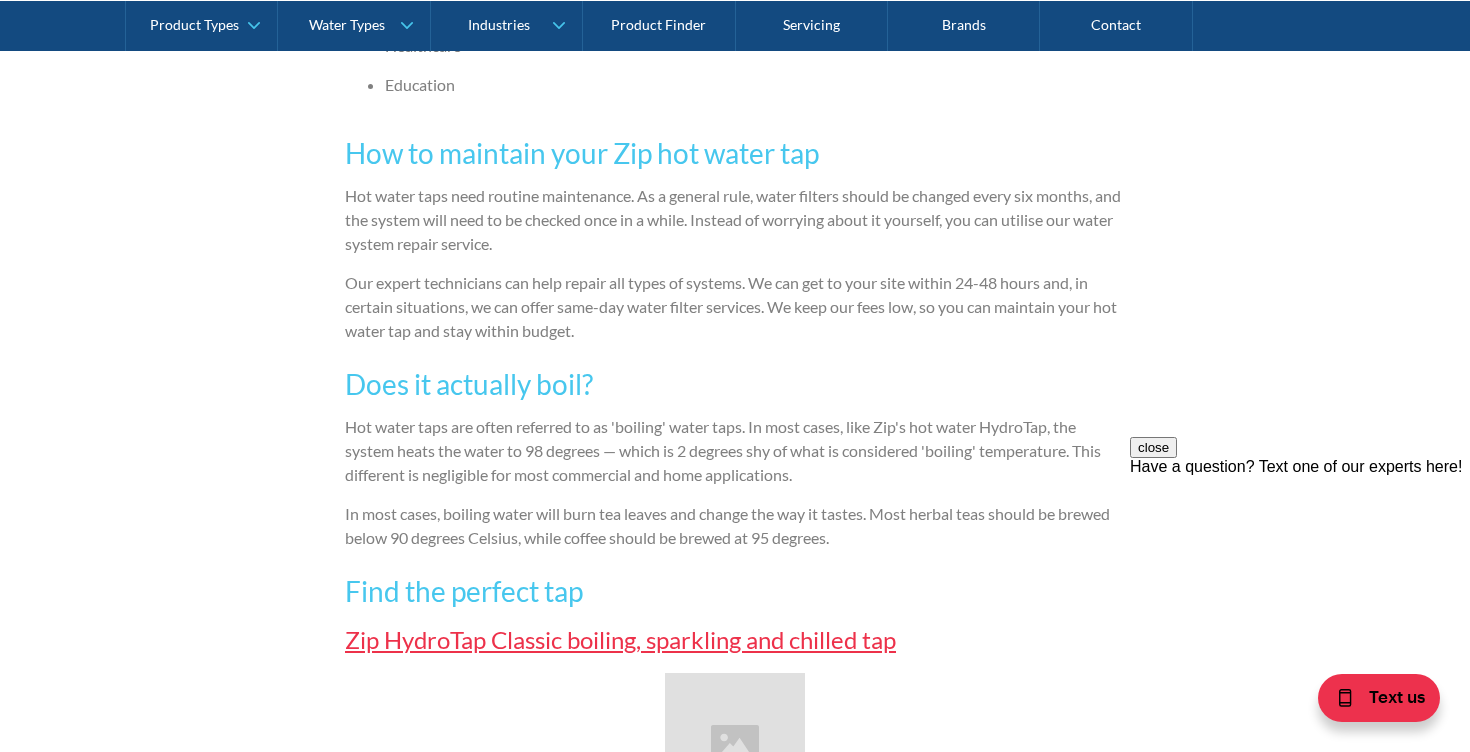 click on "Find the perfect tap" at bounding box center (735, 591) 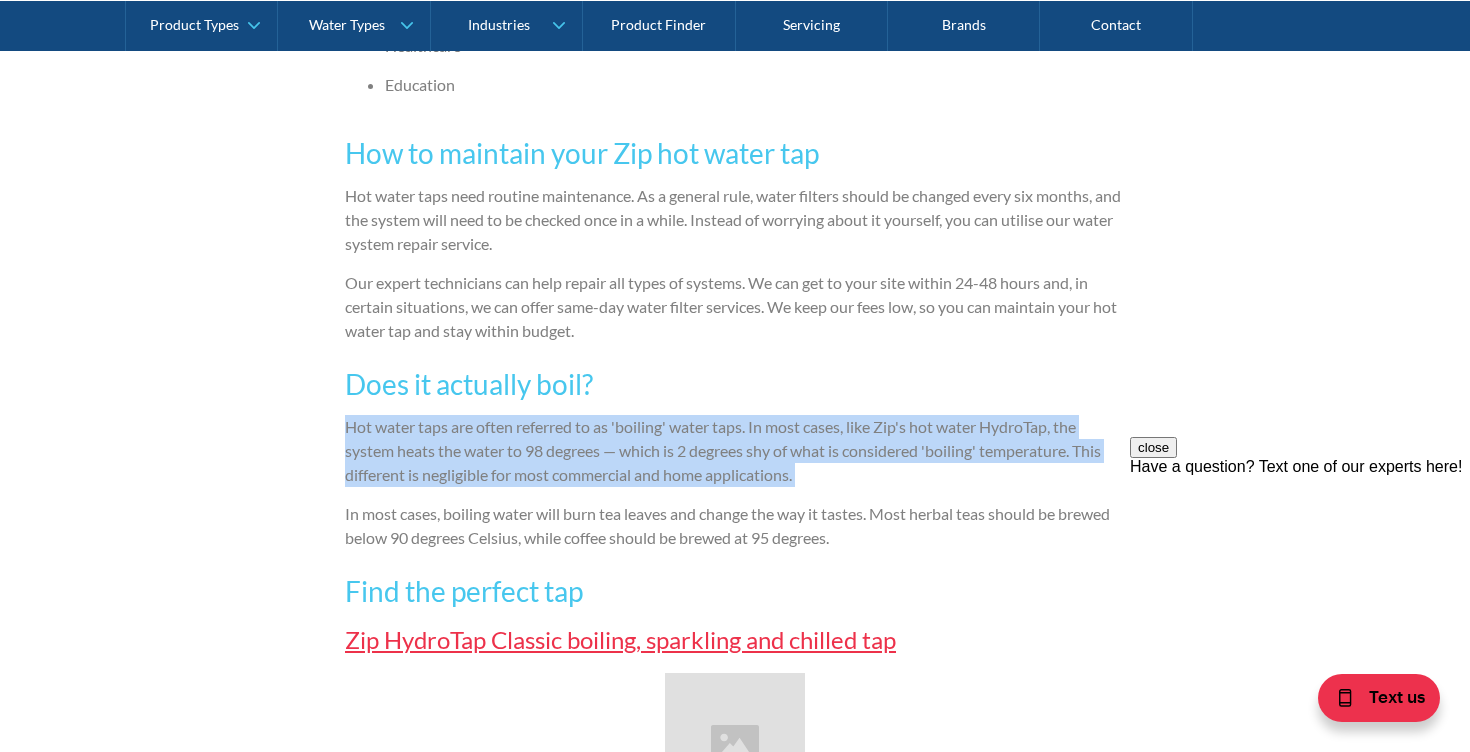 click on "Traditionally, hot water comes from hot water tanks. As the water is used up, cold water replaces it in the tank. Reheating cold water takes time, which interrupts the hot water supply to residential and commercial buildings. Now, you can install an instantaneous hot water system which heats your water when you need it.  Installing a Zip hot water tap means you'll cut down on time spent waiting for water to boil for teas and coffees, and reduce your electricity consumption at the same time. You'll be lowering your carbon emissions, and saving on your utility bills. At The Water People, we have an  unbeatable range  of Zip premium boiling water systems. Whether it's for a residential home or a commercial site, we can install and service hot water taps to suit all needs. Now that you know why you need a hot water tap, find out more about how to: Choose the right system Install the system Use your new tap Keep Maintain it What do you want from your Zip hot water tap? Other water taps  you can get include: ‍" at bounding box center (735, 1287) 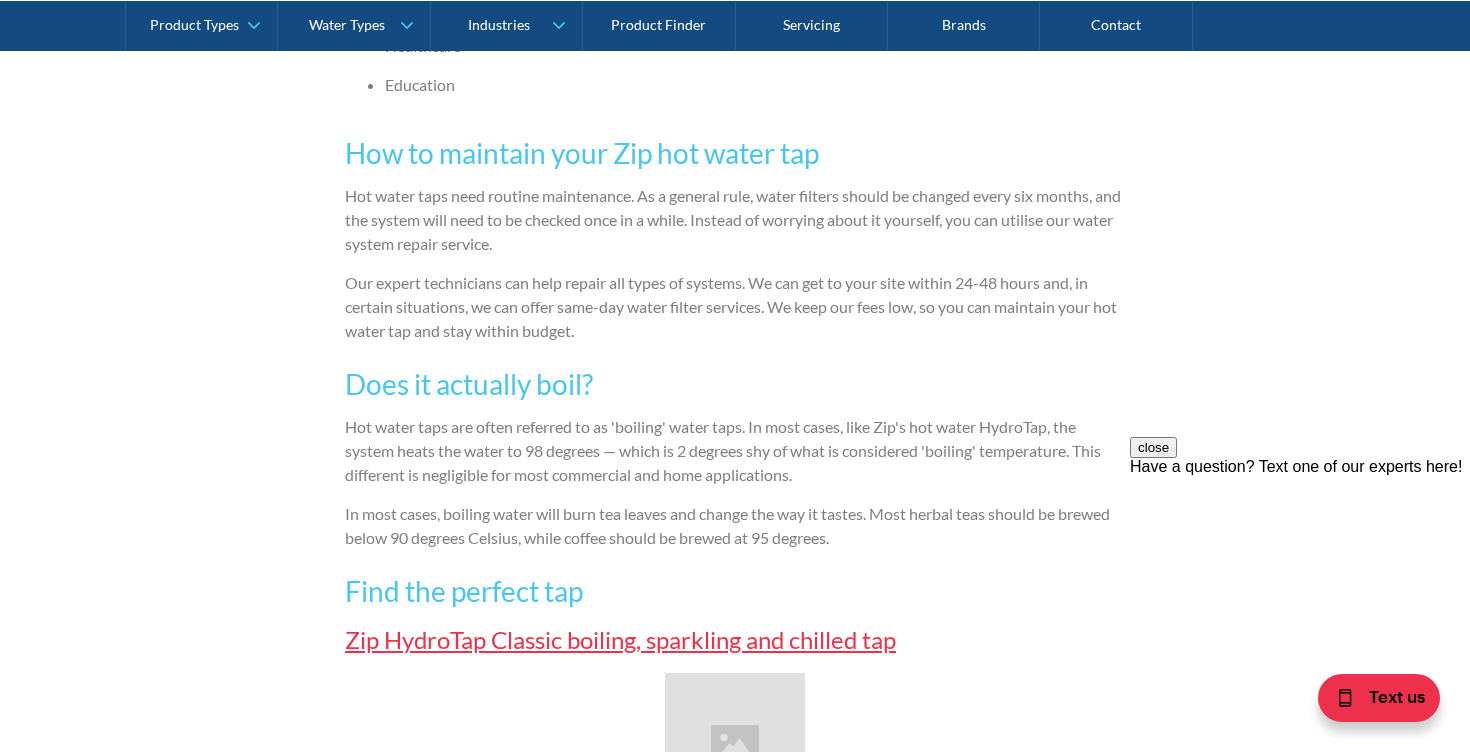 click on "Traditionally, hot water comes from hot water tanks. As the water is used up, cold water replaces it in the tank. Reheating cold water takes time, which interrupts the hot water supply to residential and commercial buildings. Now, you can install an instantaneous hot water system which heats your water when you need it.  Installing a Zip hot water tap means you'll cut down on time spent waiting for water to boil for teas and coffees, and reduce your electricity consumption at the same time. You'll be lowering your carbon emissions, and saving on your utility bills. At The Water People, we have an  unbeatable range  of Zip premium boiling water systems. Whether it's for a residential home or a commercial site, we can install and service hot water taps to suit all needs. Now that you know why you need a hot water tap, find out more about how to: Choose the right system Install the system Use your new tap Keep Maintain it What do you want from your Zip hot water tap? Other water taps  you can get include: ‍" at bounding box center [735, 1287] 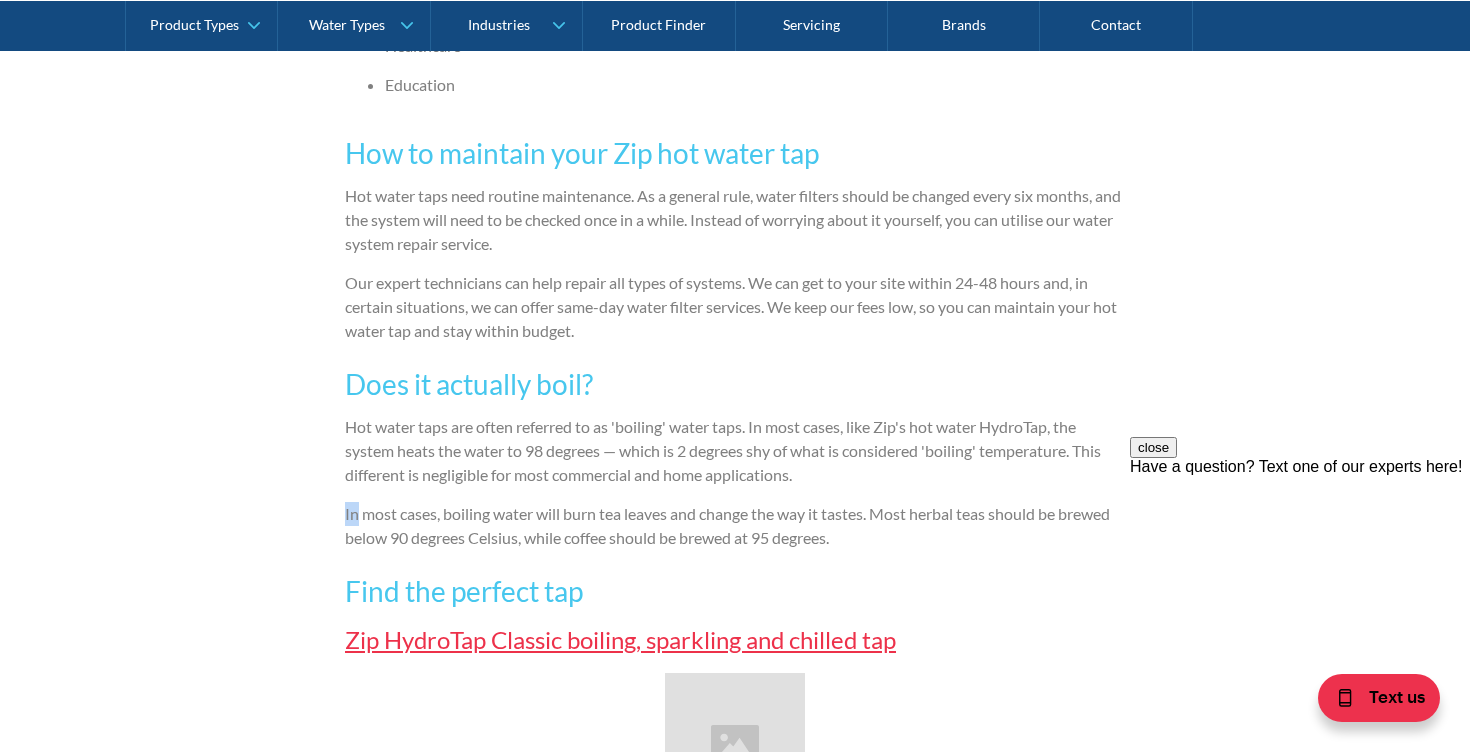 click on "Traditionally, hot water comes from hot water tanks. As the water is used up, cold water replaces it in the tank. Reheating cold water takes time, which interrupts the hot water supply to residential and commercial buildings. Now, you can install an instantaneous hot water system which heats your water when you need it.  Installing a Zip hot water tap means you'll cut down on time spent waiting for water to boil for teas and coffees, and reduce your electricity consumption at the same time. You'll be lowering your carbon emissions, and saving on your utility bills. At The Water People, we have an  unbeatable range  of Zip premium boiling water systems. Whether it's for a residential home or a commercial site, we can install and service hot water taps to suit all needs. Now that you know why you need a hot water tap, find out more about how to: Choose the right system Install the system Use your new tap Keep Maintain it What do you want from your Zip hot water tap? Other water taps  you can get include: ‍" at bounding box center (735, 1287) 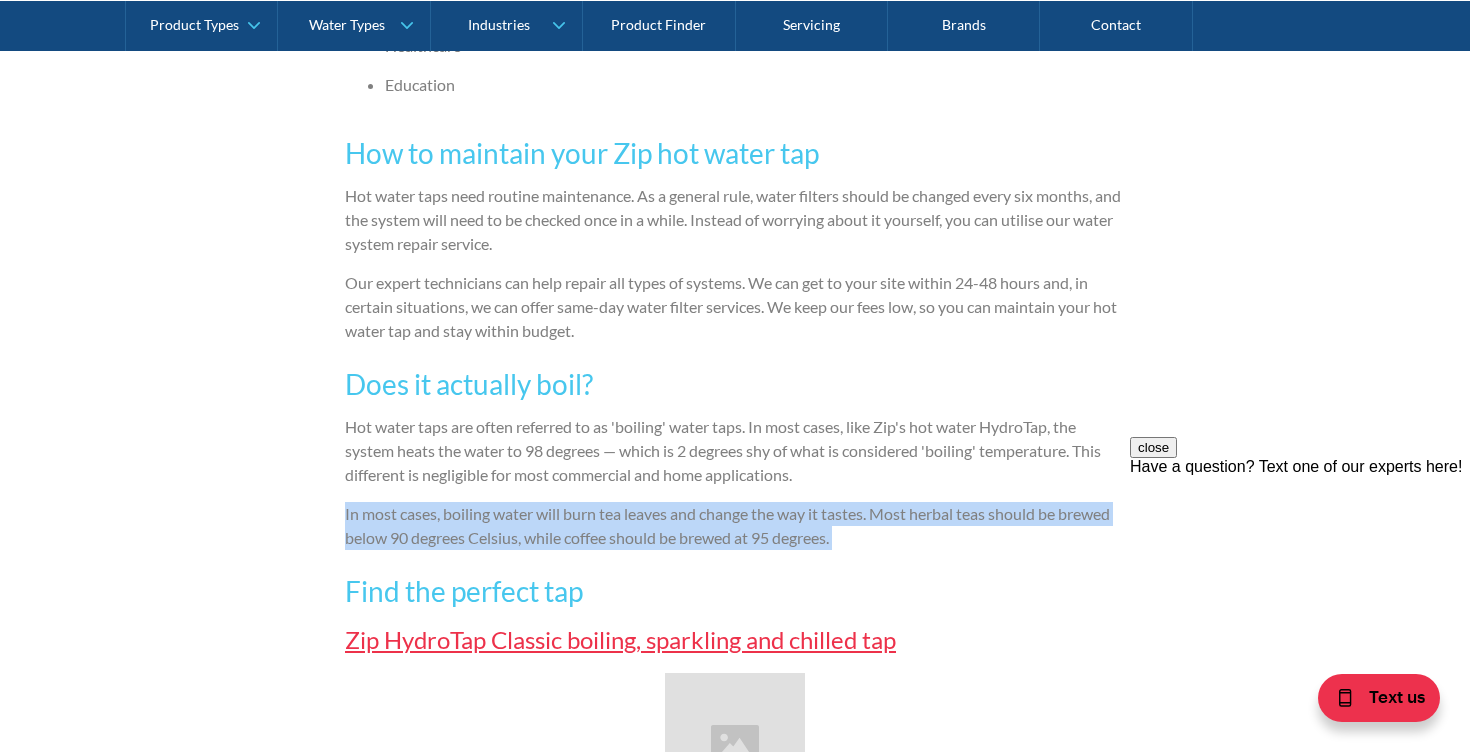 click on "Hot water taps are often referred to as 'boiling' water taps. In most cases, like Zip's hot water HydroTap, the system heats the water to 98 degrees — which is 2 degrees shy of what is considered 'boiling' temperature. This different is negligible for most commercial and home applications." at bounding box center [735, 451] 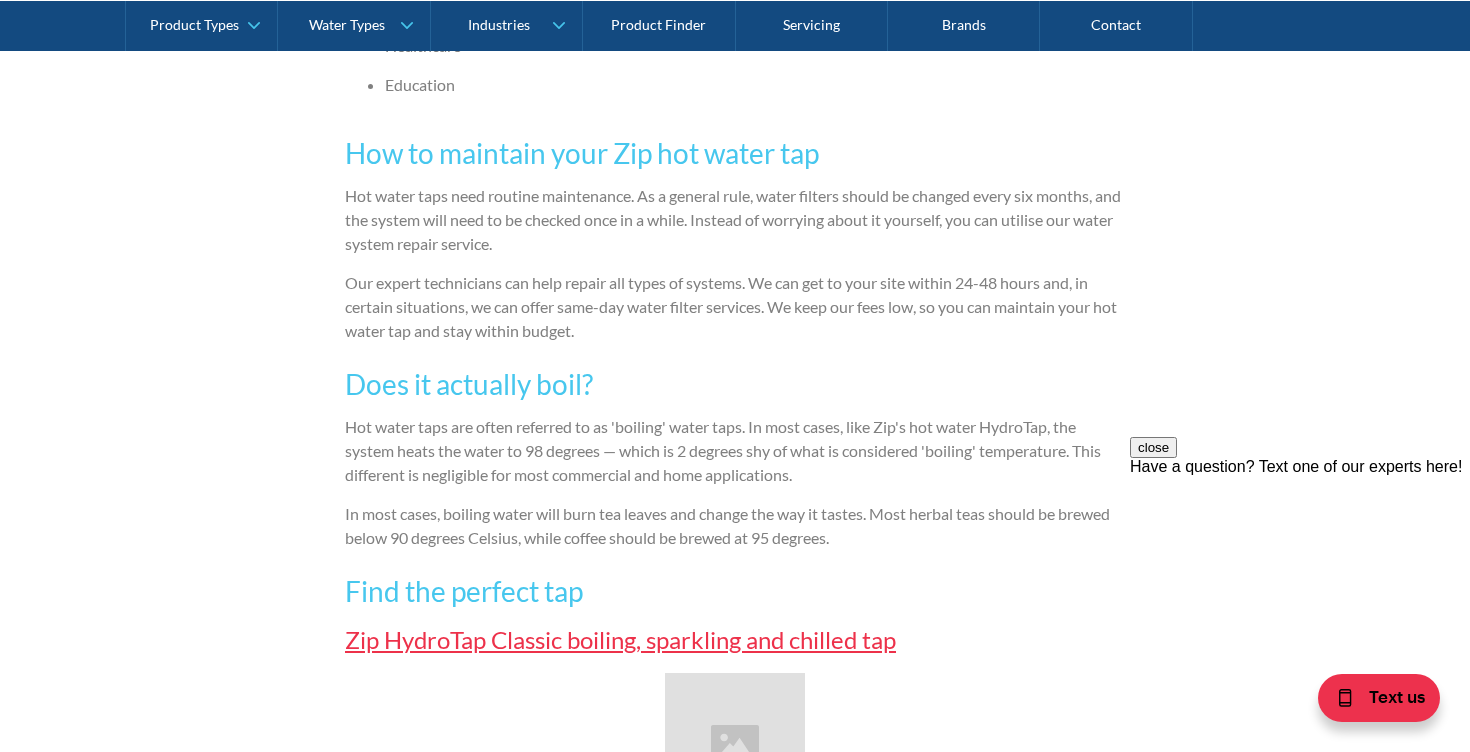 click on "Hot water taps are often referred to as 'boiling' water taps. In most cases, like Zip's hot water HydroTap, the system heats the water to 98 degrees — which is 2 degrees shy of what is considered 'boiling' temperature. This different is negligible for most commercial and home applications." at bounding box center [735, 451] 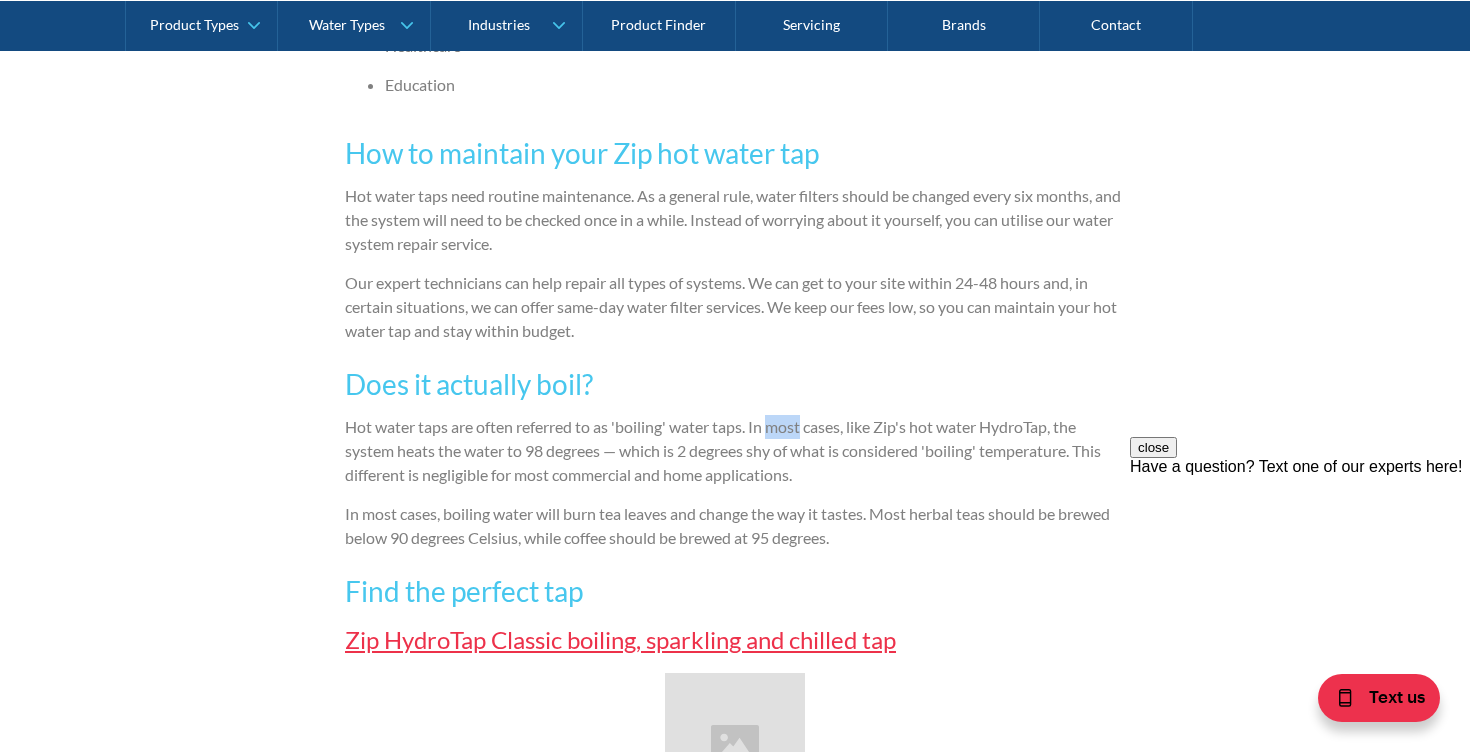 click on "Hot water taps are often referred to as 'boiling' water taps. In most cases, like Zip's hot water HydroTap, the system heats the water to 98 degrees — which is 2 degrees shy of what is considered 'boiling' temperature. This different is negligible for most commercial and home applications." at bounding box center (735, 451) 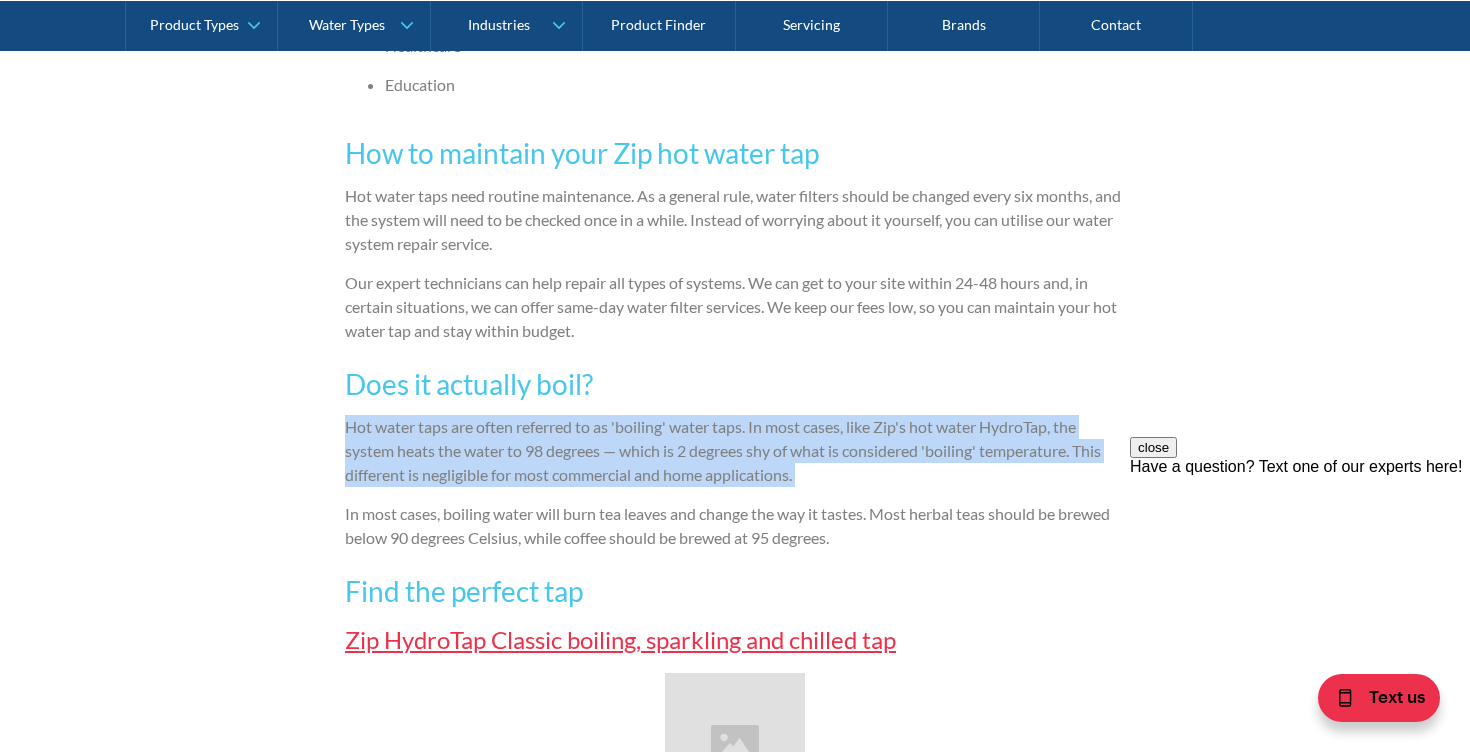 click on "In most cases, boiling water will burn tea leaves and change the way it tastes. Most herbal teas should be brewed below 90 degrees Celsius, while coffee should be brewed at 95 degrees." at bounding box center [735, 526] 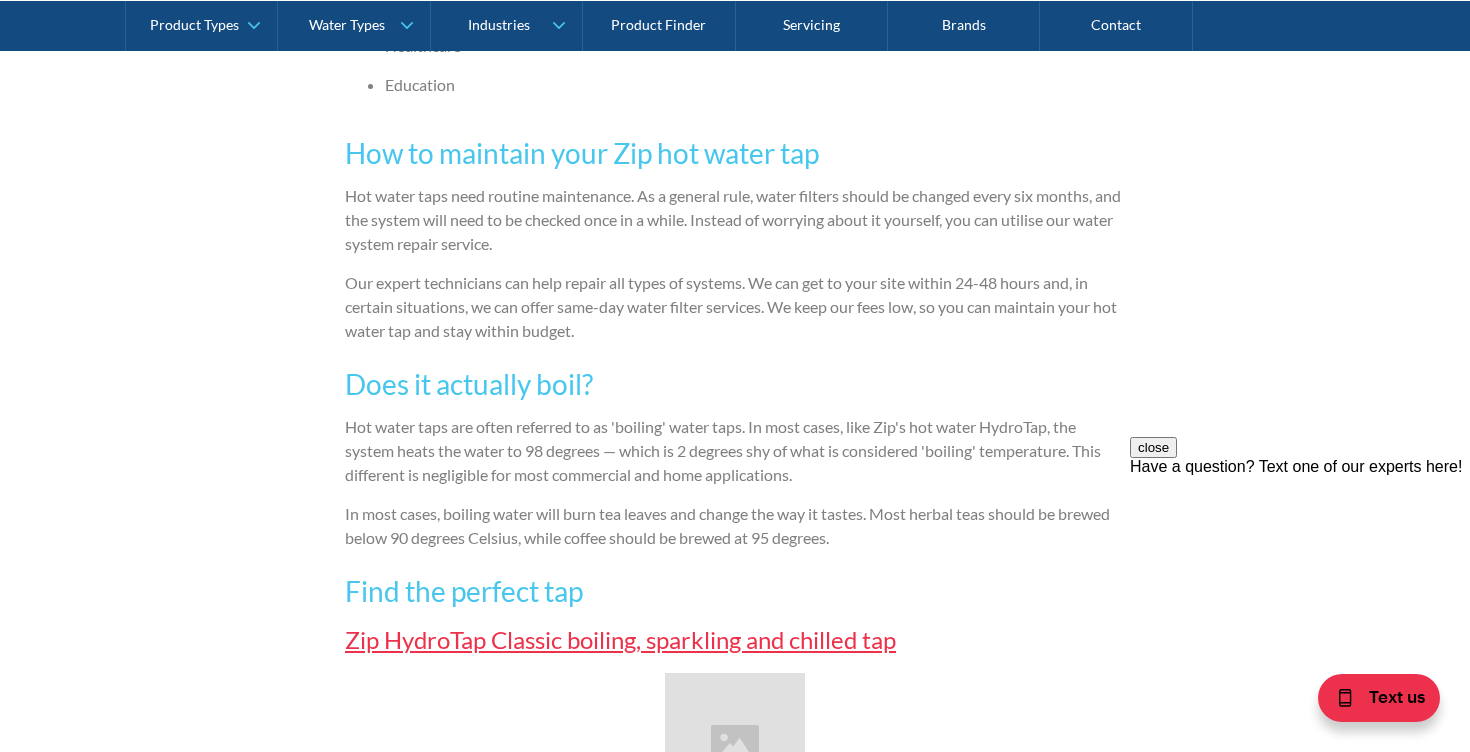 click on "In most cases, boiling water will burn tea leaves and change the way it tastes. Most herbal teas should be brewed below 90 degrees Celsius, while coffee should be brewed at 95 degrees." at bounding box center [735, 526] 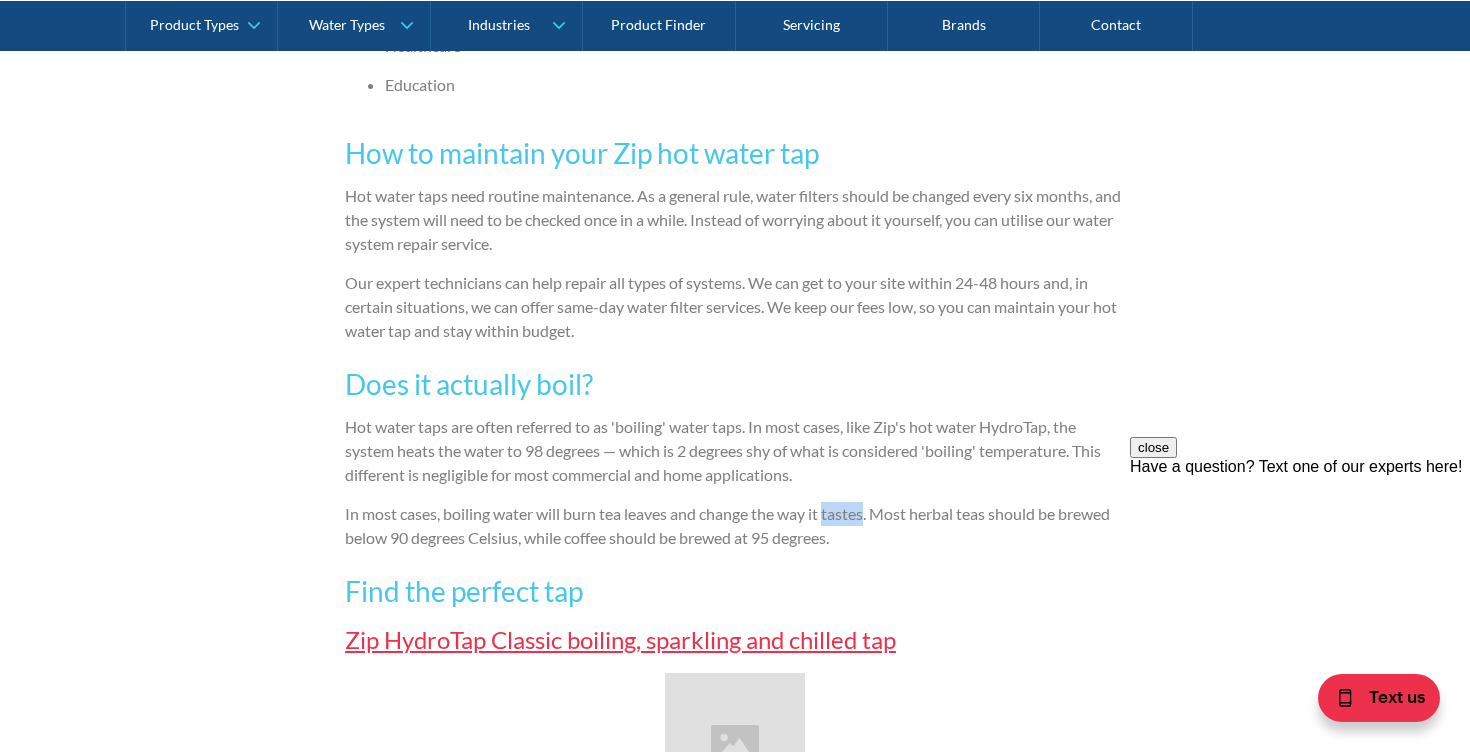 click on "In most cases, boiling water will burn tea leaves and change the way it tastes. Most herbal teas should be brewed below 90 degrees Celsius, while coffee should be brewed at 95 degrees." at bounding box center [735, 526] 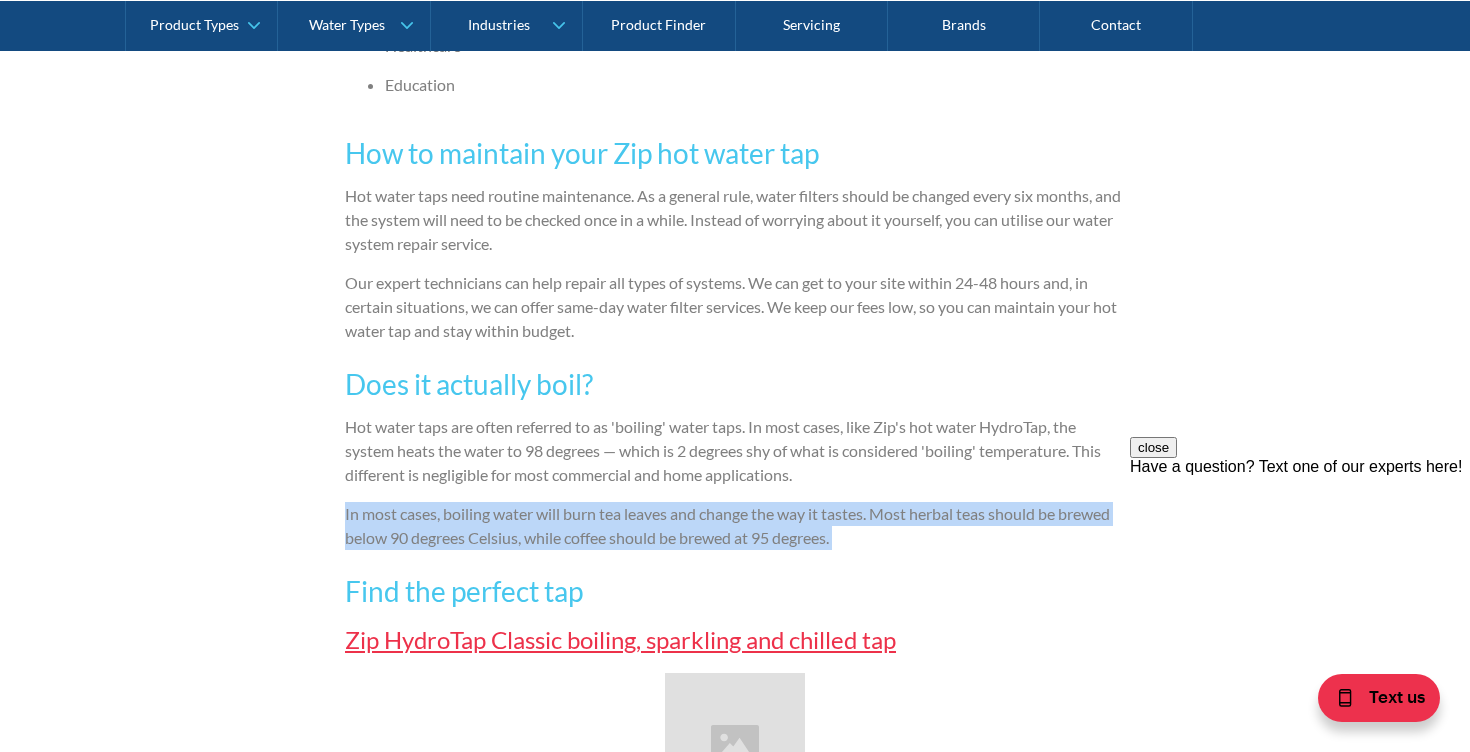 click on "Hot water taps are often referred to as 'boiling' water taps. In most cases, like Zip's hot water HydroTap, the system heats the water to 98 degrees — which is 2 degrees shy of what is considered 'boiling' temperature. This different is negligible for most commercial and home applications." at bounding box center (735, 451) 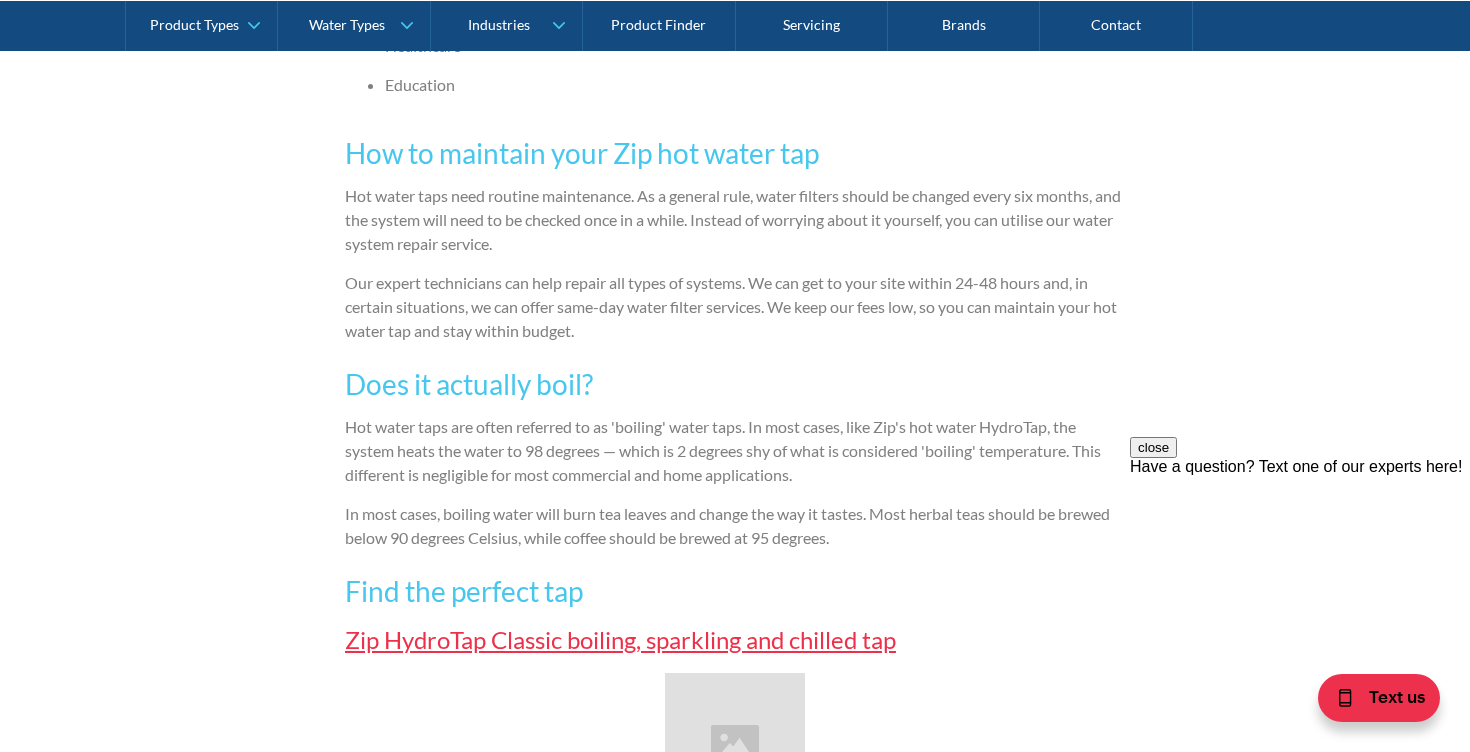 click on "Hot water taps are often referred to as 'boiling' water taps. In most cases, like Zip's hot water HydroTap, the system heats the water to 98 degrees — which is 2 degrees shy of what is considered 'boiling' temperature. This different is negligible for most commercial and home applications." at bounding box center [735, 451] 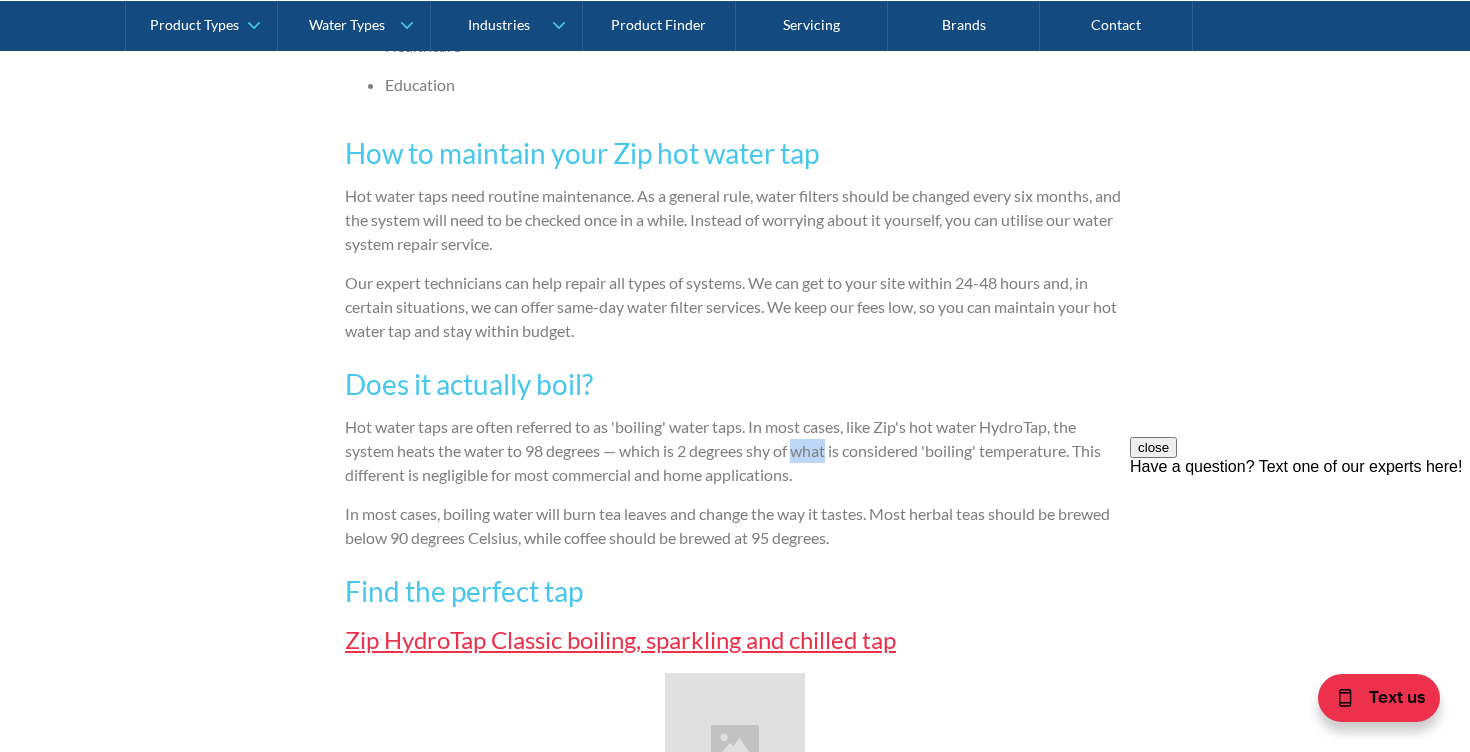click on "Hot water taps are often referred to as 'boiling' water taps. In most cases, like Zip's hot water HydroTap, the system heats the water to 98 degrees — which is 2 degrees shy of what is considered 'boiling' temperature. This different is negligible for most commercial and home applications." at bounding box center (735, 451) 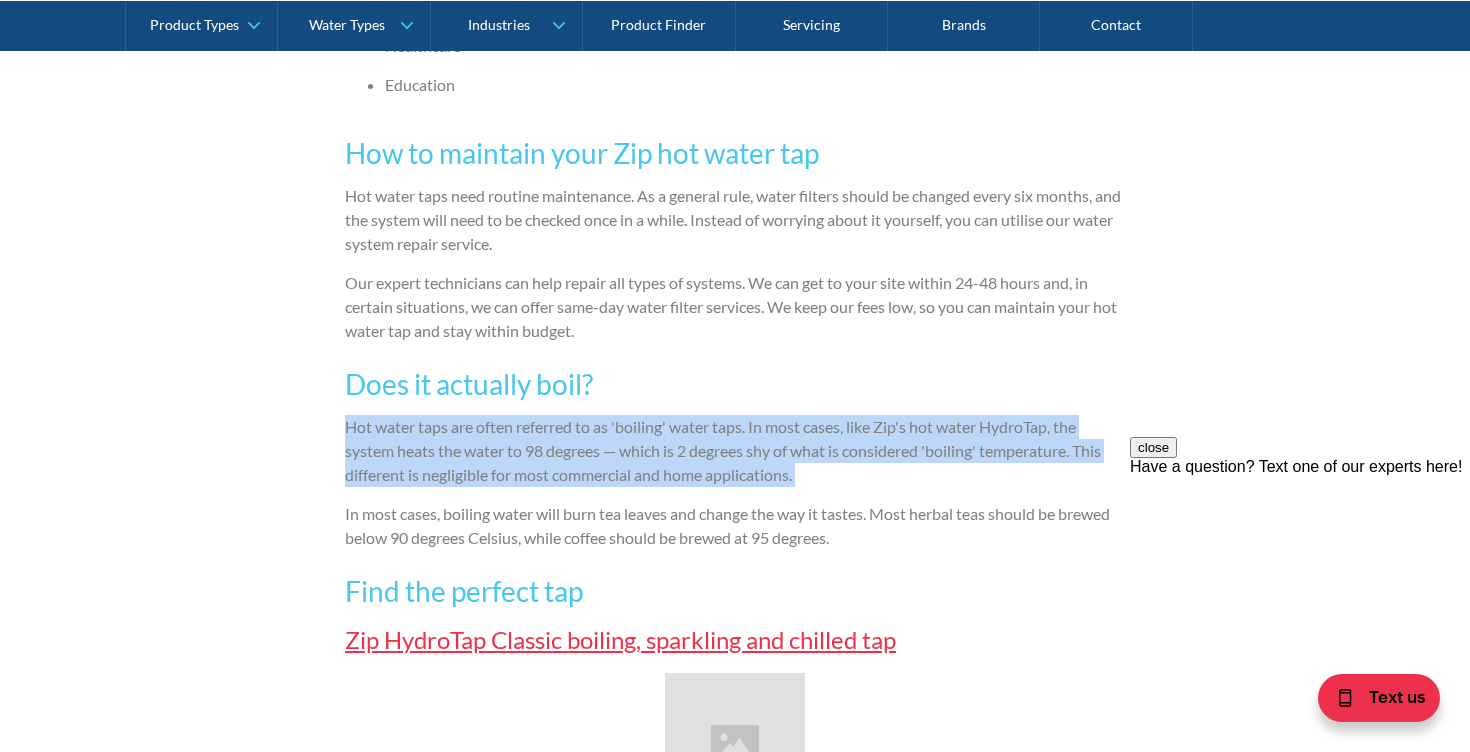 click on "Hot water taps are often referred to as 'boiling' water taps. In most cases, like Zip's hot water HydroTap, the system heats the water to 98 degrees — which is 2 degrees shy of what is considered 'boiling' temperature. This different is negligible for most commercial and home applications." at bounding box center (735, 451) 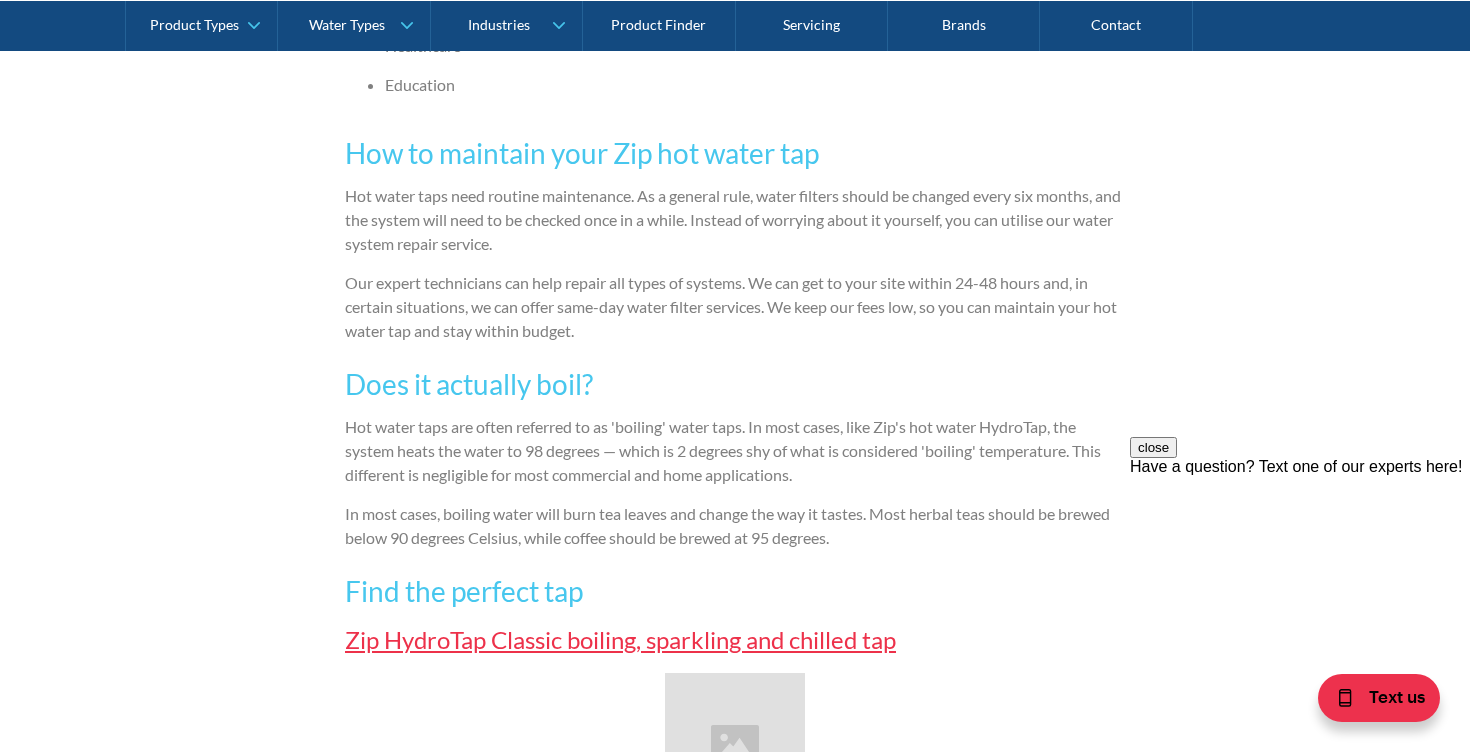 click on "Hot water taps are often referred to as 'boiling' water taps. In most cases, like Zip's hot water HydroTap, the system heats the water to 98 degrees — which is 2 degrees shy of what is considered 'boiling' temperature. This different is negligible for most commercial and home applications." at bounding box center [735, 451] 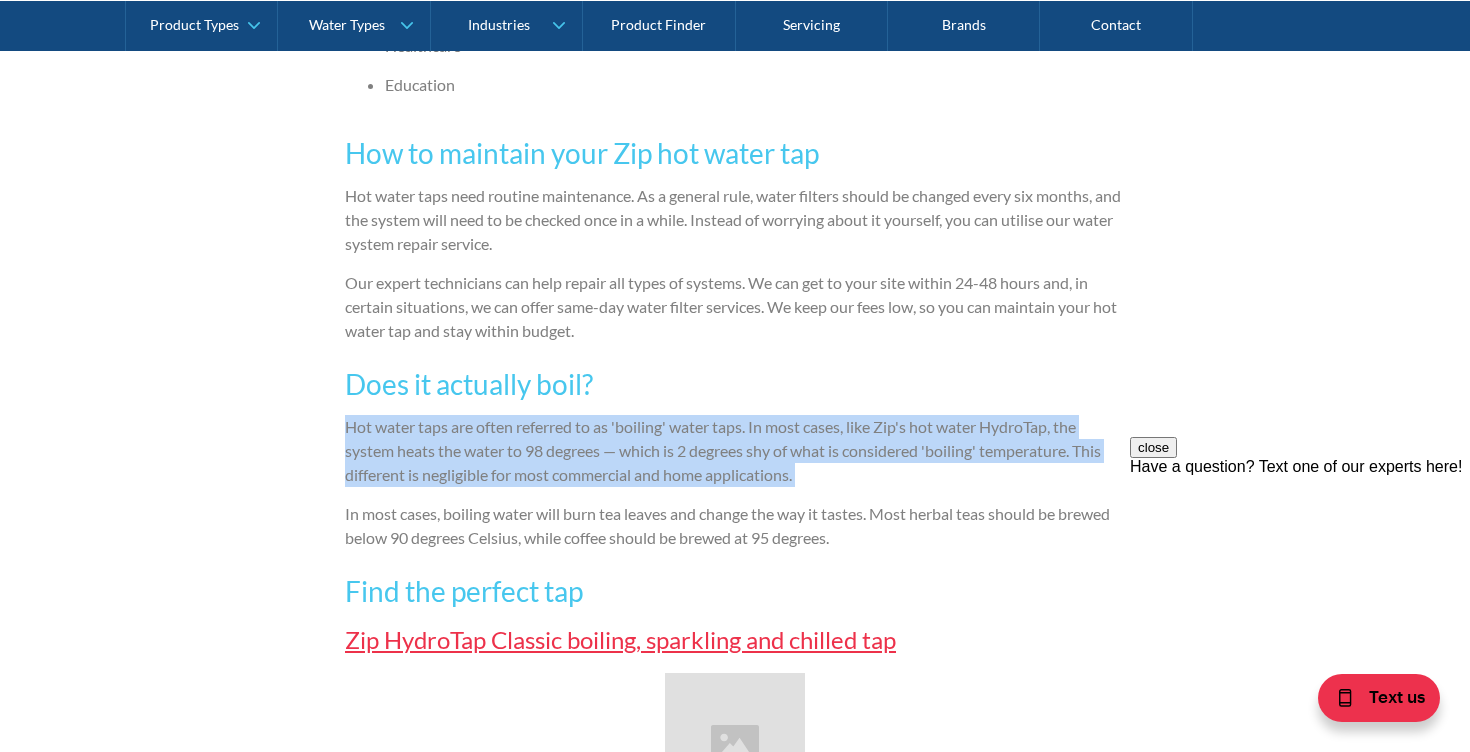 click on "Hot water taps are often referred to as 'boiling' water taps. In most cases, like Zip's hot water HydroTap, the system heats the water to 98 degrees — which is 2 degrees shy of what is considered 'boiling' temperature. This different is negligible for most commercial and home applications." at bounding box center [735, 451] 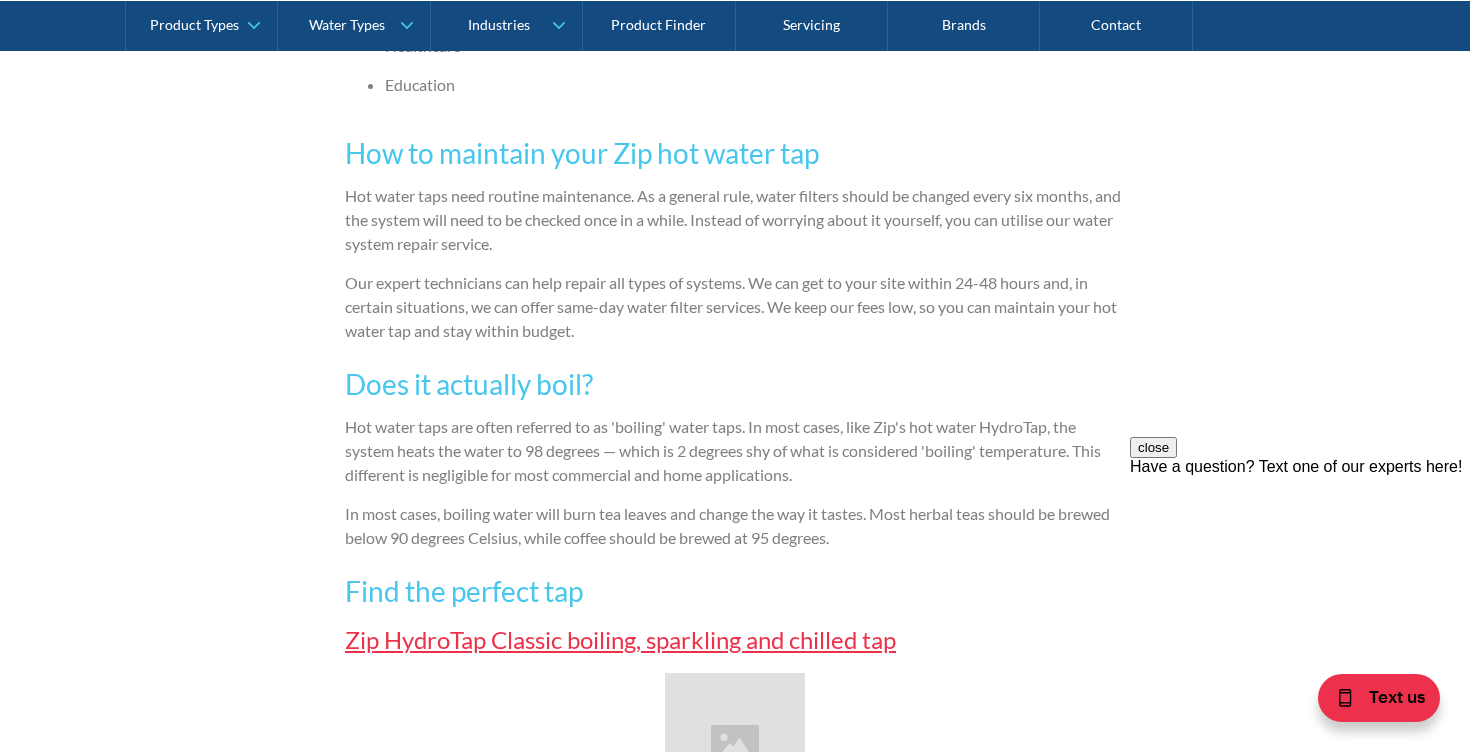 click on "In most cases, boiling water will burn tea leaves and change the way it tastes. Most herbal teas should be brewed below 90 degrees Celsius, while coffee should be brewed at 95 degrees." at bounding box center [735, 526] 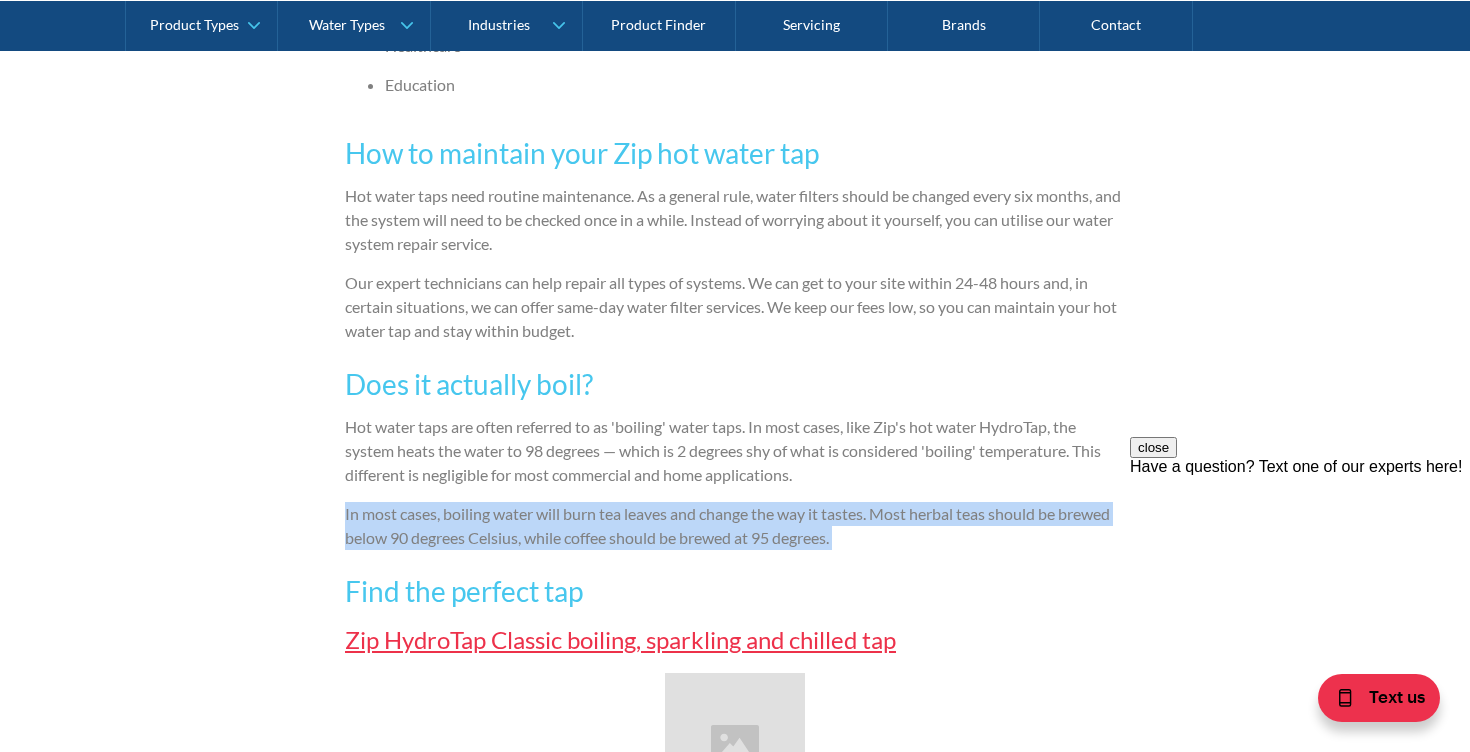 click on "Hot water taps are often referred to as 'boiling' water taps. In most cases, like Zip's hot water HydroTap, the system heats the water to 98 degrees — which is 2 degrees shy of what is considered 'boiling' temperature. This different is negligible for most commercial and home applications." at bounding box center (735, 451) 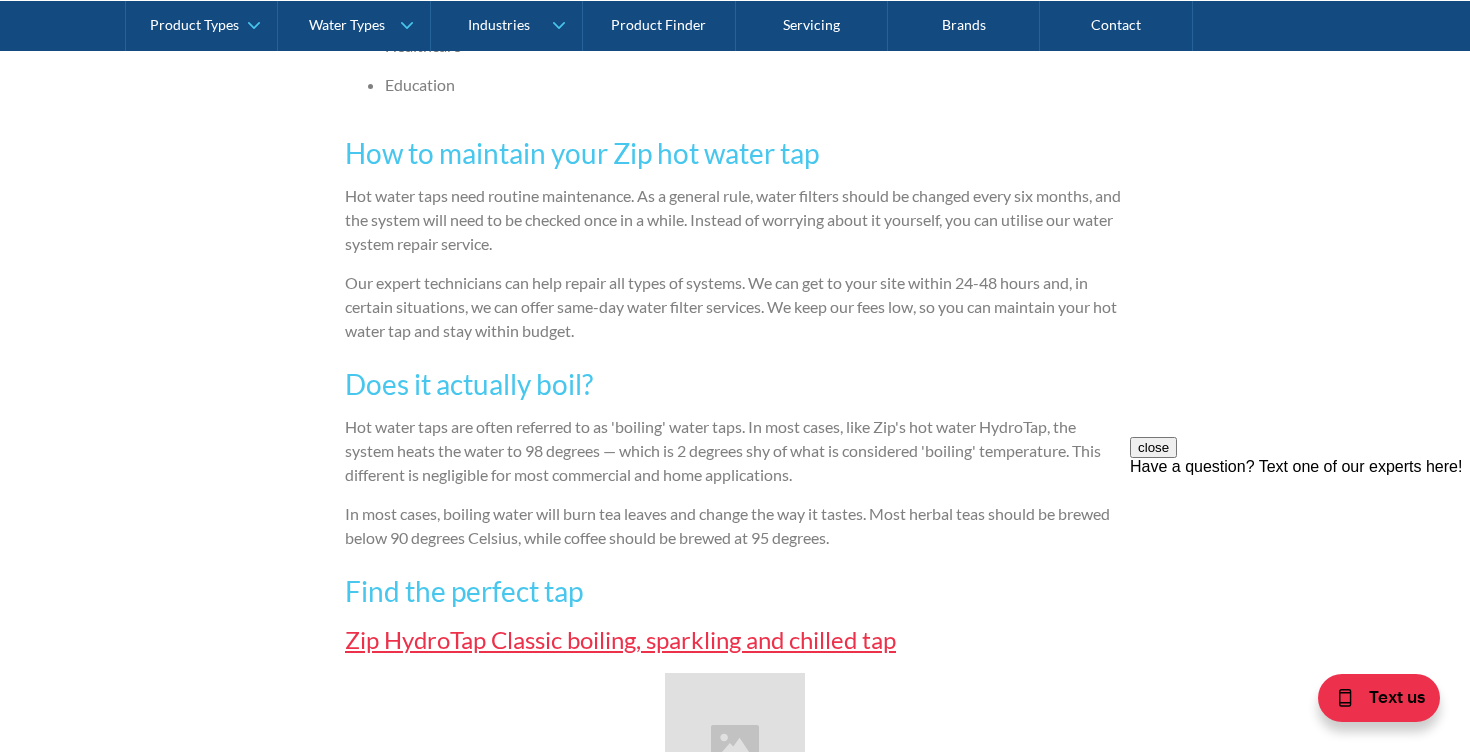 click on "Hot water taps are often referred to as 'boiling' water taps. In most cases, like Zip's hot water HydroTap, the system heats the water to 98 degrees — which is 2 degrees shy of what is considered 'boiling' temperature. This different is negligible for most commercial and home applications." at bounding box center [735, 451] 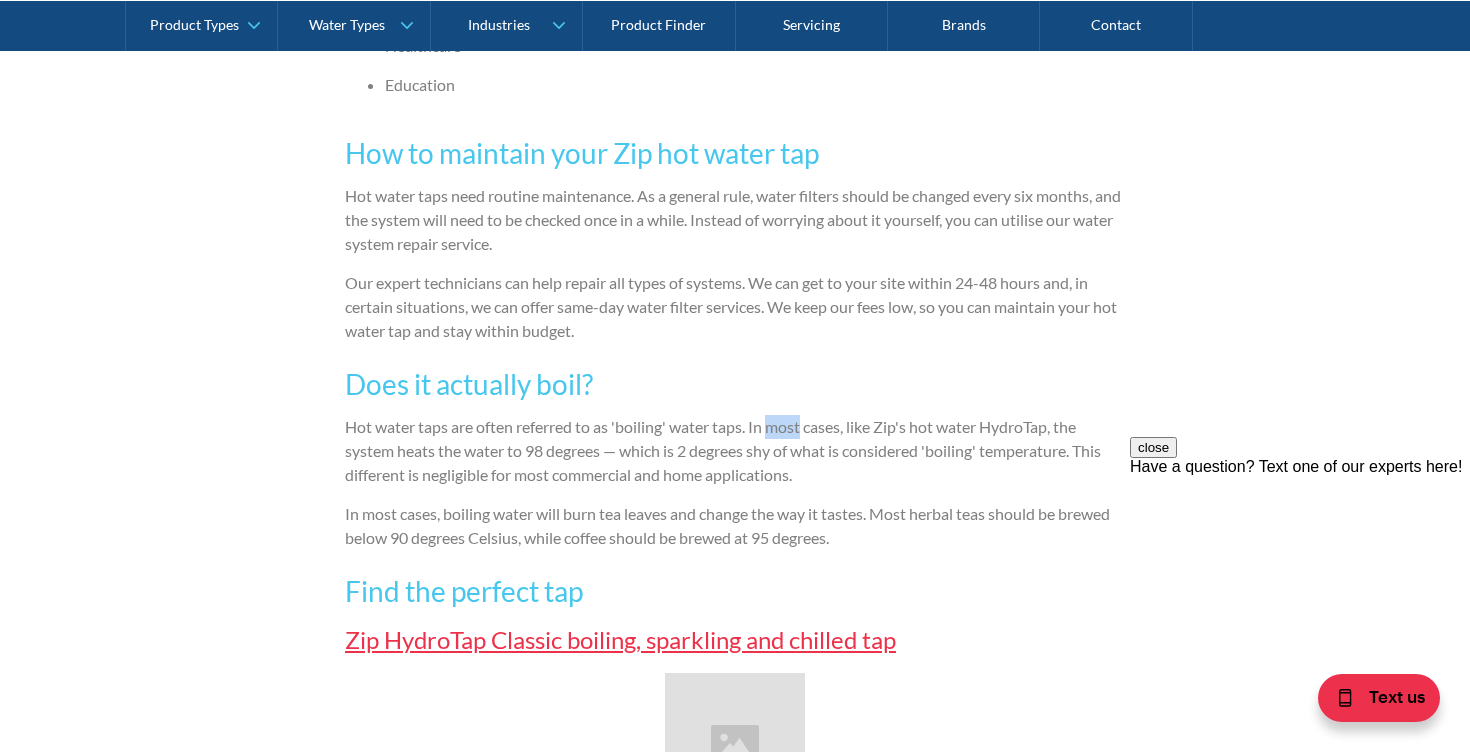 click on "Hot water taps are often referred to as 'boiling' water taps. In most cases, like Zip's hot water HydroTap, the system heats the water to 98 degrees — which is 2 degrees shy of what is considered 'boiling' temperature. This different is negligible for most commercial and home applications." at bounding box center [735, 451] 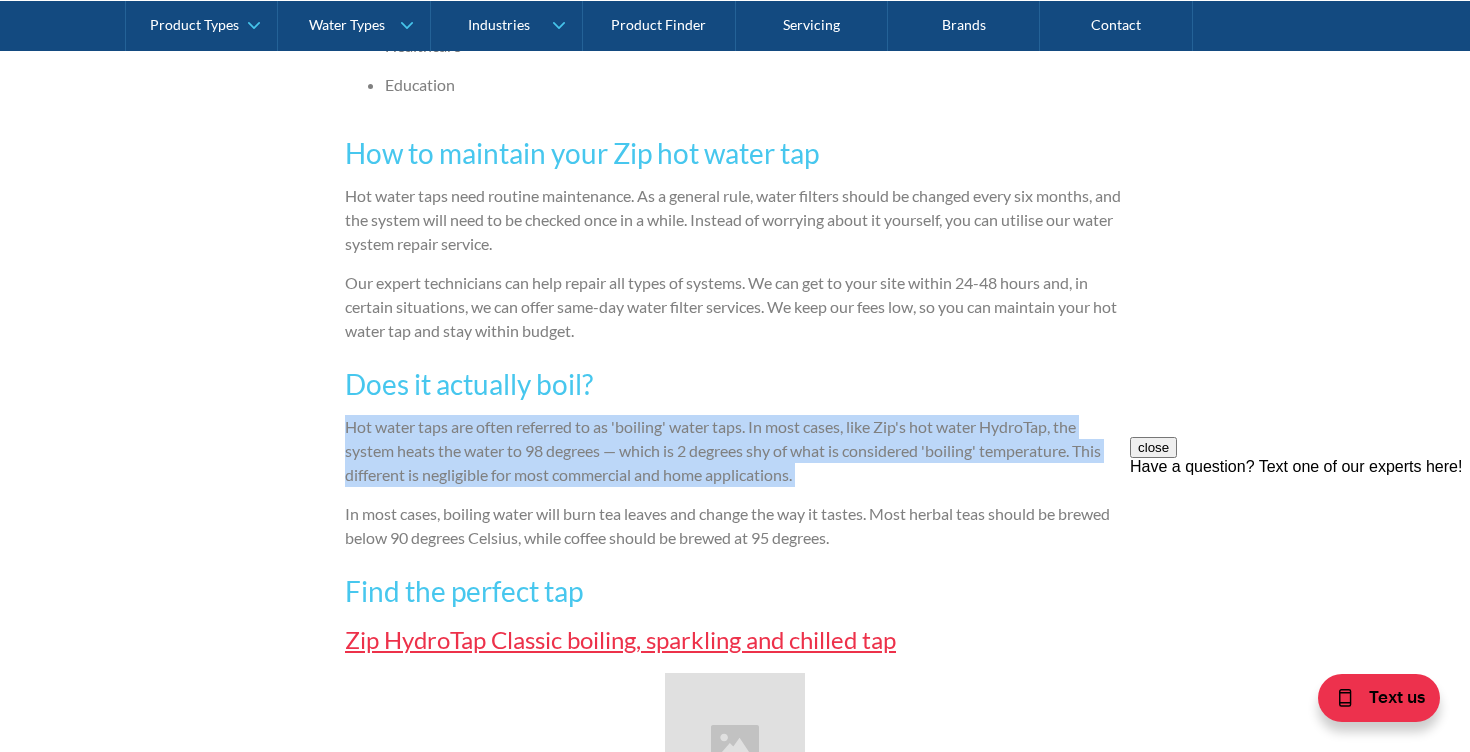 click on "In most cases, boiling water will burn tea leaves and change the way it tastes. Most herbal teas should be brewed below 90 degrees Celsius, while coffee should be brewed at 95 degrees." at bounding box center [735, 526] 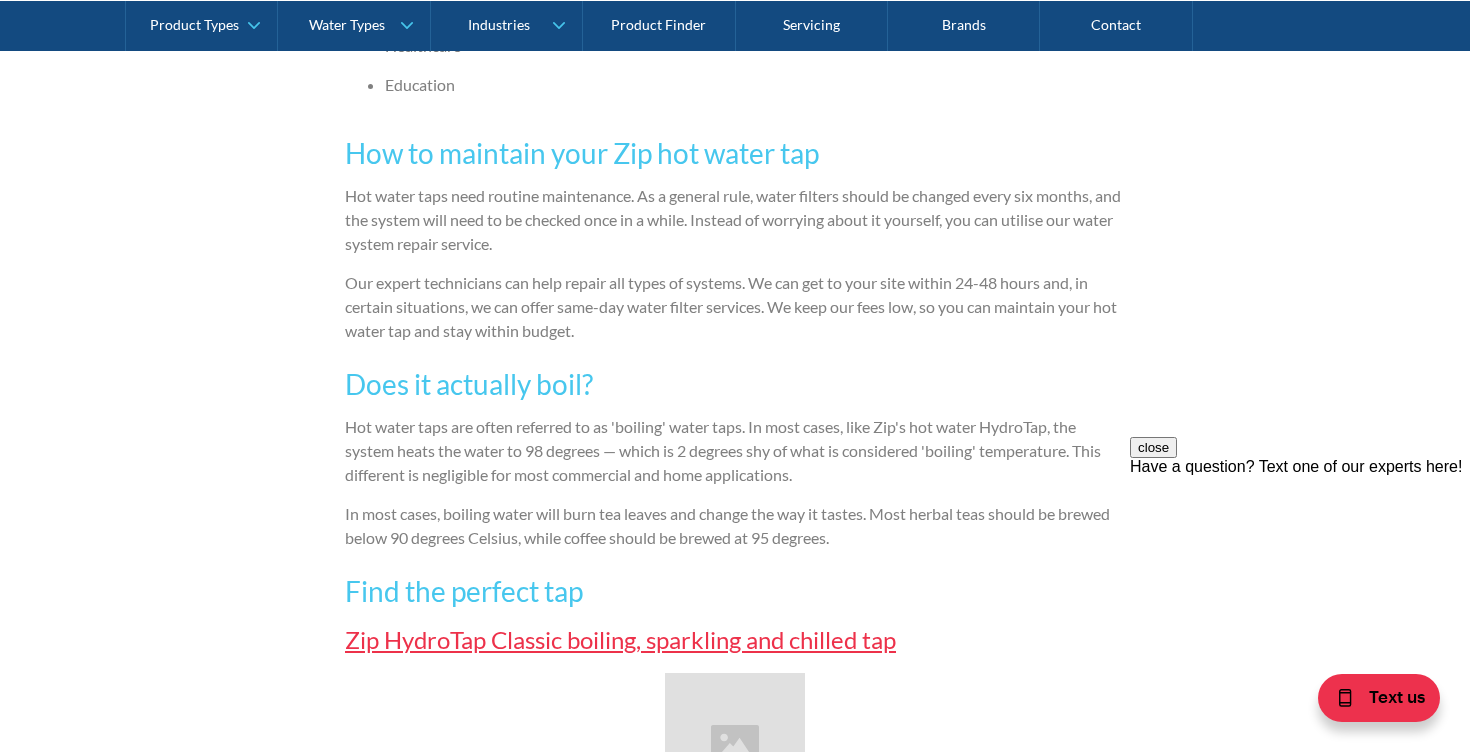 click on "In most cases, boiling water will burn tea leaves and change the way it tastes. Most herbal teas should be brewed below 90 degrees Celsius, while coffee should be brewed at 95 degrees." at bounding box center (735, 526) 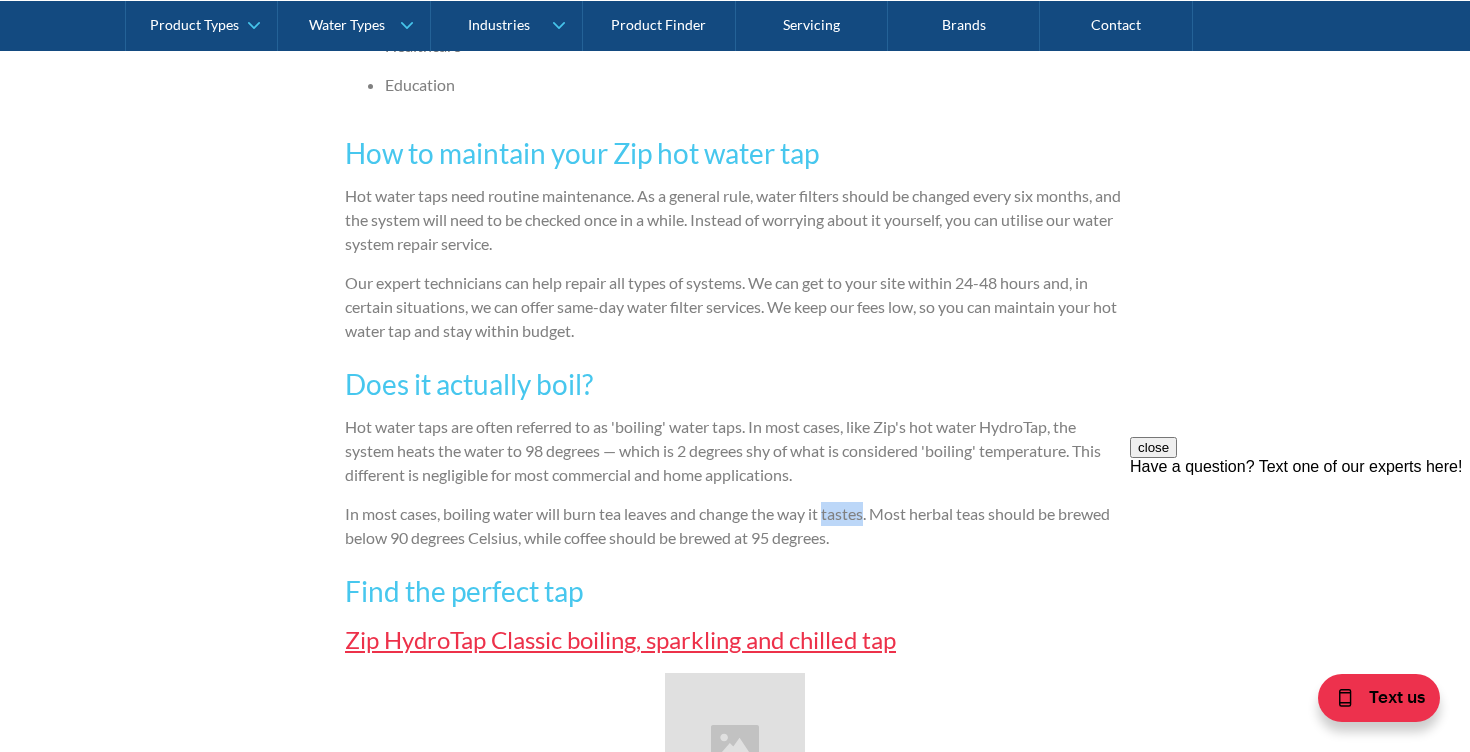 click on "In most cases, boiling water will burn tea leaves and change the way it tastes. Most herbal teas should be brewed below 90 degrees Celsius, while coffee should be brewed at 95 degrees." at bounding box center (735, 526) 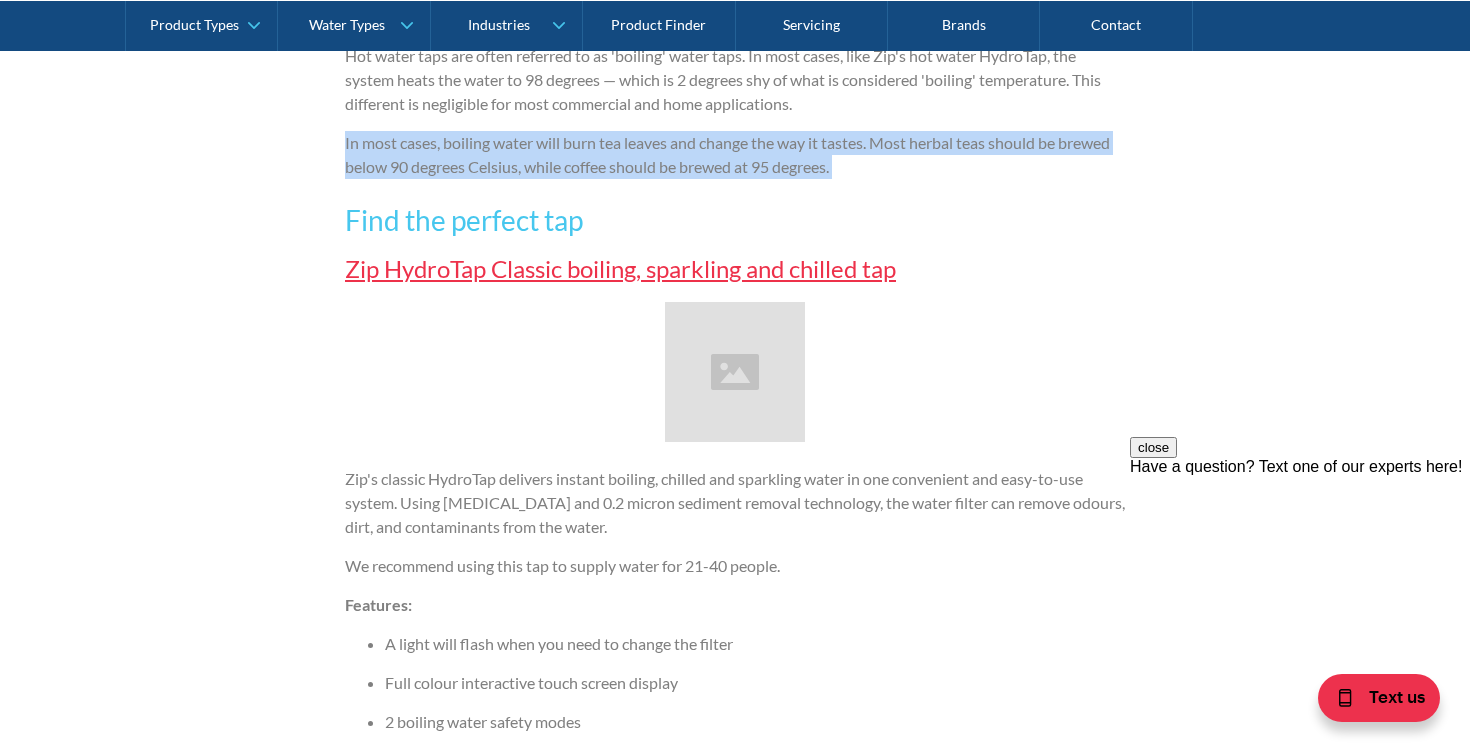 scroll, scrollTop: 2975, scrollLeft: 0, axis: vertical 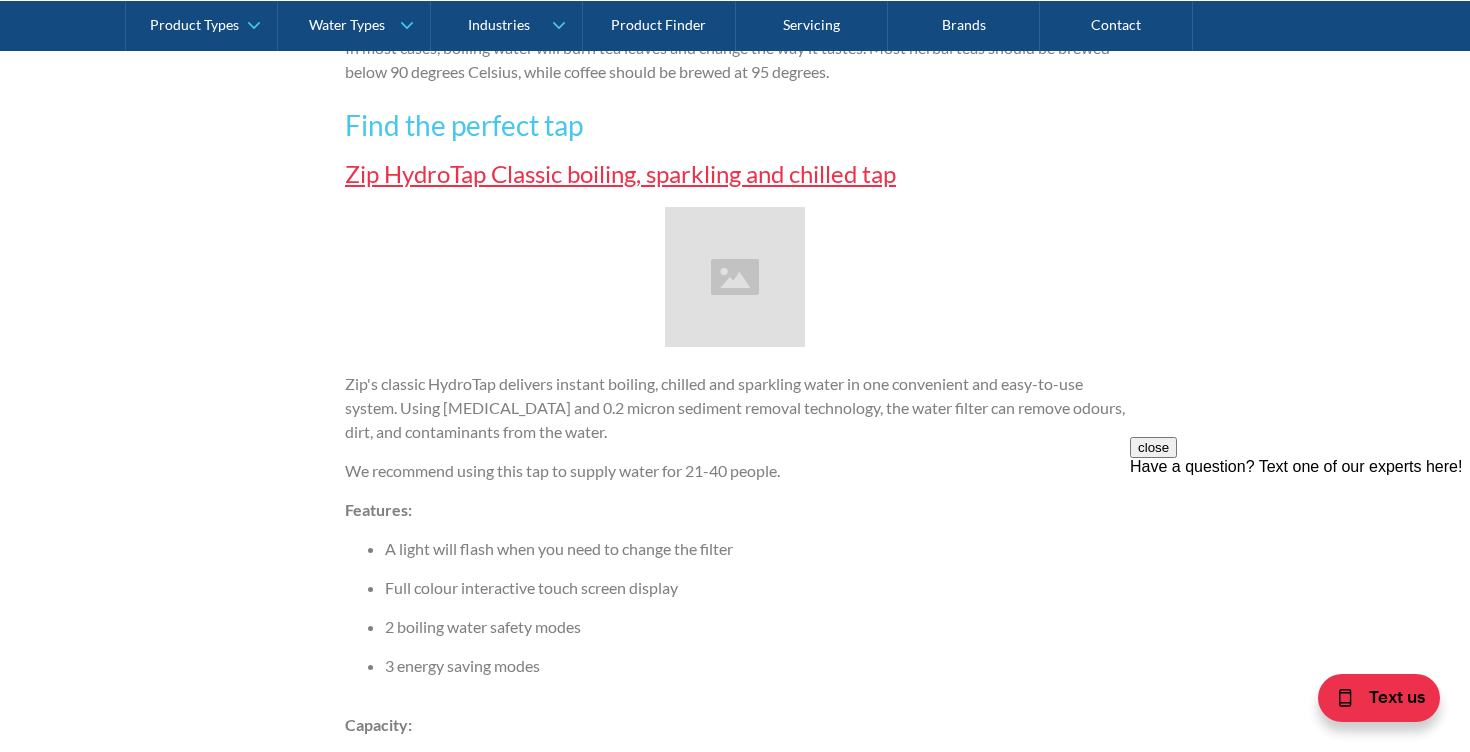 click on "Zip's classic HydroTap delivers instant boiling, chilled and sparkling water in one convenient and easy-to-use system. Using [MEDICAL_DATA] and 0.2 micron sediment removal technology, the water filter can remove odours, dirt, and contaminants from the water." at bounding box center [735, 408] 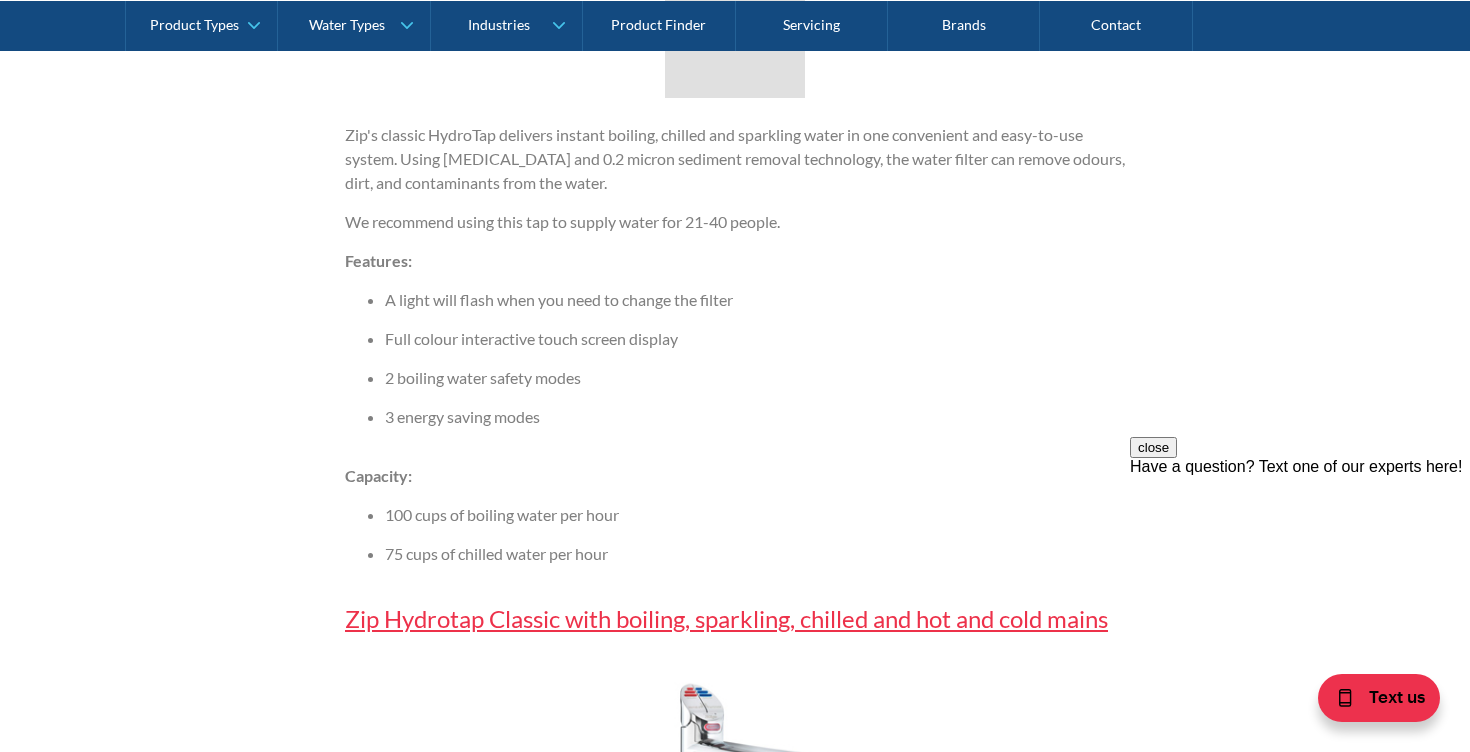 click on "A light will flash when you need to change the filter Full colour interactive touch screen display 2 boiling water safety modes 3 energy saving modes" at bounding box center [735, 366] 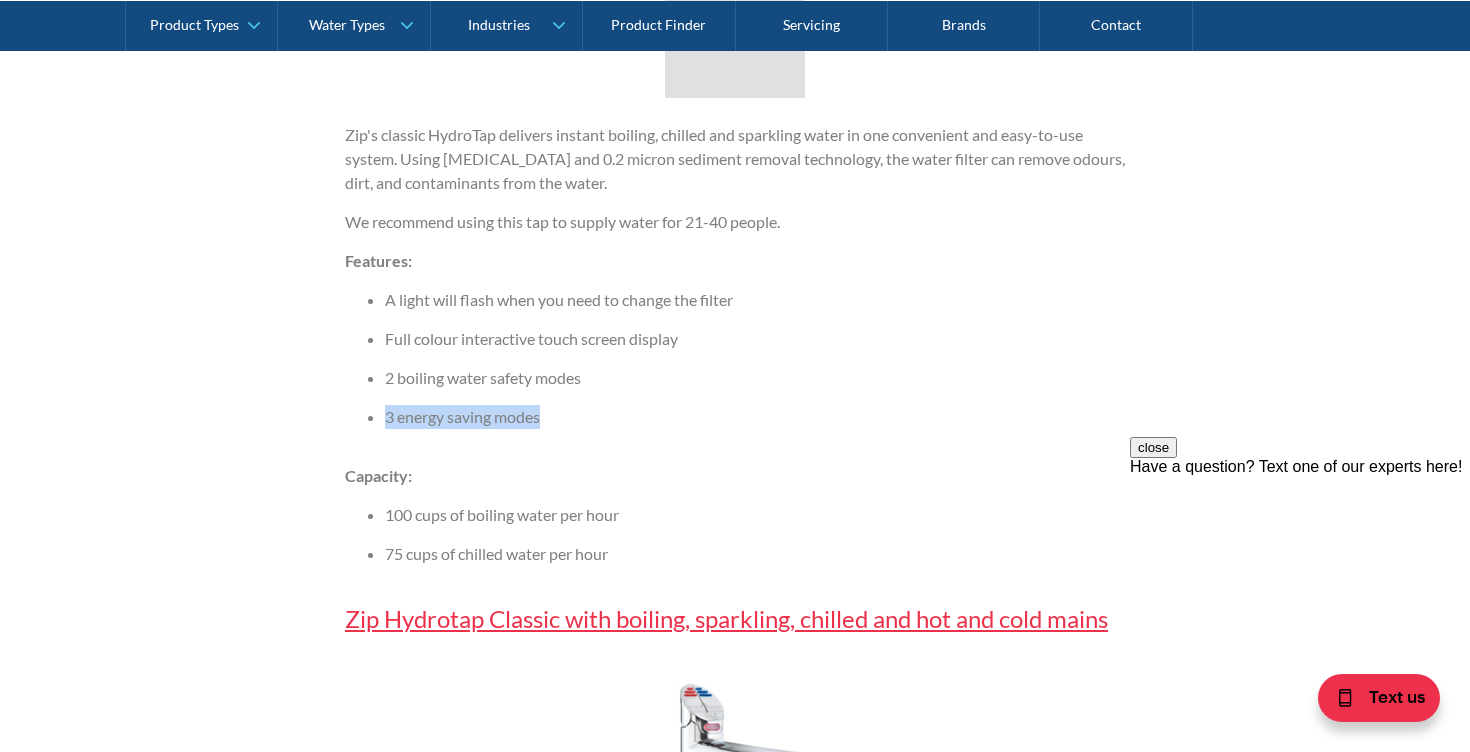 click on "Traditionally, hot water comes from hot water tanks. As the water is used up, cold water replaces it in the tank. Reheating cold water takes time, which interrupts the hot water supply to residential and commercial buildings. Now, you can install an instantaneous hot water system which heats your water when you need it.  Installing a Zip hot water tap means you'll cut down on time spent waiting for water to boil for teas and coffees, and reduce your electricity consumption at the same time. You'll be lowering your carbon emissions, and saving on your utility bills. At The Water People, we have an  unbeatable range  of Zip premium boiling water systems. Whether it's for a residential home or a commercial site, we can install and service hot water taps to suit all needs. Now that you know why you need a hot water tap, find out more about how to: Choose the right system Install the system Use your new tap Keep Maintain it What do you want from your Zip hot water tap? Other water taps  you can get include: ‍" at bounding box center [735, 572] 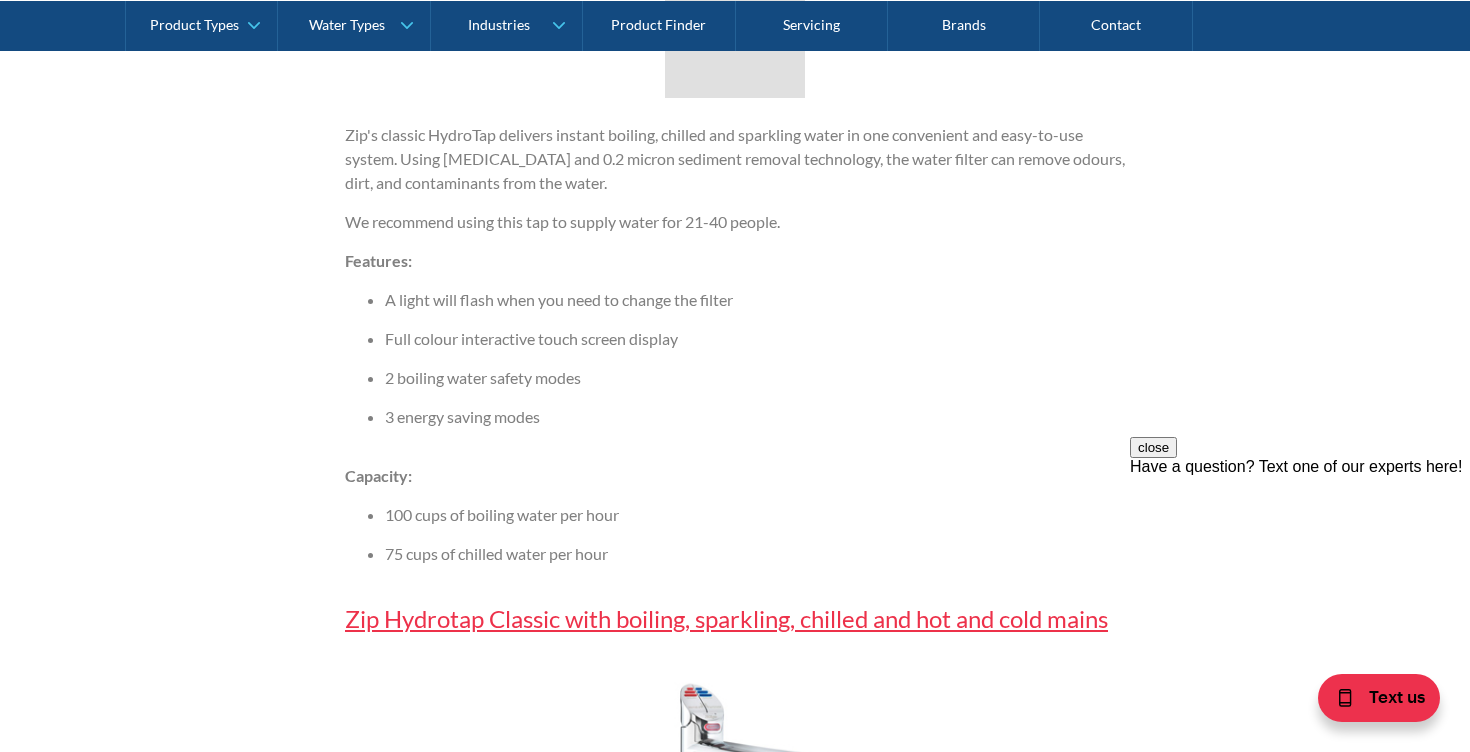 click on "Traditionally, hot water comes from hot water tanks. As the water is used up, cold water replaces it in the tank. Reheating cold water takes time, which interrupts the hot water supply to residential and commercial buildings. Now, you can install an instantaneous hot water system which heats your water when you need it.  Installing a Zip hot water tap means you'll cut down on time spent waiting for water to boil for teas and coffees, and reduce your electricity consumption at the same time. You'll be lowering your carbon emissions, and saving on your utility bills. At The Water People, we have an  unbeatable range  of Zip premium boiling water systems. Whether it's for a residential home or a commercial site, we can install and service hot water taps to suit all needs. Now that you know why you need a hot water tap, find out more about how to: Choose the right system Install the system Use your new tap Keep Maintain it What do you want from your Zip hot water tap? Other water taps  you can get include: ‍" at bounding box center [735, 572] 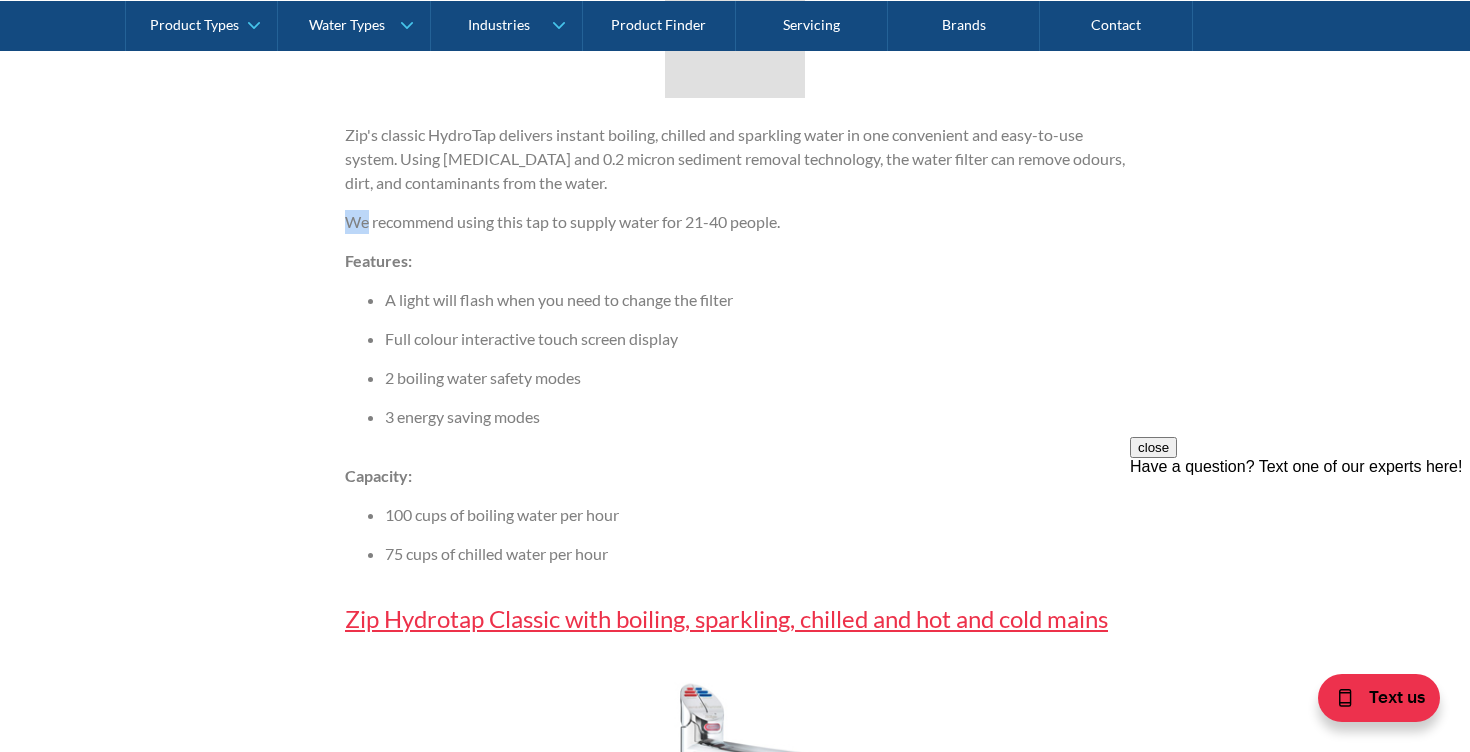 click on "Traditionally, hot water comes from hot water tanks. As the water is used up, cold water replaces it in the tank. Reheating cold water takes time, which interrupts the hot water supply to residential and commercial buildings. Now, you can install an instantaneous hot water system which heats your water when you need it.  Installing a Zip hot water tap means you'll cut down on time spent waiting for water to boil for teas and coffees, and reduce your electricity consumption at the same time. You'll be lowering your carbon emissions, and saving on your utility bills. At The Water People, we have an  unbeatable range  of Zip premium boiling water systems. Whether it's for a residential home or a commercial site, we can install and service hot water taps to suit all needs. Now that you know why you need a hot water tap, find out more about how to: Choose the right system Install the system Use your new tap Keep Maintain it What do you want from your Zip hot water tap? Other water taps  you can get include: ‍" at bounding box center (735, 572) 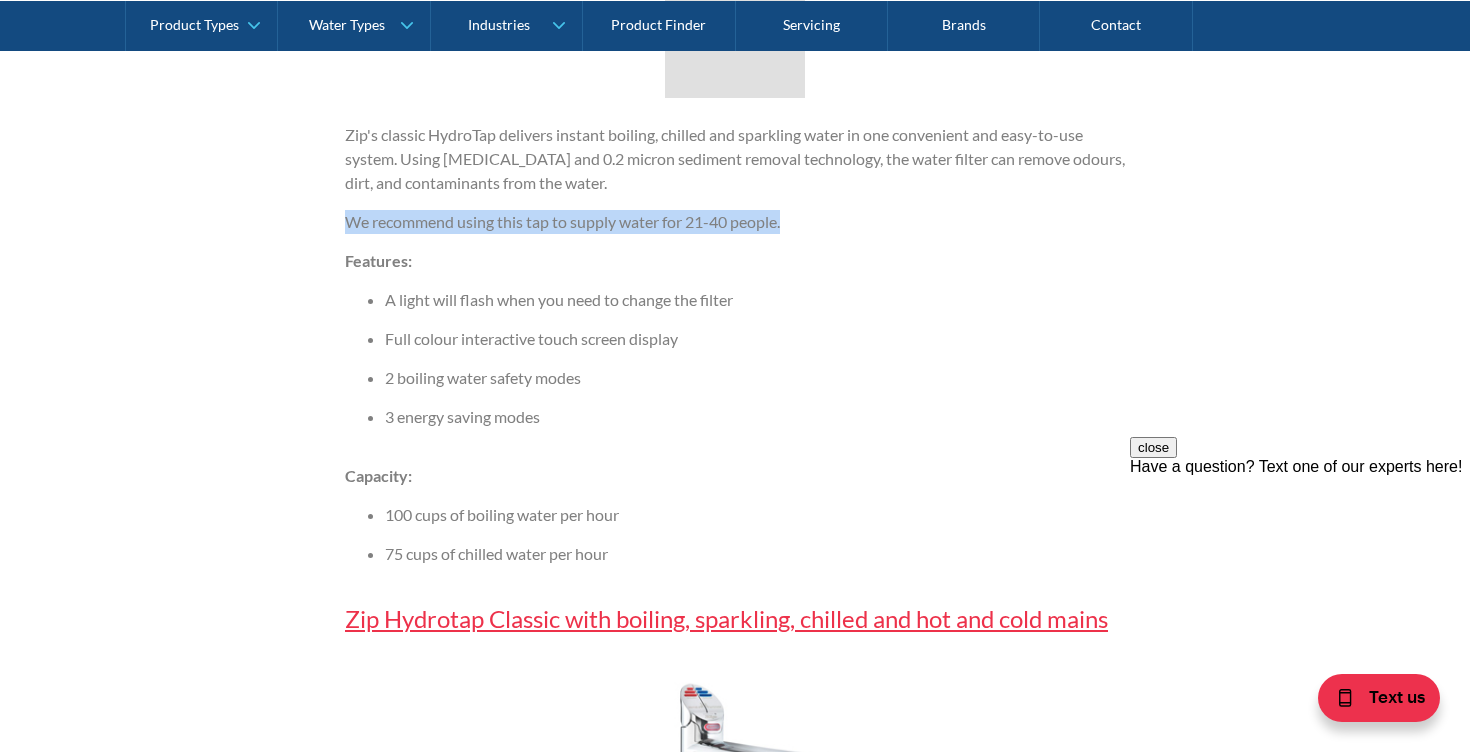 click on "A light will flash when you need to change the filter" at bounding box center (755, 300) 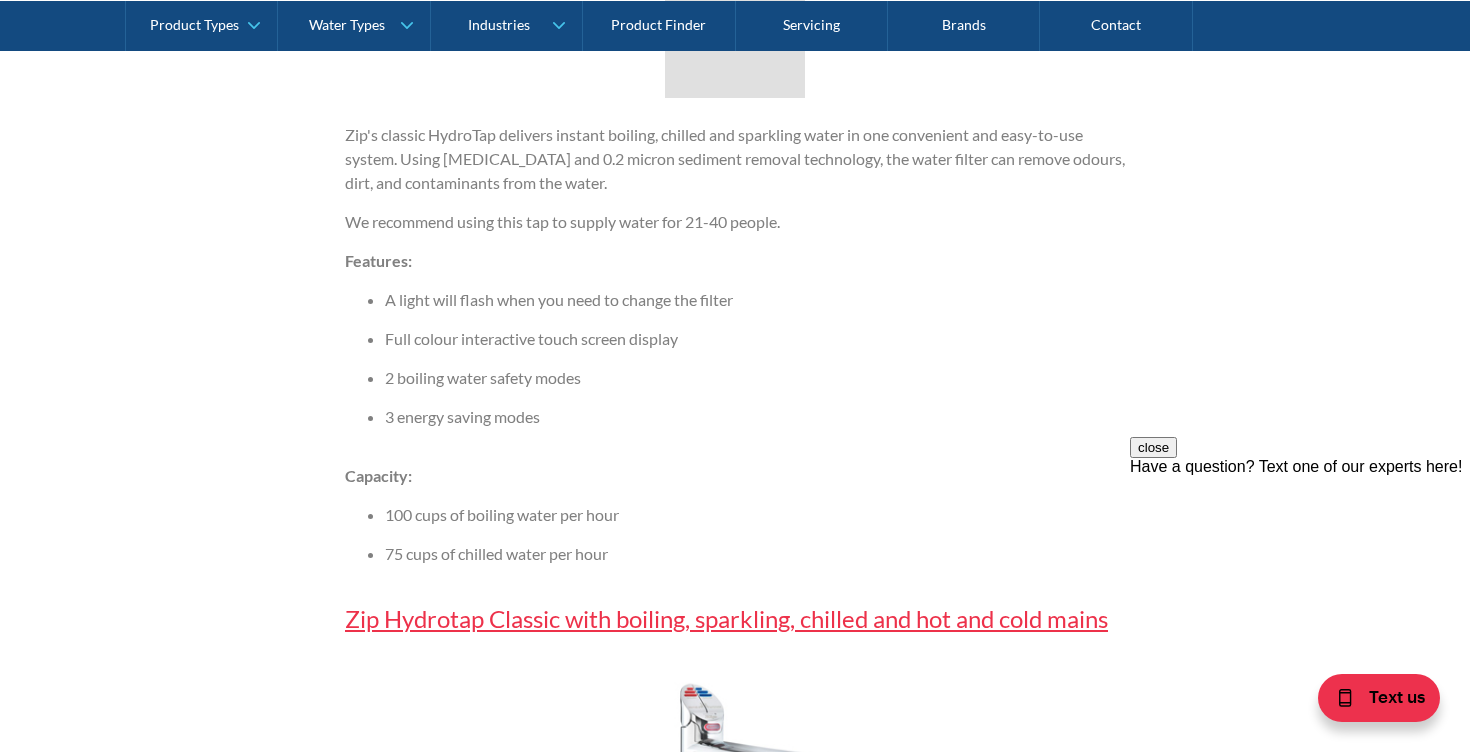 click on "A light will flash when you need to change the filter" at bounding box center [755, 300] 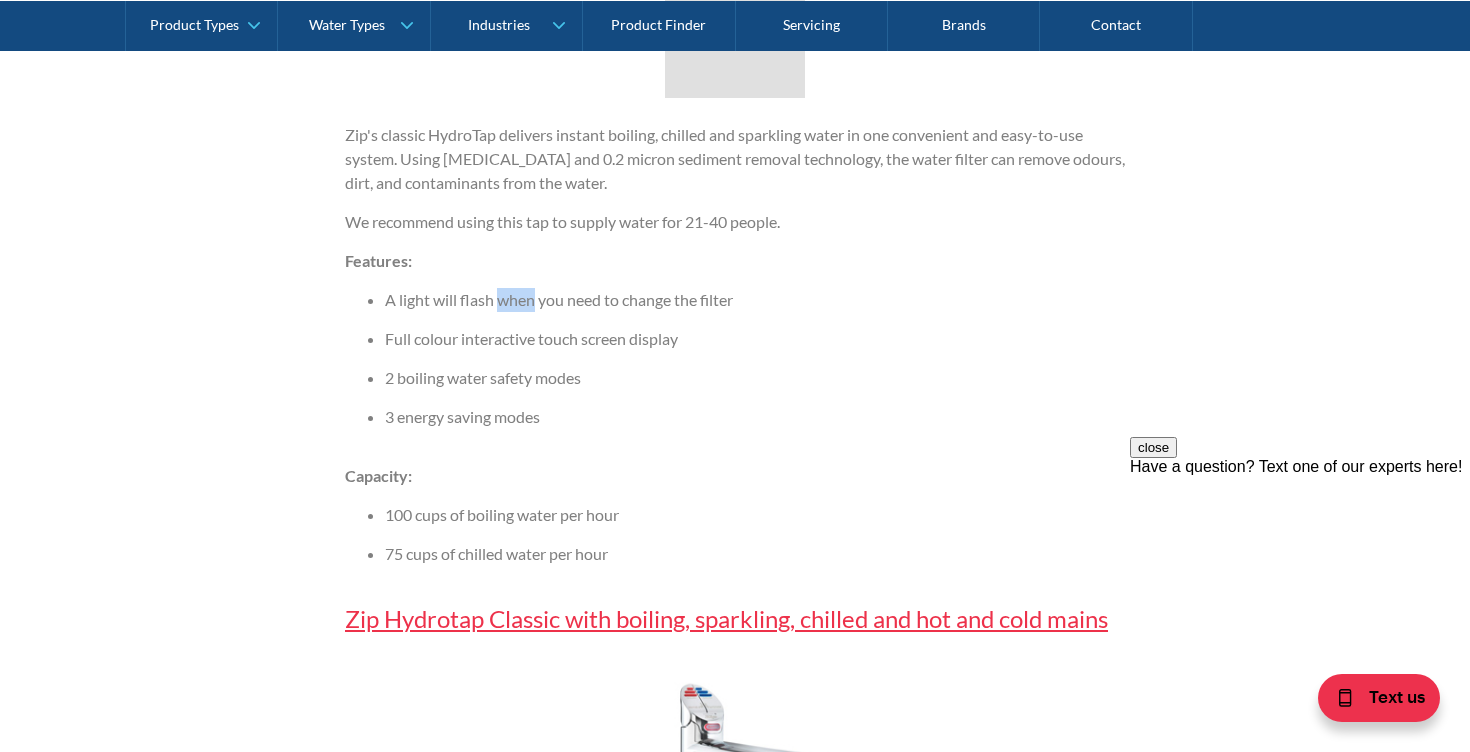 click on "A light will flash when you need to change the filter" at bounding box center [755, 300] 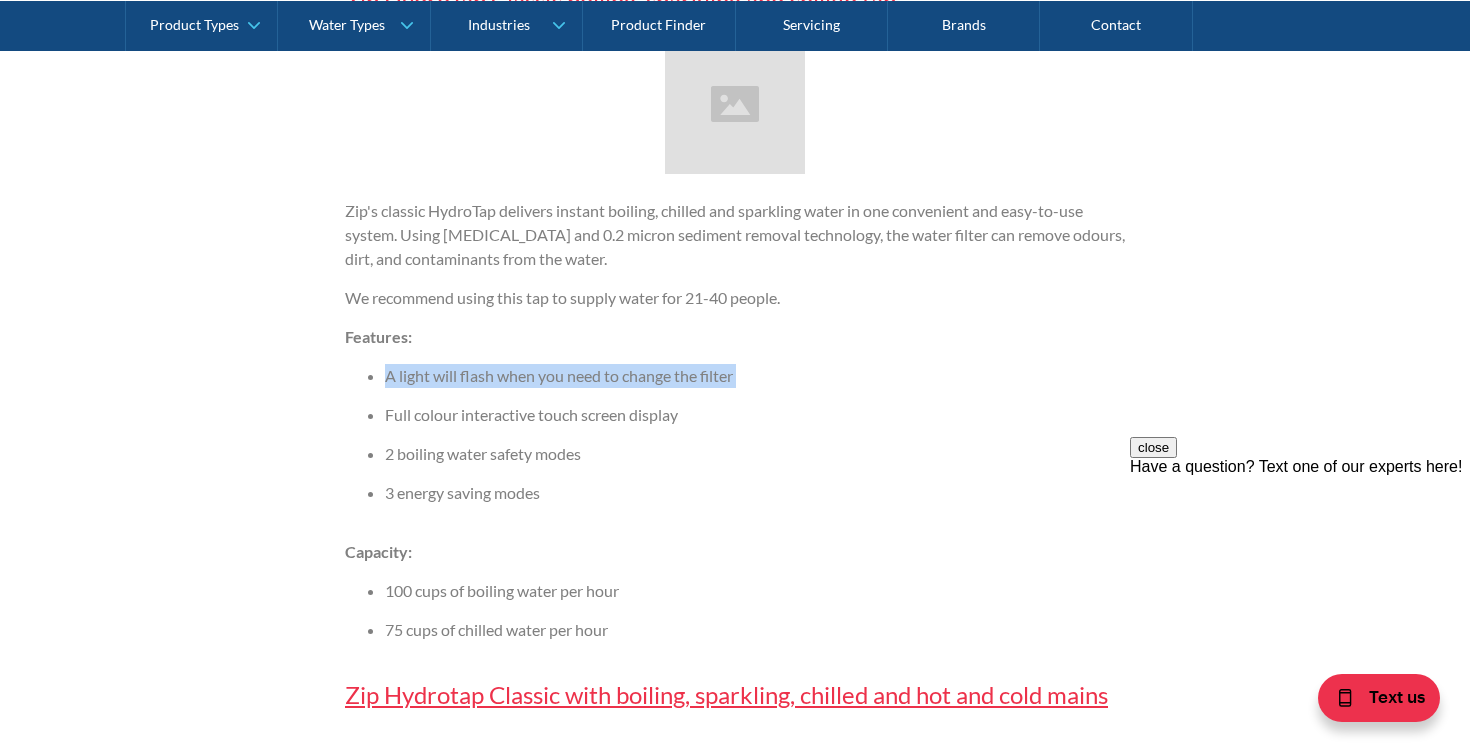 scroll, scrollTop: 3017, scrollLeft: 0, axis: vertical 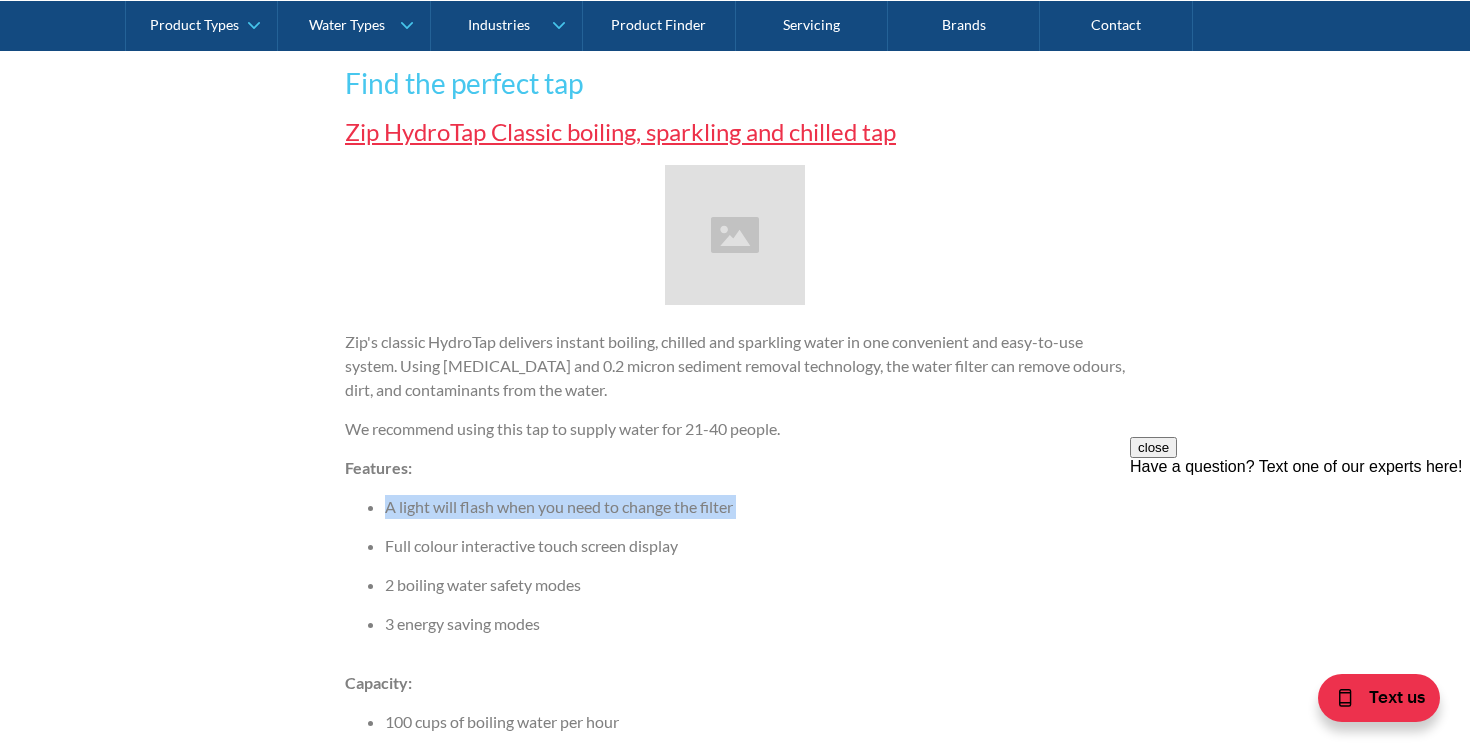 click on "Zip's classic HydroTap delivers instant boiling, chilled and sparkling water in one convenient and easy-to-use system. Using [MEDICAL_DATA] and 0.2 micron sediment removal technology, the water filter can remove odours, dirt, and contaminants from the water." at bounding box center [735, 366] 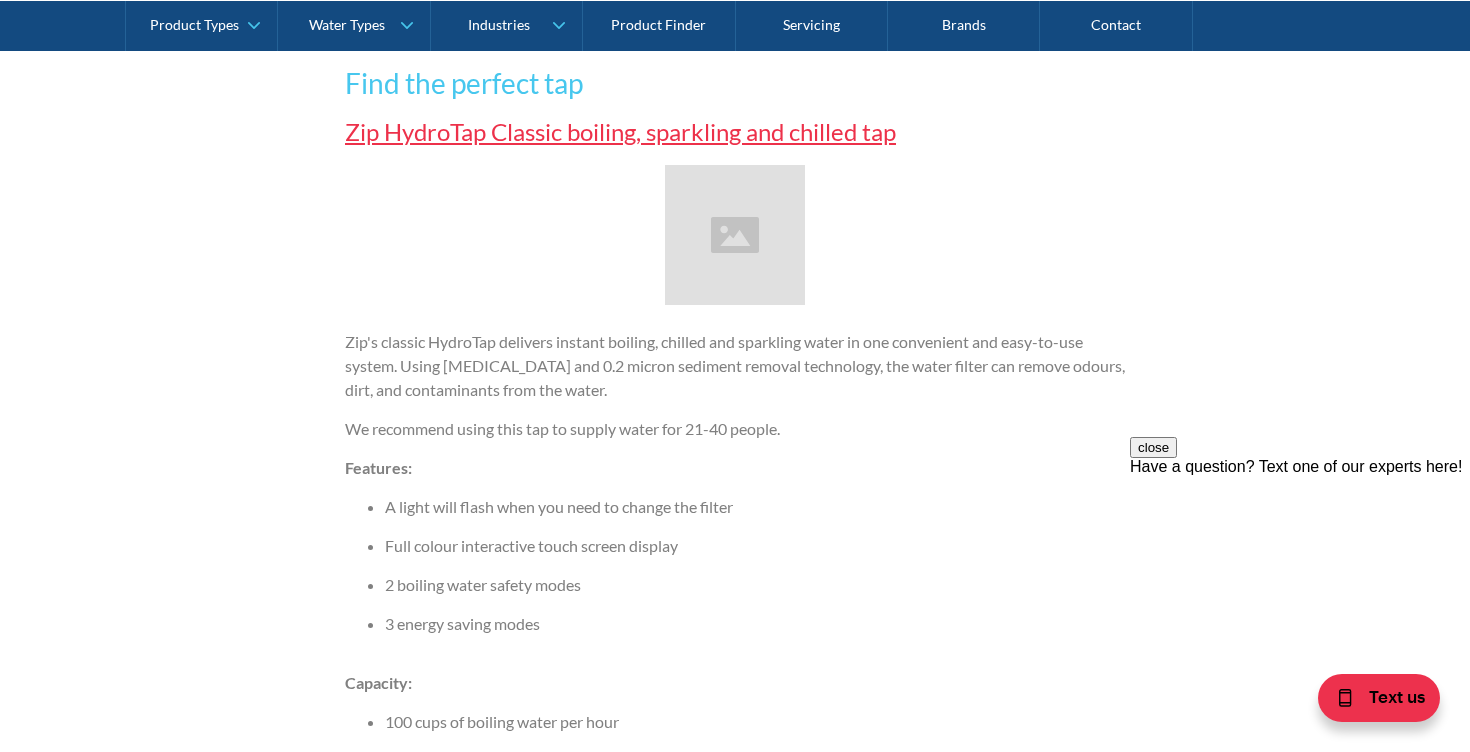 click on "Zip's classic HydroTap delivers instant boiling, chilled and sparkling water in one convenient and easy-to-use system. Using [MEDICAL_DATA] and 0.2 micron sediment removal technology, the water filter can remove odours, dirt, and contaminants from the water." at bounding box center (735, 366) 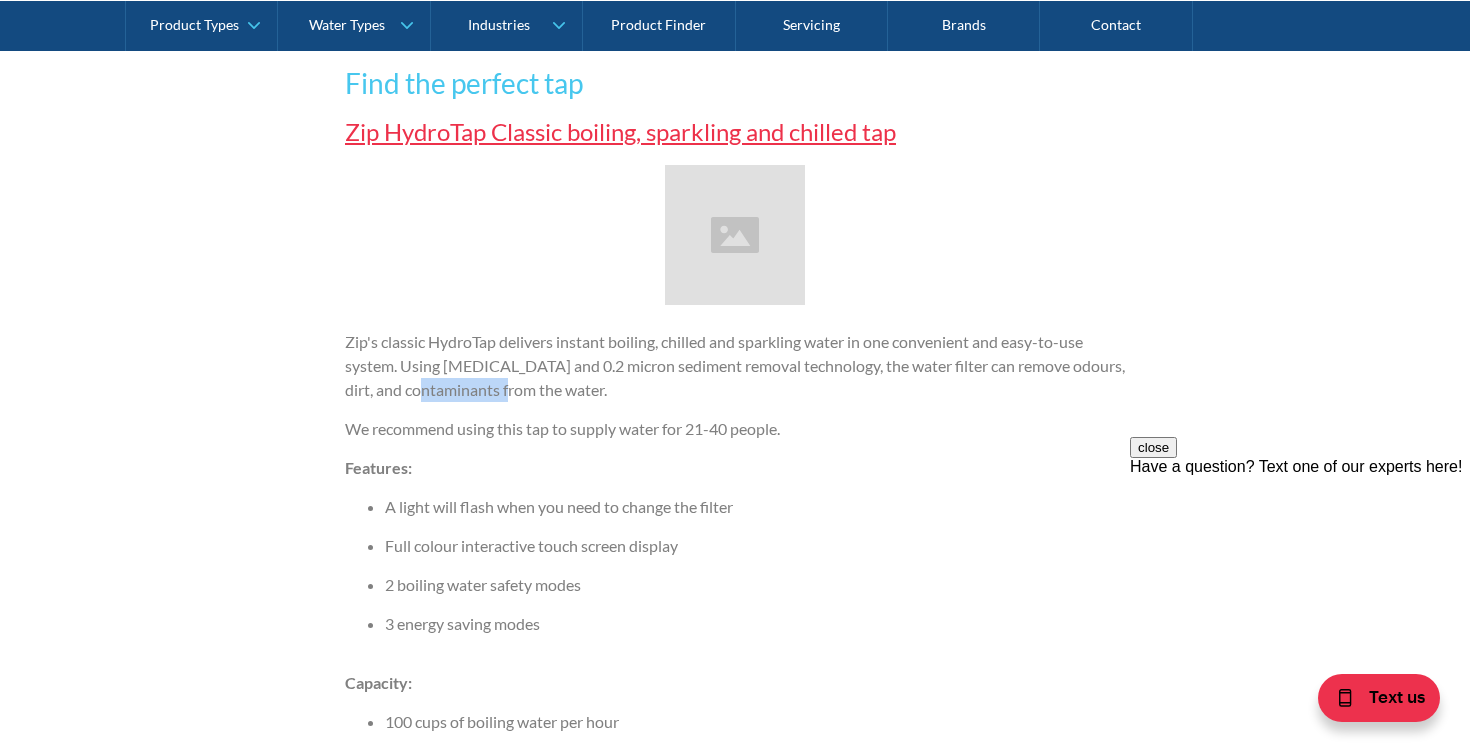 click on "Zip's classic HydroTap delivers instant boiling, chilled and sparkling water in one convenient and easy-to-use system. Using [MEDICAL_DATA] and 0.2 micron sediment removal technology, the water filter can remove odours, dirt, and contaminants from the water." at bounding box center [735, 366] 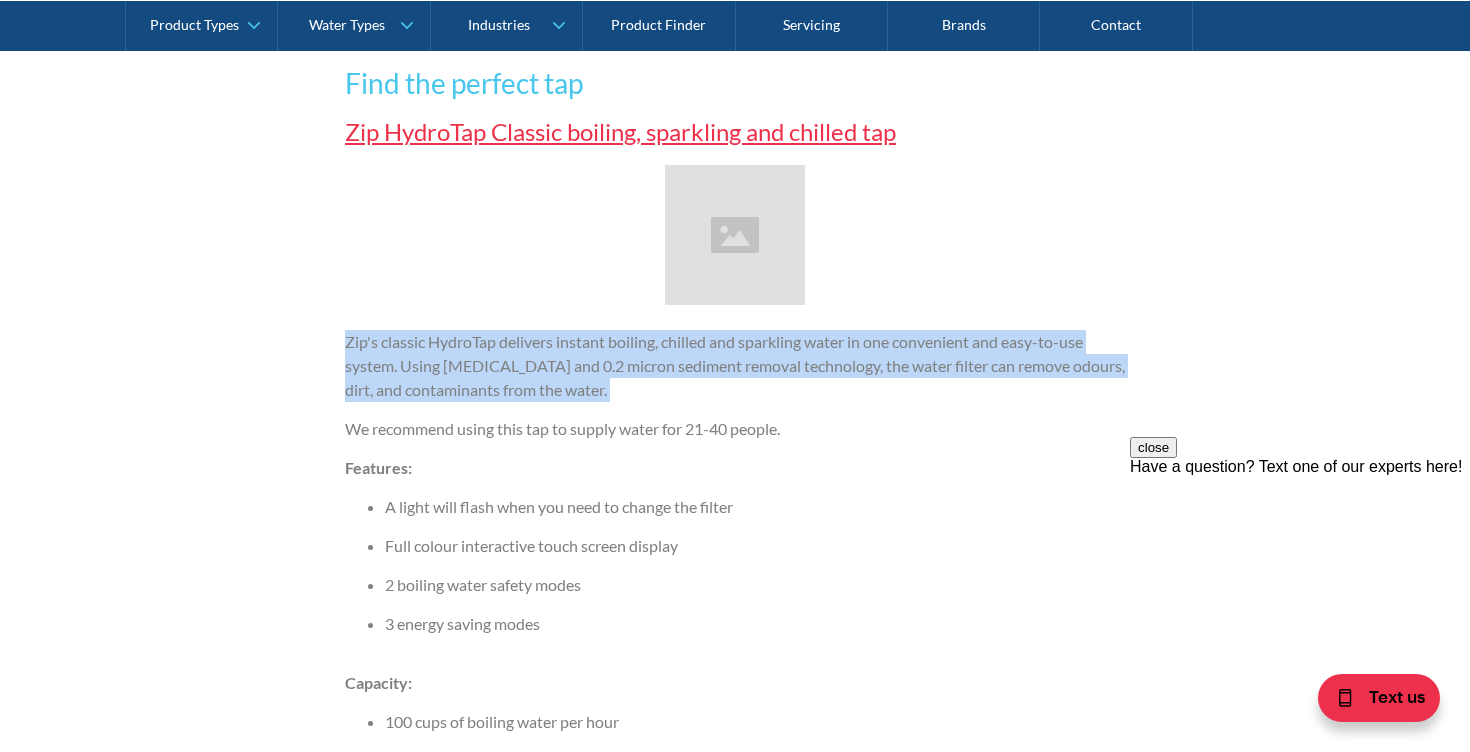 click on "Zip's classic HydroTap delivers instant boiling, chilled and sparkling water in one convenient and easy-to-use system. Using [MEDICAL_DATA] and 0.2 micron sediment removal technology, the water filter can remove odours, dirt, and contaminants from the water." at bounding box center [735, 366] 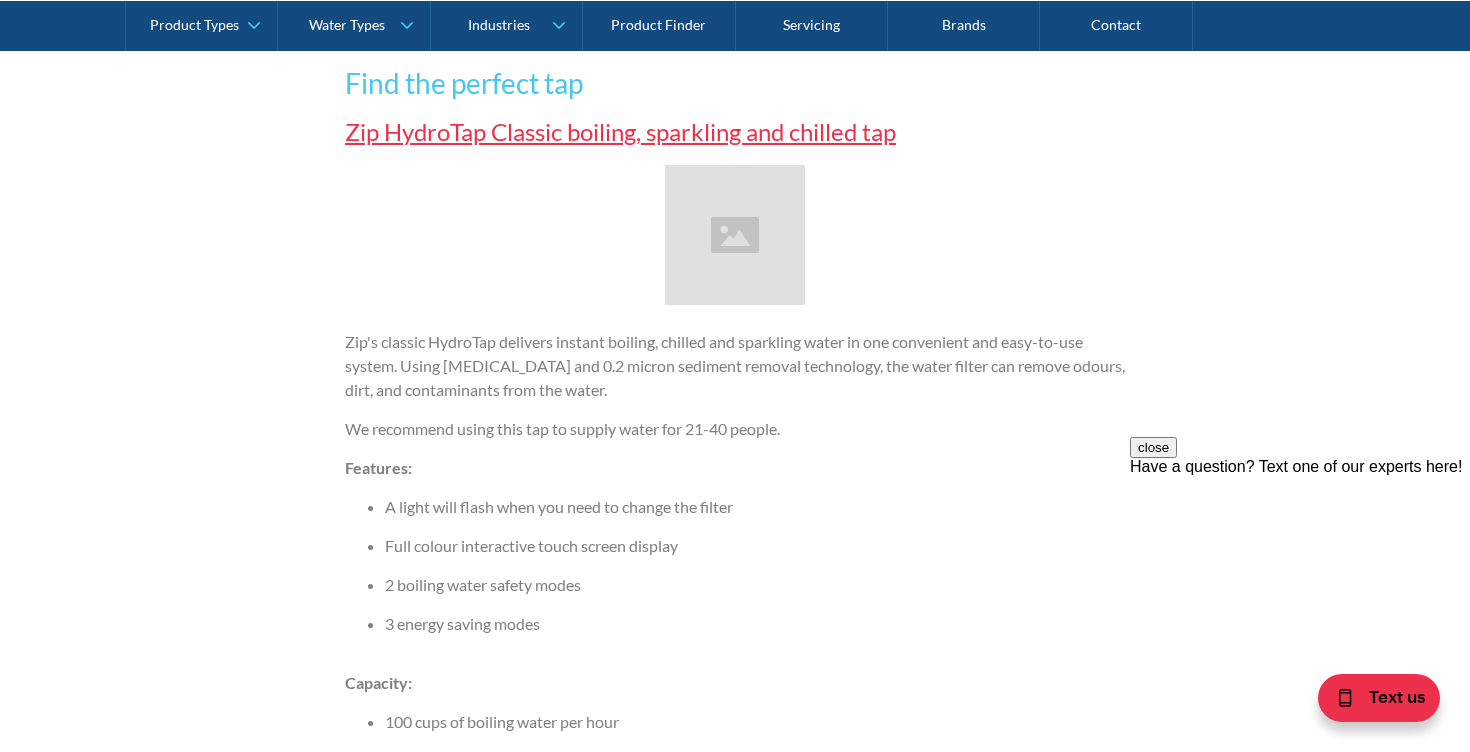 click on "Zip's classic HydroTap delivers instant boiling, chilled and sparkling water in one convenient and easy-to-use system. Using [MEDICAL_DATA] and 0.2 micron sediment removal technology, the water filter can remove odours, dirt, and contaminants from the water." at bounding box center (735, 366) 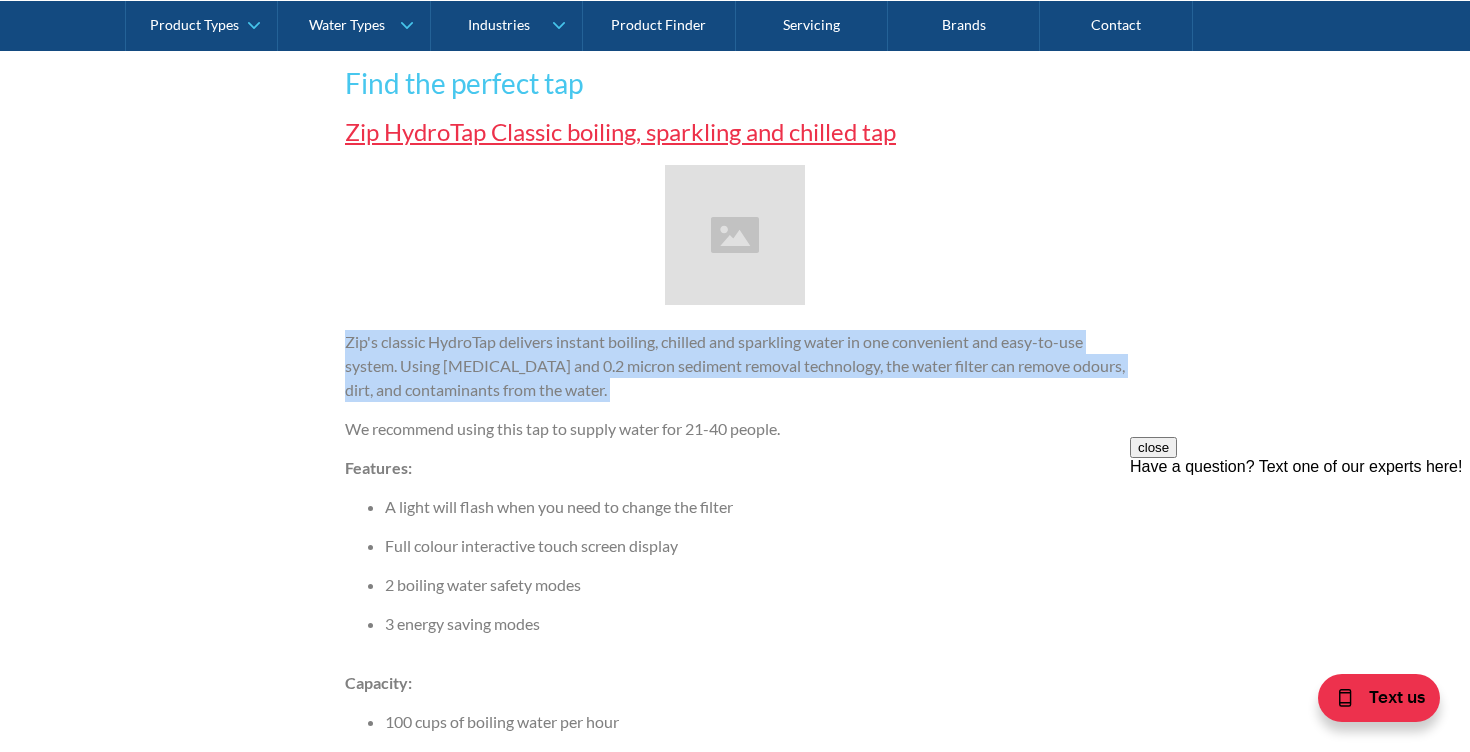 click on "We recommend using this tap to supply water for 21-40 people." at bounding box center (735, 429) 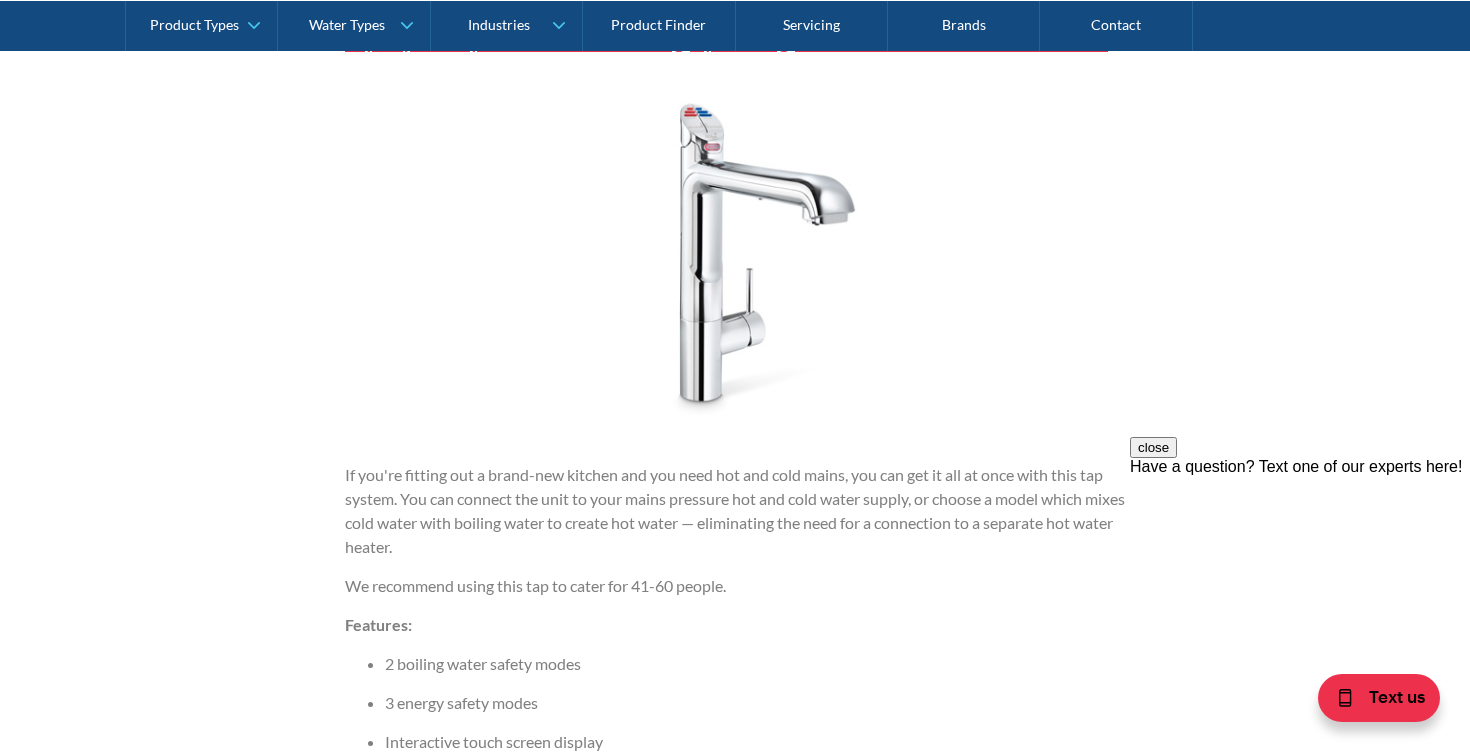scroll, scrollTop: 3807, scrollLeft: 0, axis: vertical 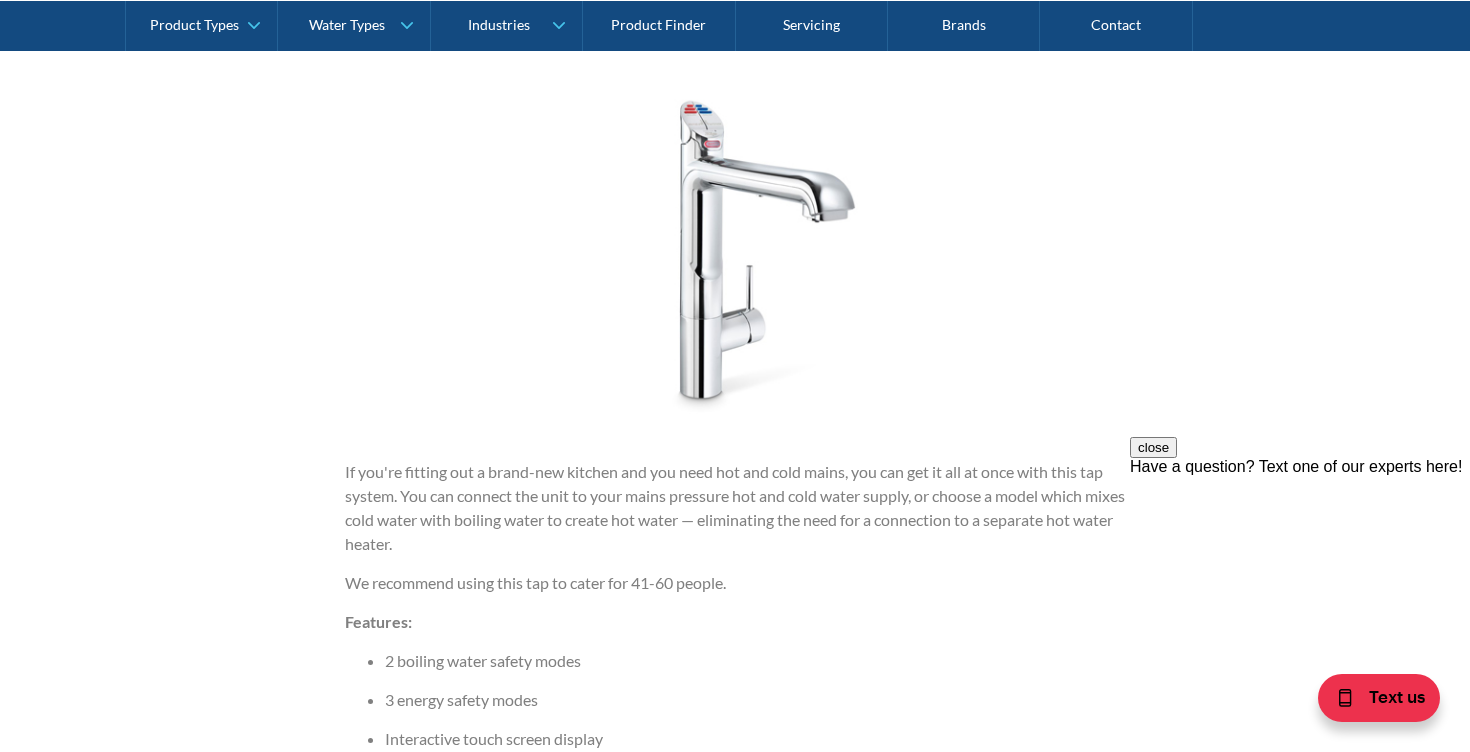 click on "If you're fitting out a brand-new kitchen and you need hot and cold mains, you can get it all at once with this tap system. You can connect the unit to your mains pressure hot and cold water supply, or choose a model which mixes cold water with boiling water to create hot water — eliminating the need for a connection to a separate hot water heater." at bounding box center [735, 508] 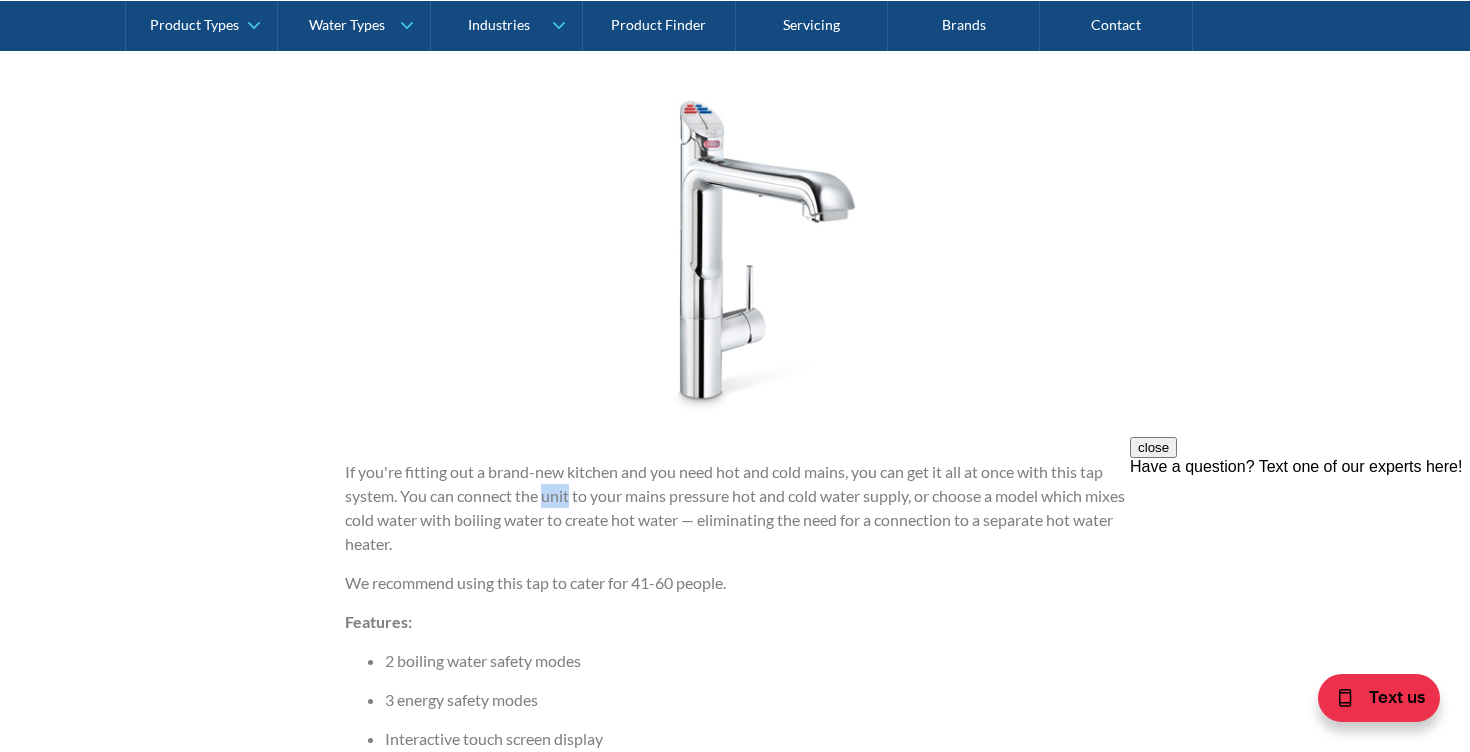 click on "If you're fitting out a brand-new kitchen and you need hot and cold mains, you can get it all at once with this tap system. You can connect the unit to your mains pressure hot and cold water supply, or choose a model which mixes cold water with boiling water to create hot water — eliminating the need for a connection to a separate hot water heater." at bounding box center (735, 508) 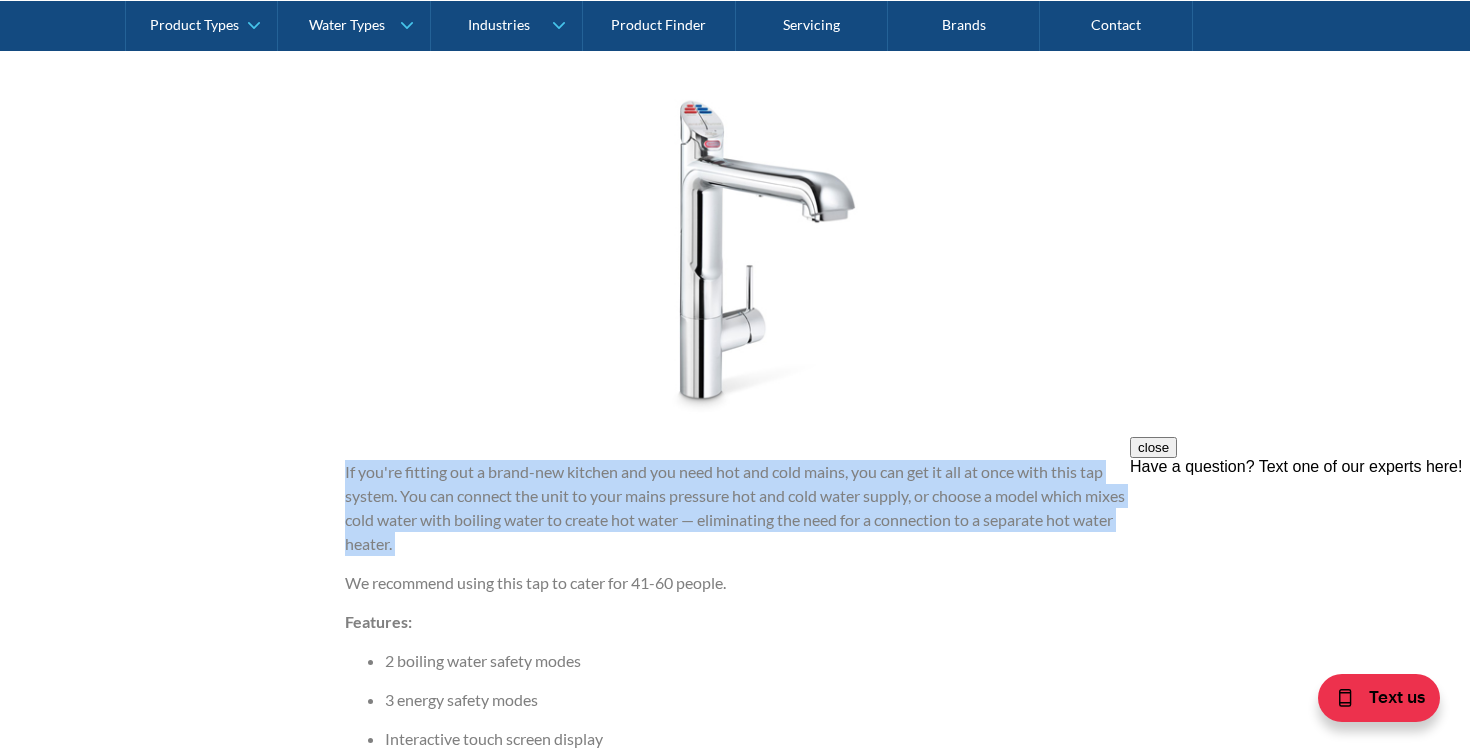 click on "If you're fitting out a brand-new kitchen and you need hot and cold mains, you can get it all at once with this tap system. You can connect the unit to your mains pressure hot and cold water supply, or choose a model which mixes cold water with boiling water to create hot water — eliminating the need for a connection to a separate hot water heater." at bounding box center [735, 508] 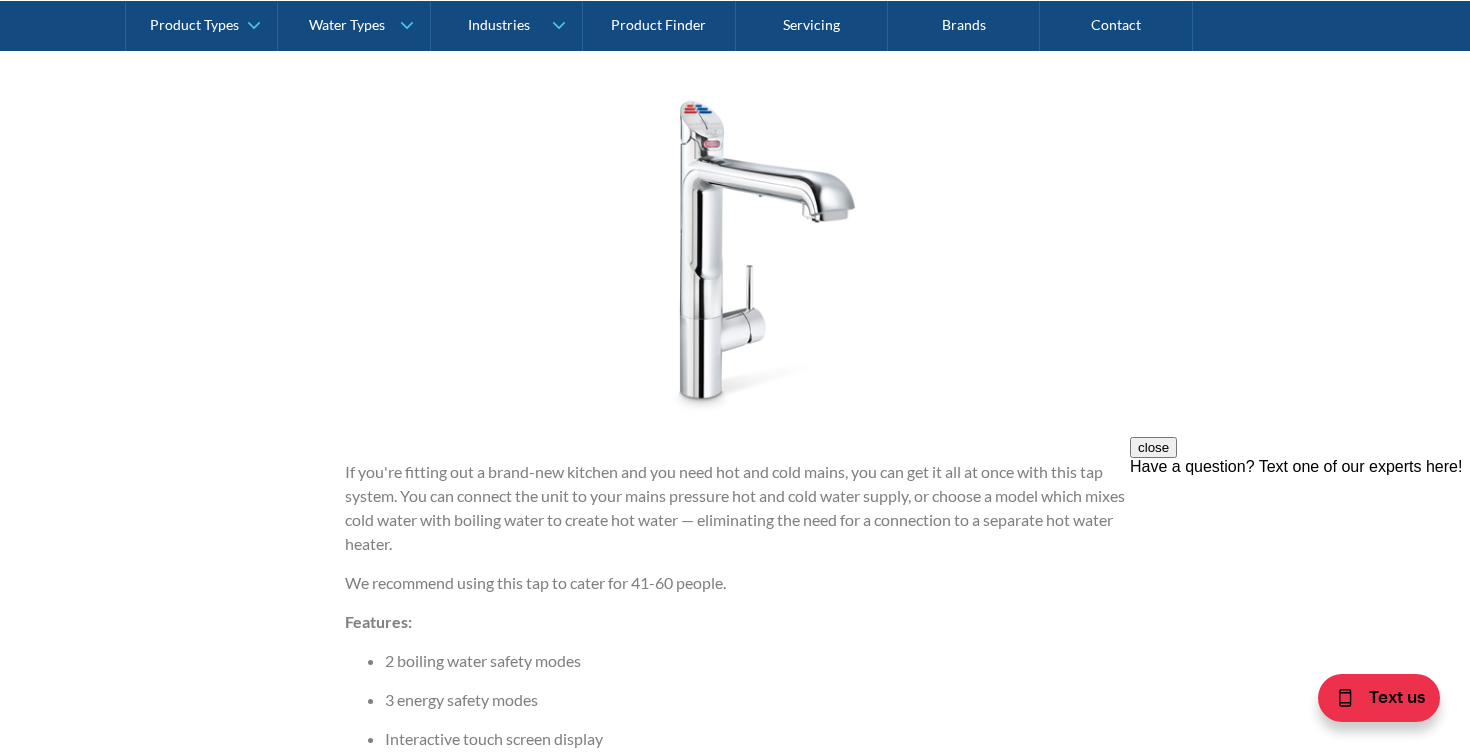 click on "If you're fitting out a brand-new kitchen and you need hot and cold mains, you can get it all at once with this tap system. You can connect the unit to your mains pressure hot and cold water supply, or choose a model which mixes cold water with boiling water to create hot water — eliminating the need for a connection to a separate hot water heater." at bounding box center (735, 508) 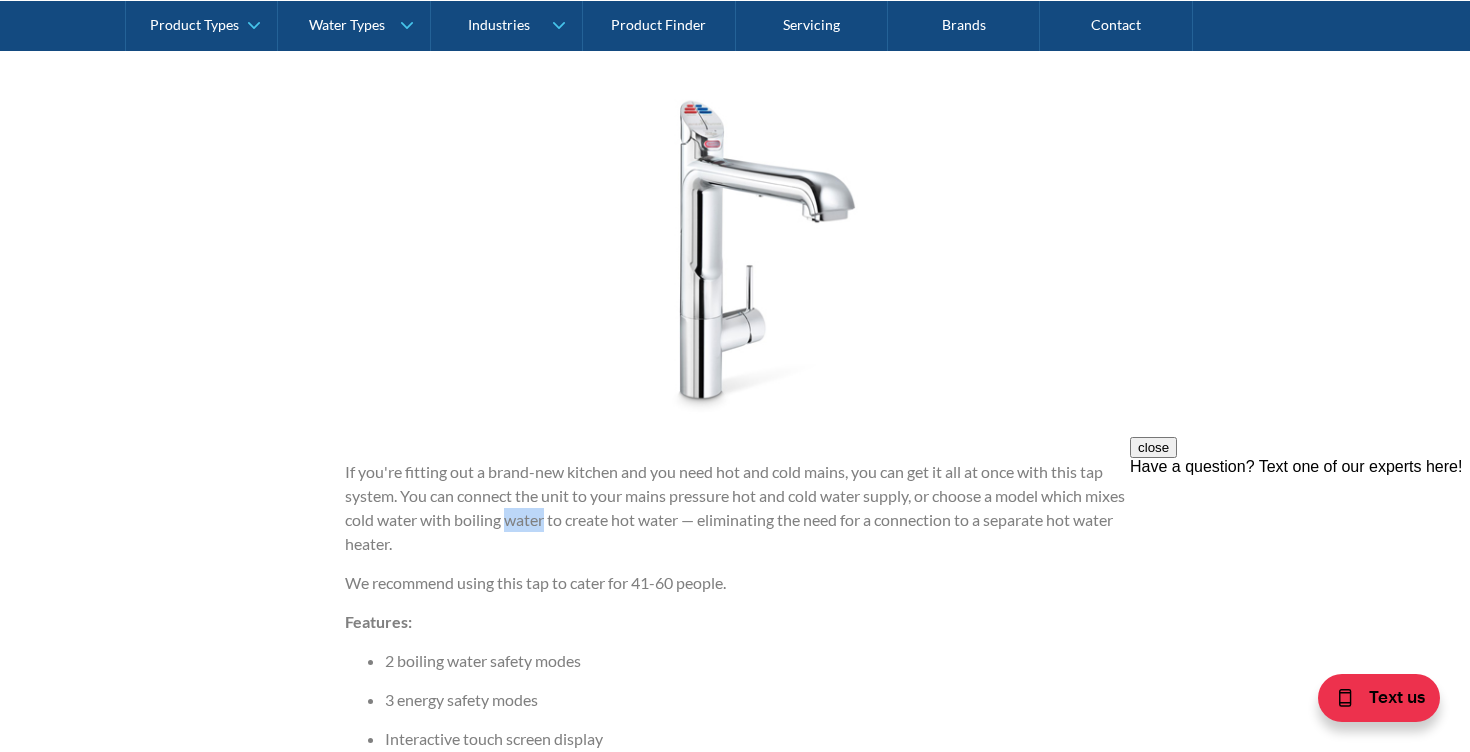 click on "If you're fitting out a brand-new kitchen and you need hot and cold mains, you can get it all at once with this tap system. You can connect the unit to your mains pressure hot and cold water supply, or choose a model which mixes cold water with boiling water to create hot water — eliminating the need for a connection to a separate hot water heater." at bounding box center (735, 508) 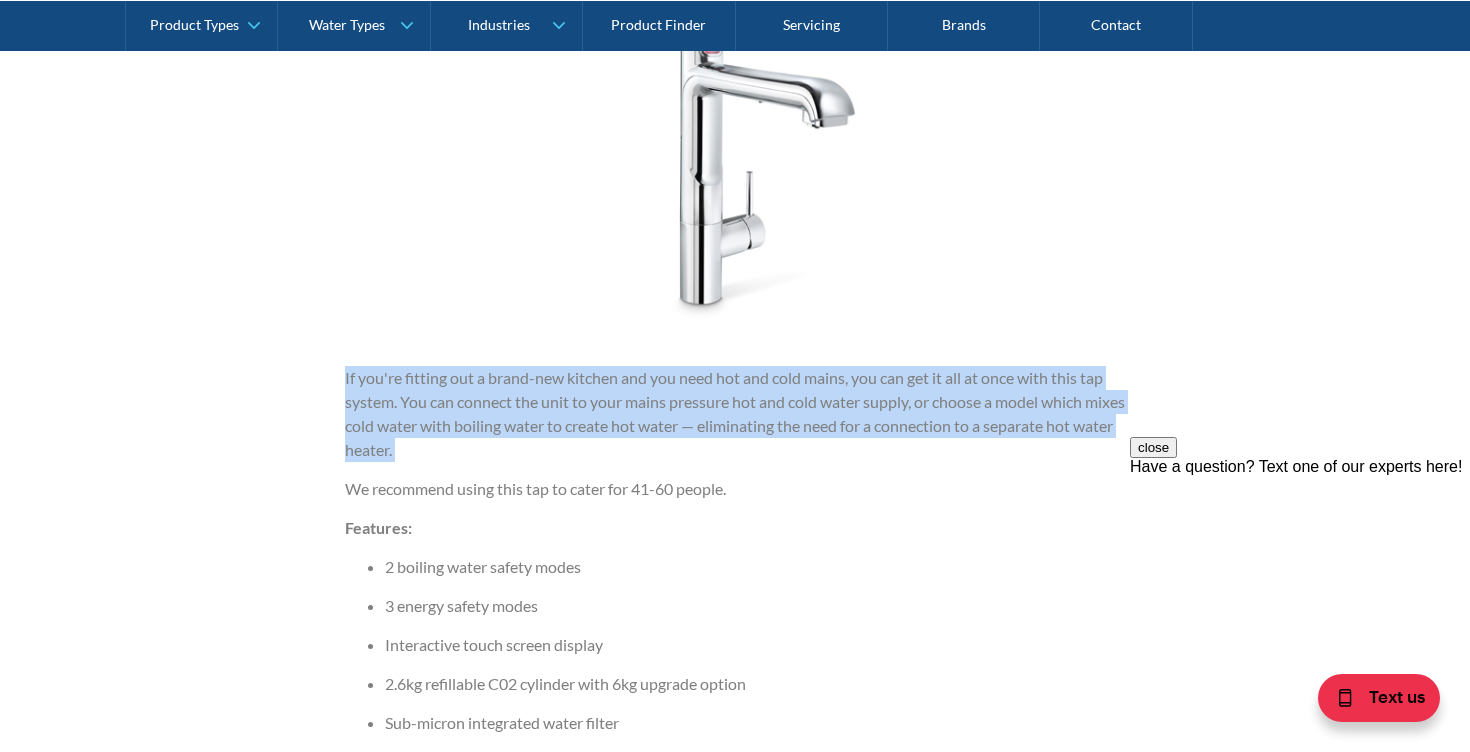 click on "Features:" at bounding box center (735, 528) 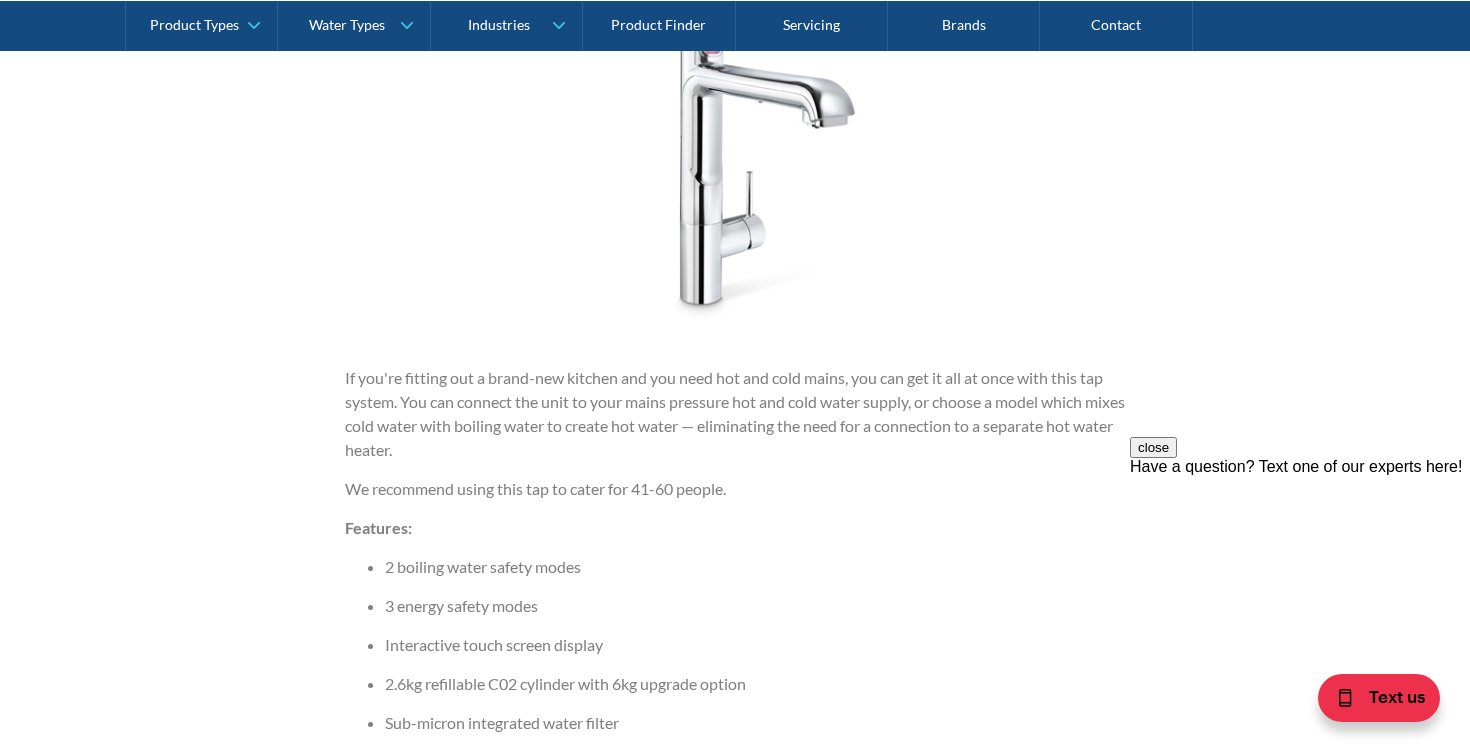click on "Features:" at bounding box center [735, 528] 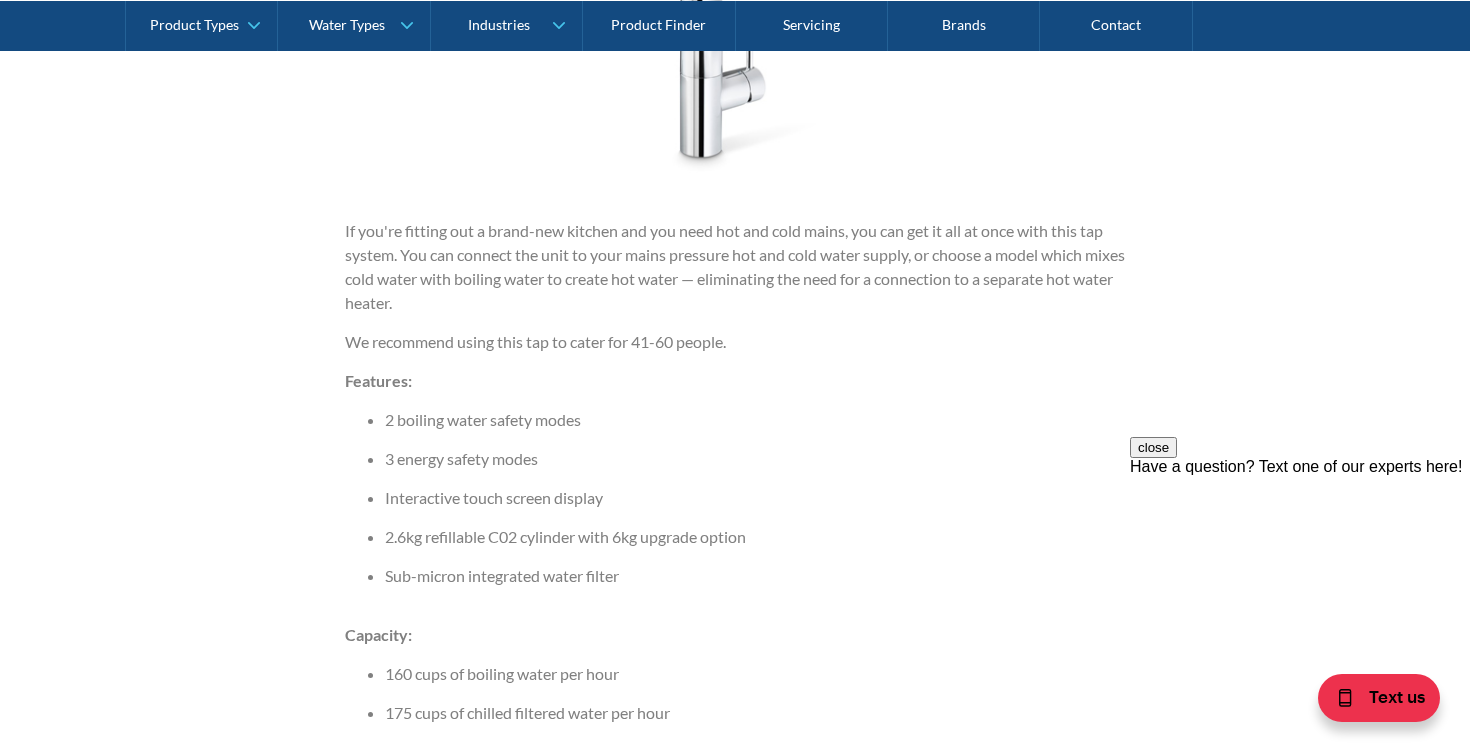 scroll, scrollTop: 4104, scrollLeft: 0, axis: vertical 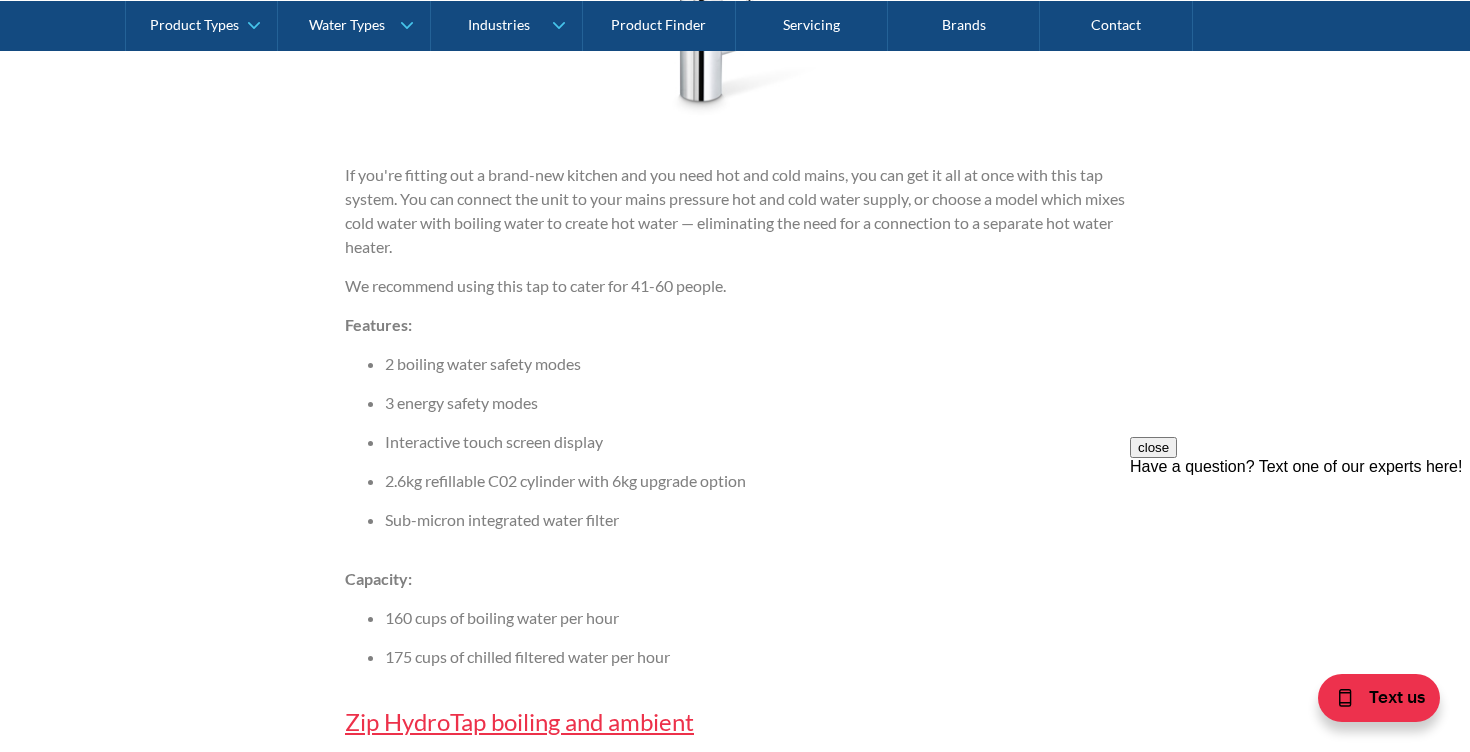 click on "2.6kg refillable C02 cylinder with 6kg upgrade option" at bounding box center [755, 481] 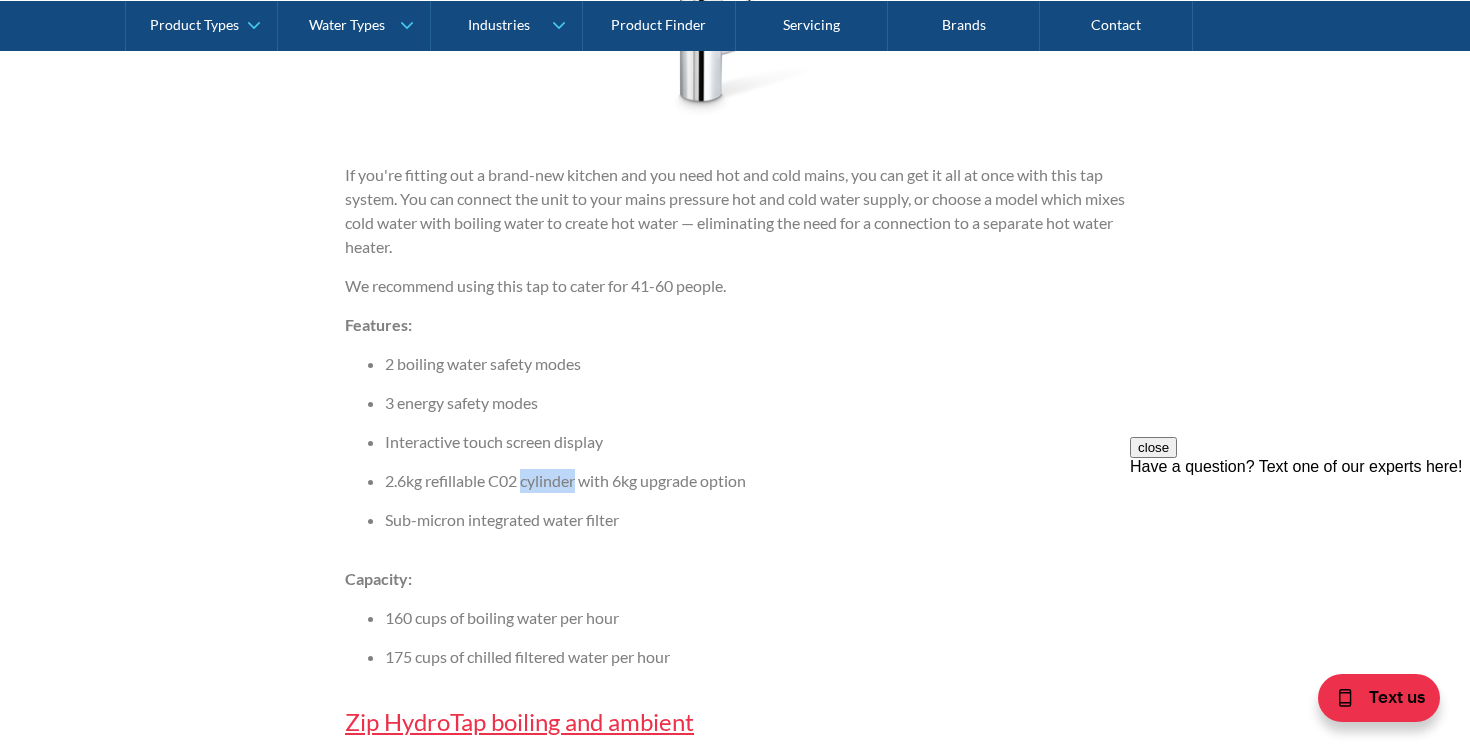click on "2.6kg refillable C02 cylinder with 6kg upgrade option" at bounding box center (755, 481) 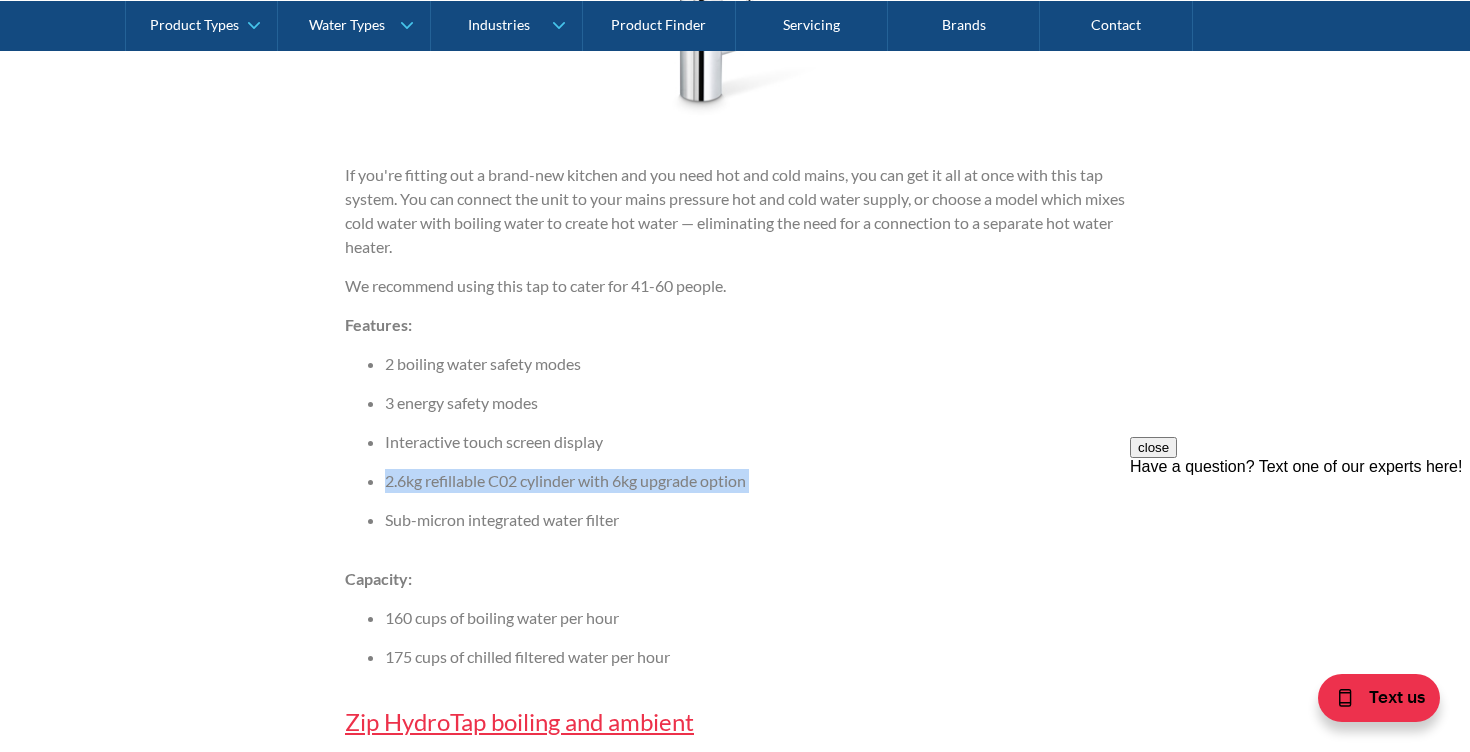 click on "Sub-micron integrated water filter" at bounding box center (755, 520) 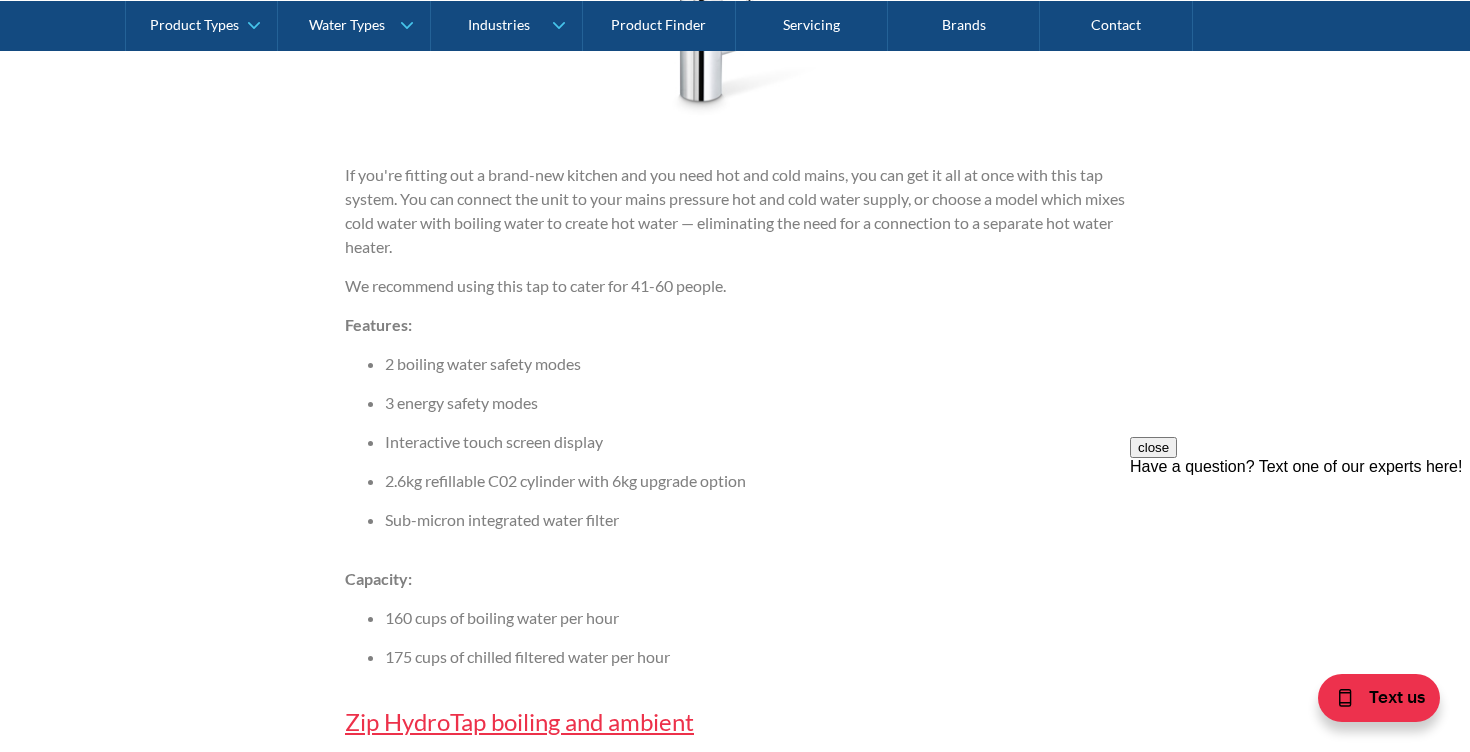 click on "Sub-micron integrated water filter" at bounding box center (755, 520) 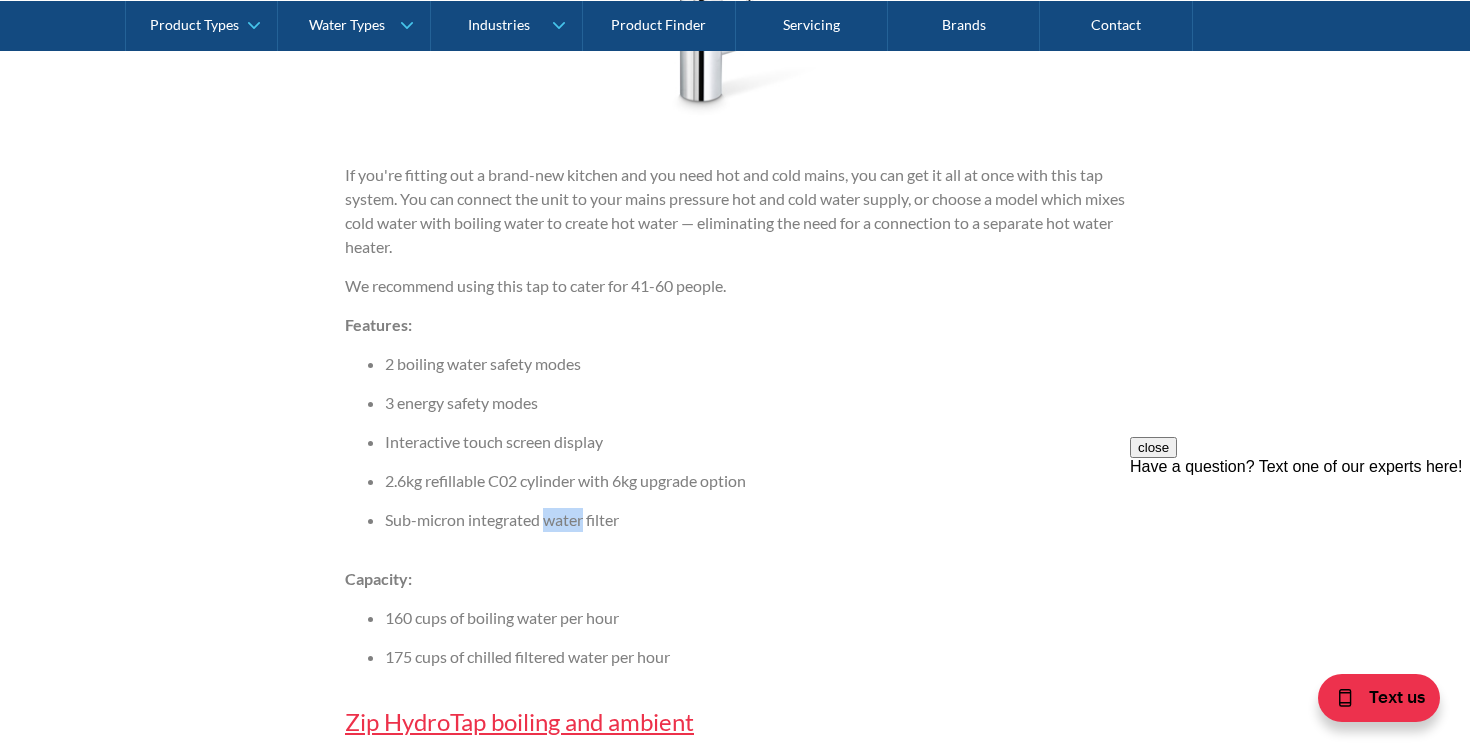 click on "Sub-micron integrated water filter" at bounding box center [755, 520] 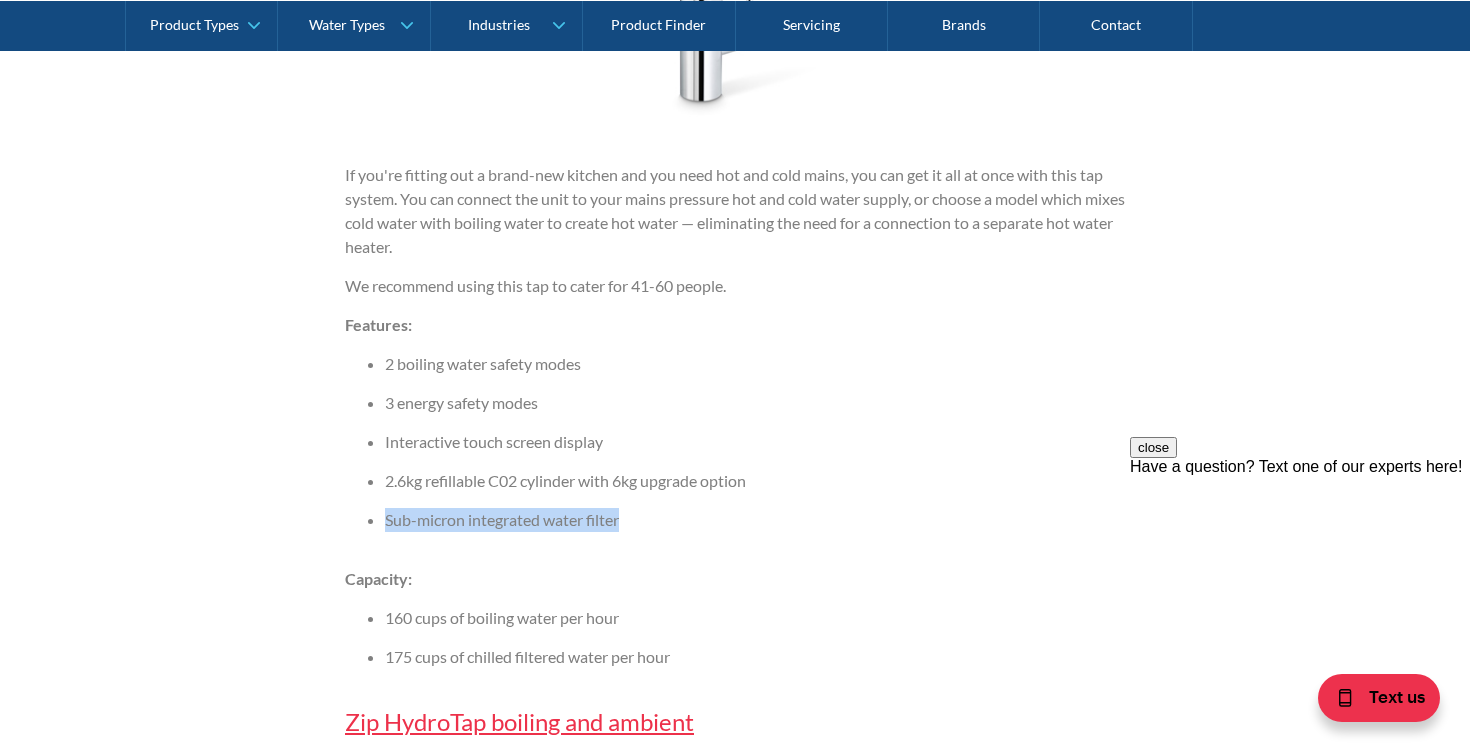 click on "Traditionally, hot water comes from hot water tanks. As the water is used up, cold water replaces it in the tank. Reheating cold water takes time, which interrupts the hot water supply to residential and commercial buildings. Now, you can install an instantaneous hot water system which heats your water when you need it.  Installing a Zip hot water tap means you'll cut down on time spent waiting for water to boil for teas and coffees, and reduce your electricity consumption at the same time. You'll be lowering your carbon emissions, and saving on your utility bills. At The Water People, we have an  unbeatable range  of Zip premium boiling water systems. Whether it's for a residential home or a commercial site, we can install and service hot water taps to suit all needs. Now that you know why you need a hot water tap, find out more about how to: Choose the right system Install the system Use your new tap Keep Maintain it What do you want from your Zip hot water tap? Other water taps  you can get include: ‍" at bounding box center [735, -308] 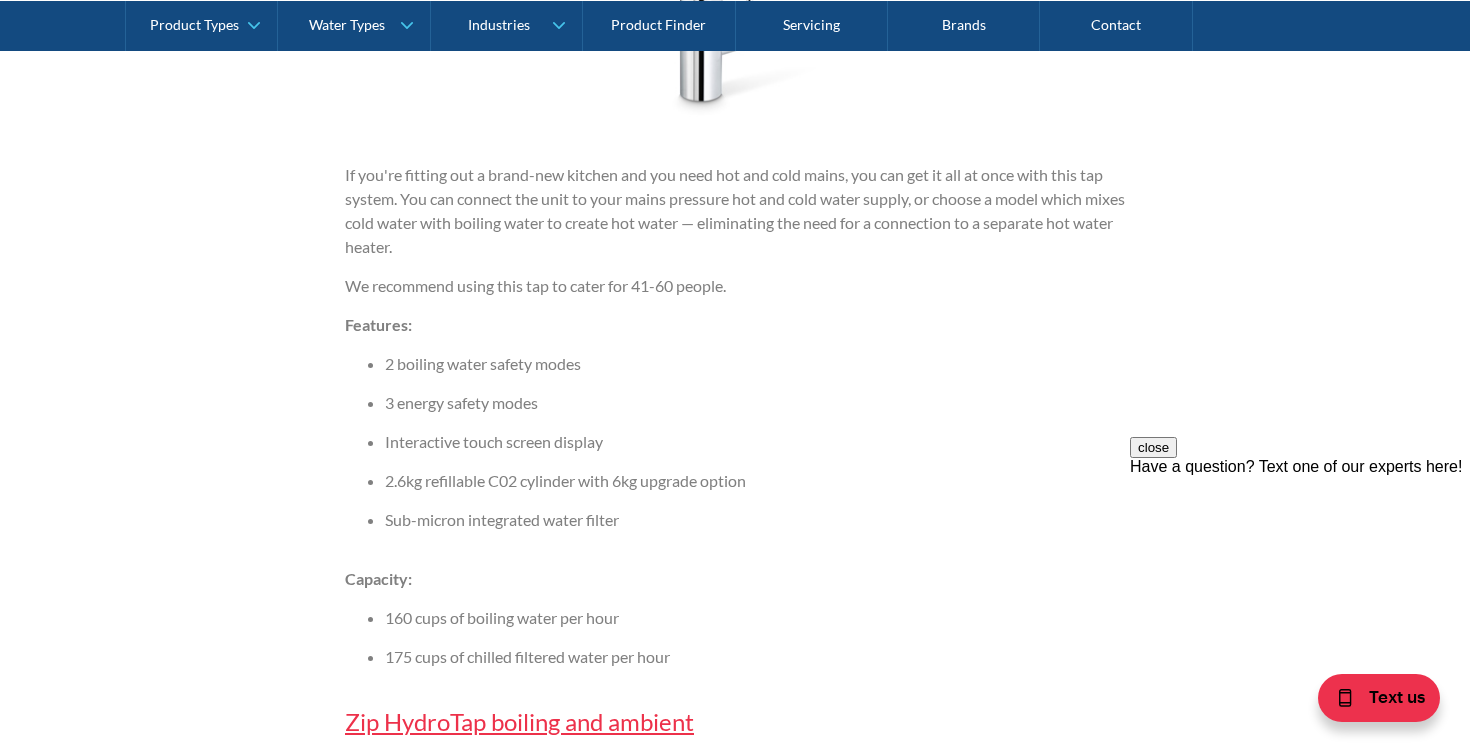 click on "Traditionally, hot water comes from hot water tanks. As the water is used up, cold water replaces it in the tank. Reheating cold water takes time, which interrupts the hot water supply to residential and commercial buildings. Now, you can install an instantaneous hot water system which heats your water when you need it.  Installing a Zip hot water tap means you'll cut down on time spent waiting for water to boil for teas and coffees, and reduce your electricity consumption at the same time. You'll be lowering your carbon emissions, and saving on your utility bills. At The Water People, we have an  unbeatable range  of Zip premium boiling water systems. Whether it's for a residential home or a commercial site, we can install and service hot water taps to suit all needs. Now that you know why you need a hot water tap, find out more about how to: Choose the right system Install the system Use your new tap Keep Maintain it What do you want from your Zip hot water tap? Other water taps  you can get include: ‍" at bounding box center (735, -308) 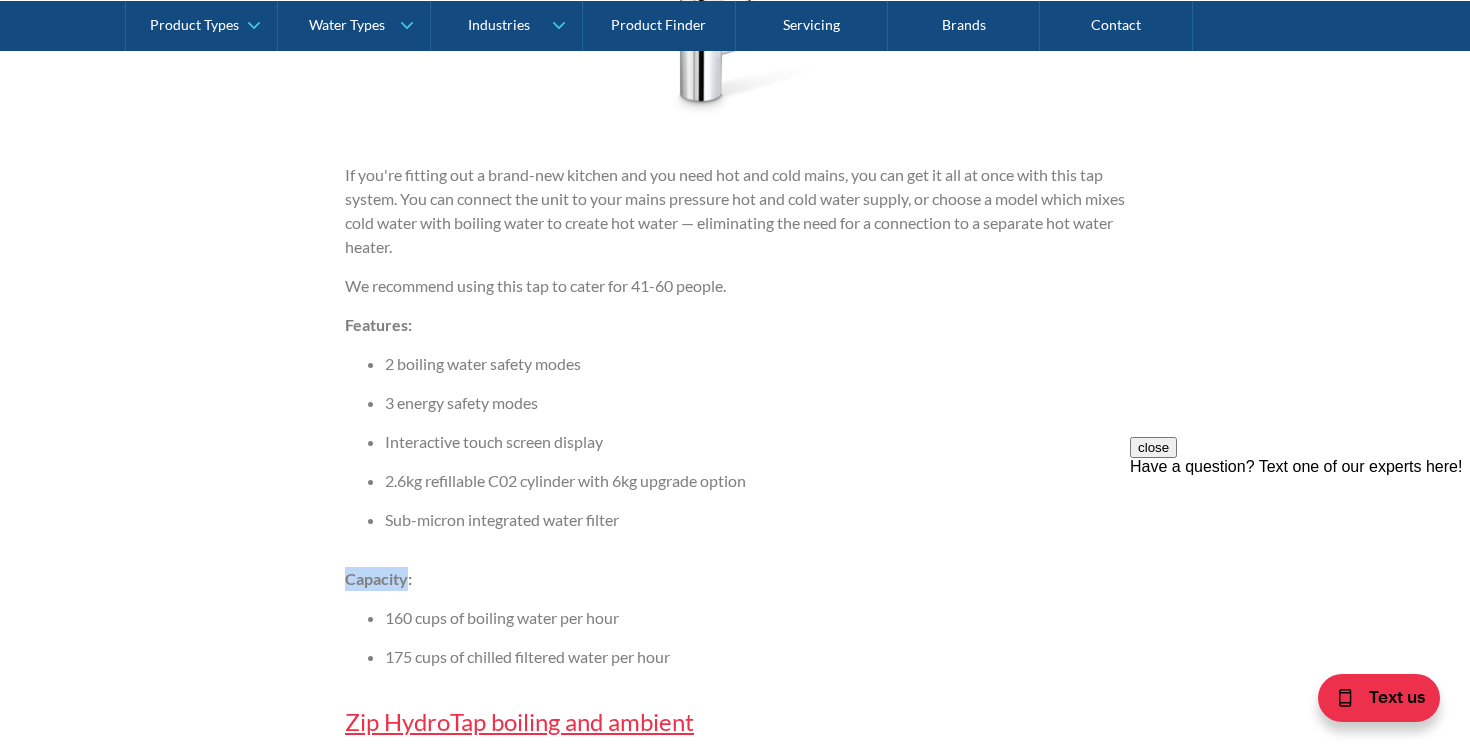 click on "Traditionally, hot water comes from hot water tanks. As the water is used up, cold water replaces it in the tank. Reheating cold water takes time, which interrupts the hot water supply to residential and commercial buildings. Now, you can install an instantaneous hot water system which heats your water when you need it.  Installing a Zip hot water tap means you'll cut down on time spent waiting for water to boil for teas and coffees, and reduce your electricity consumption at the same time. You'll be lowering your carbon emissions, and saving on your utility bills. At The Water People, we have an  unbeatable range  of Zip premium boiling water systems. Whether it's for a residential home or a commercial site, we can install and service hot water taps to suit all needs. Now that you know why you need a hot water tap, find out more about how to: Choose the right system Install the system Use your new tap Keep Maintain it What do you want from your Zip hot water tap? Other water taps  you can get include: ‍" at bounding box center [735, -308] 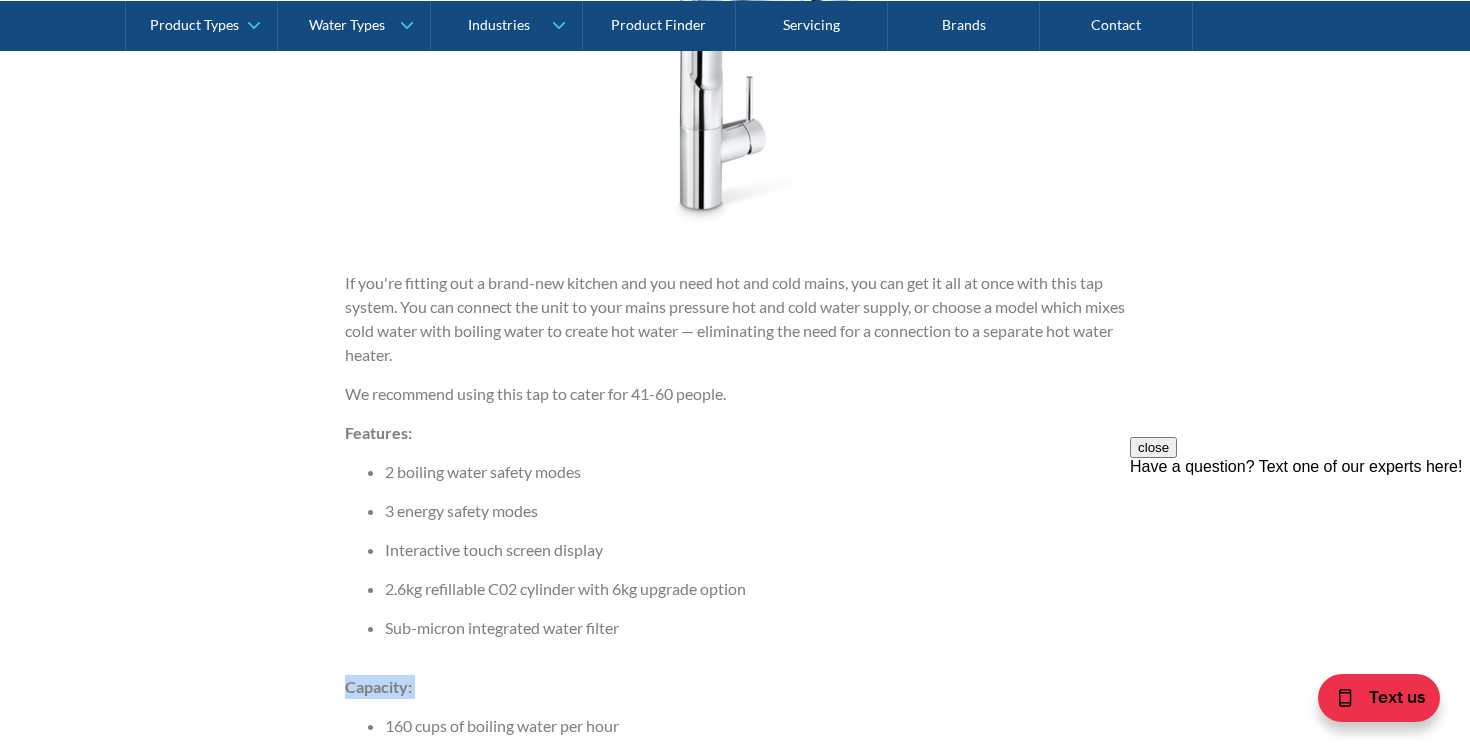 click on "2 boiling water safety modes 3 energy safety modes Interactive touch screen display 2.6kg refillable C02 cylinder with 6kg upgrade option Sub-micron integrated water filter" at bounding box center [735, 557] 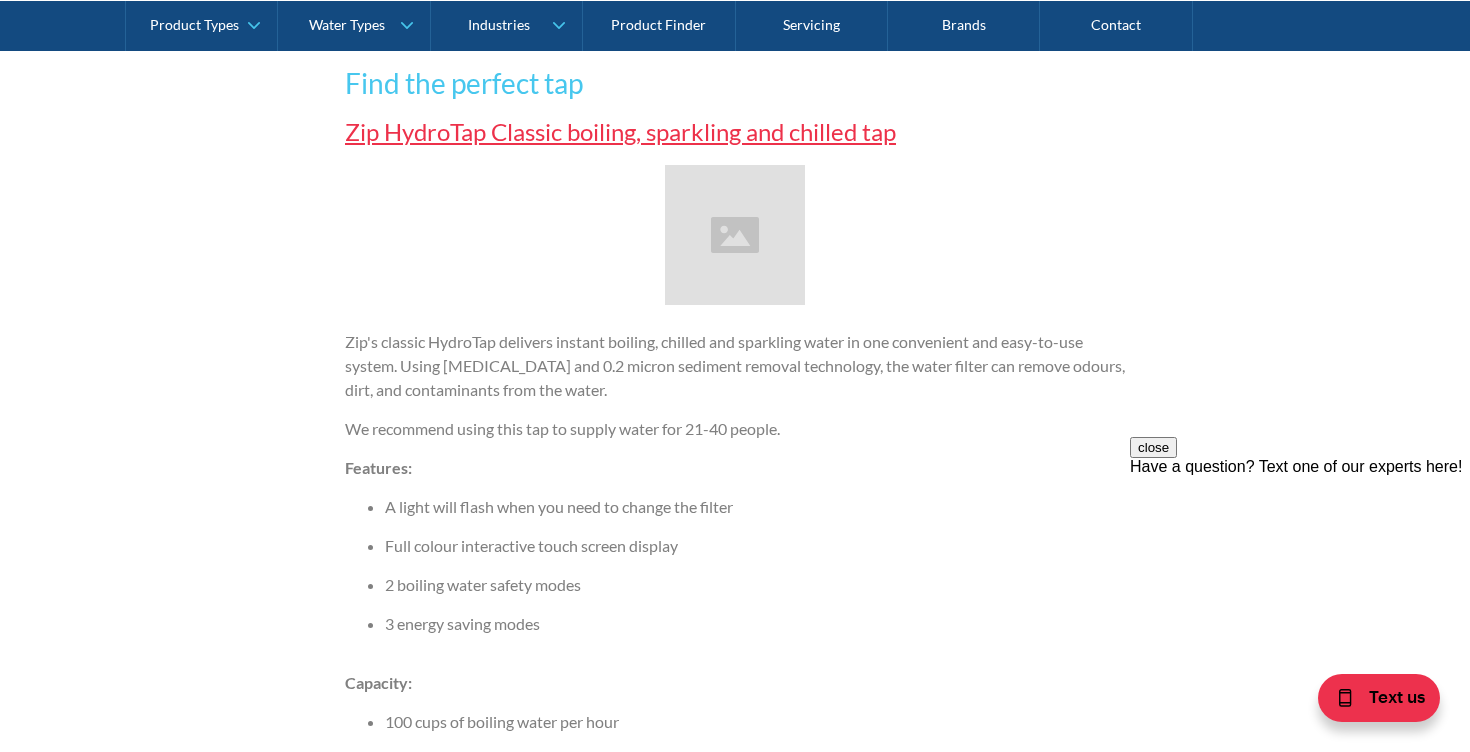 scroll, scrollTop: 3016, scrollLeft: 0, axis: vertical 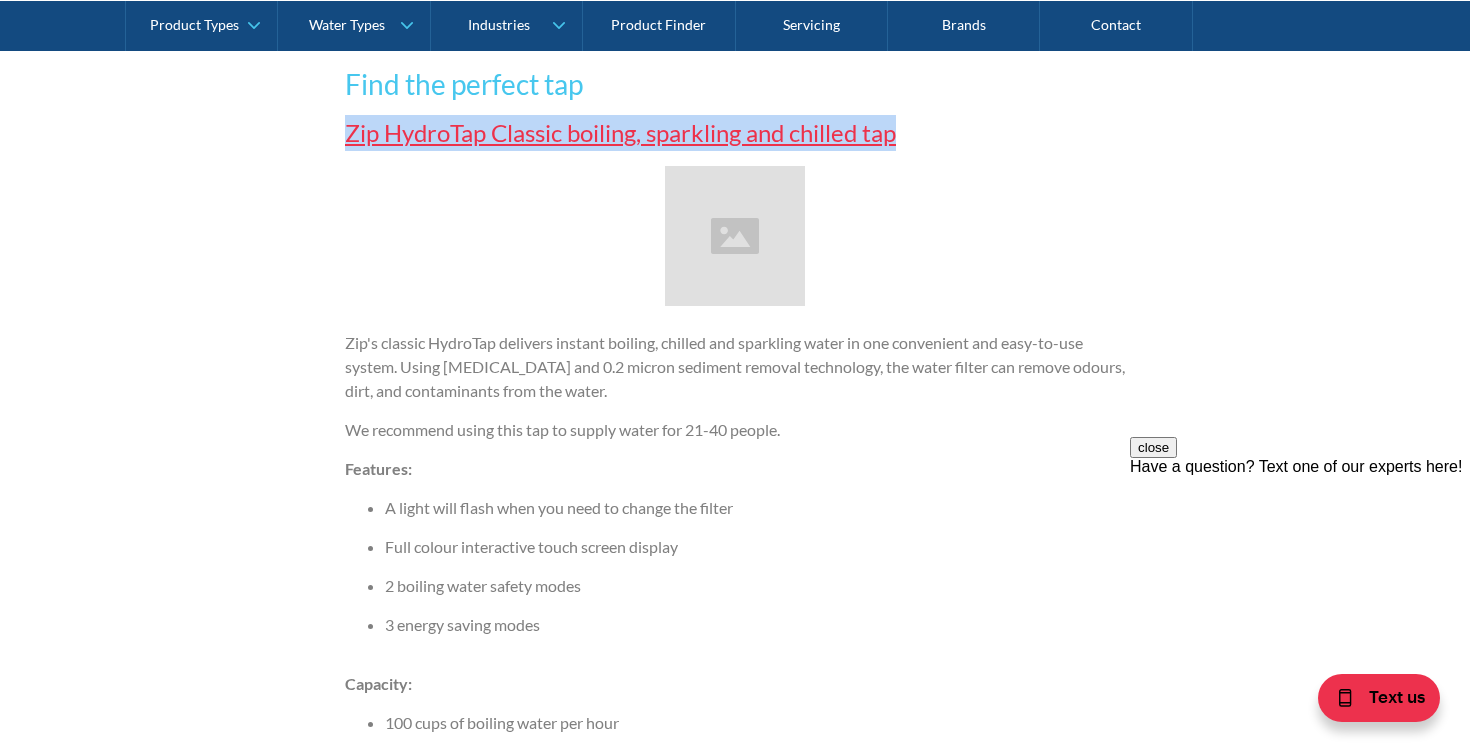 click on "Features:" at bounding box center [735, 469] 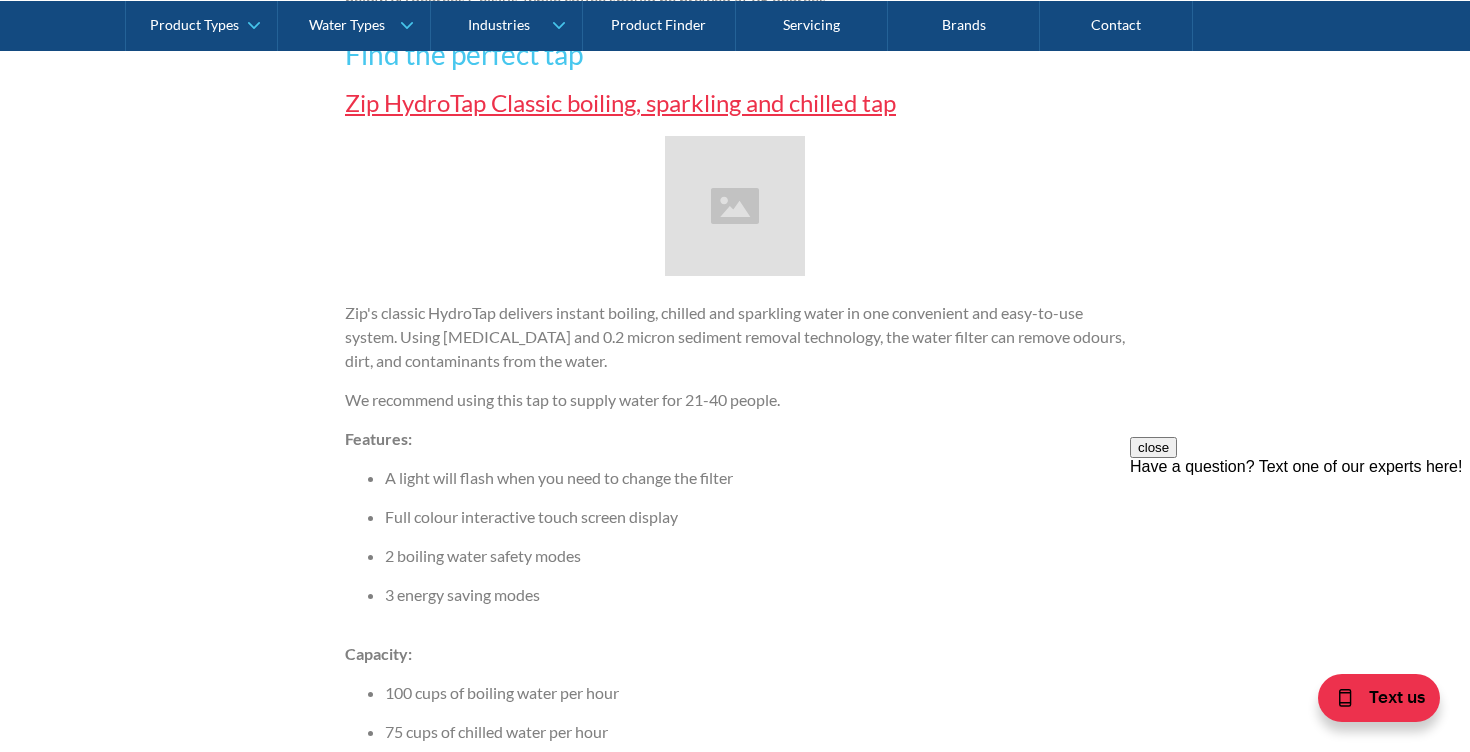 scroll, scrollTop: 2977, scrollLeft: 0, axis: vertical 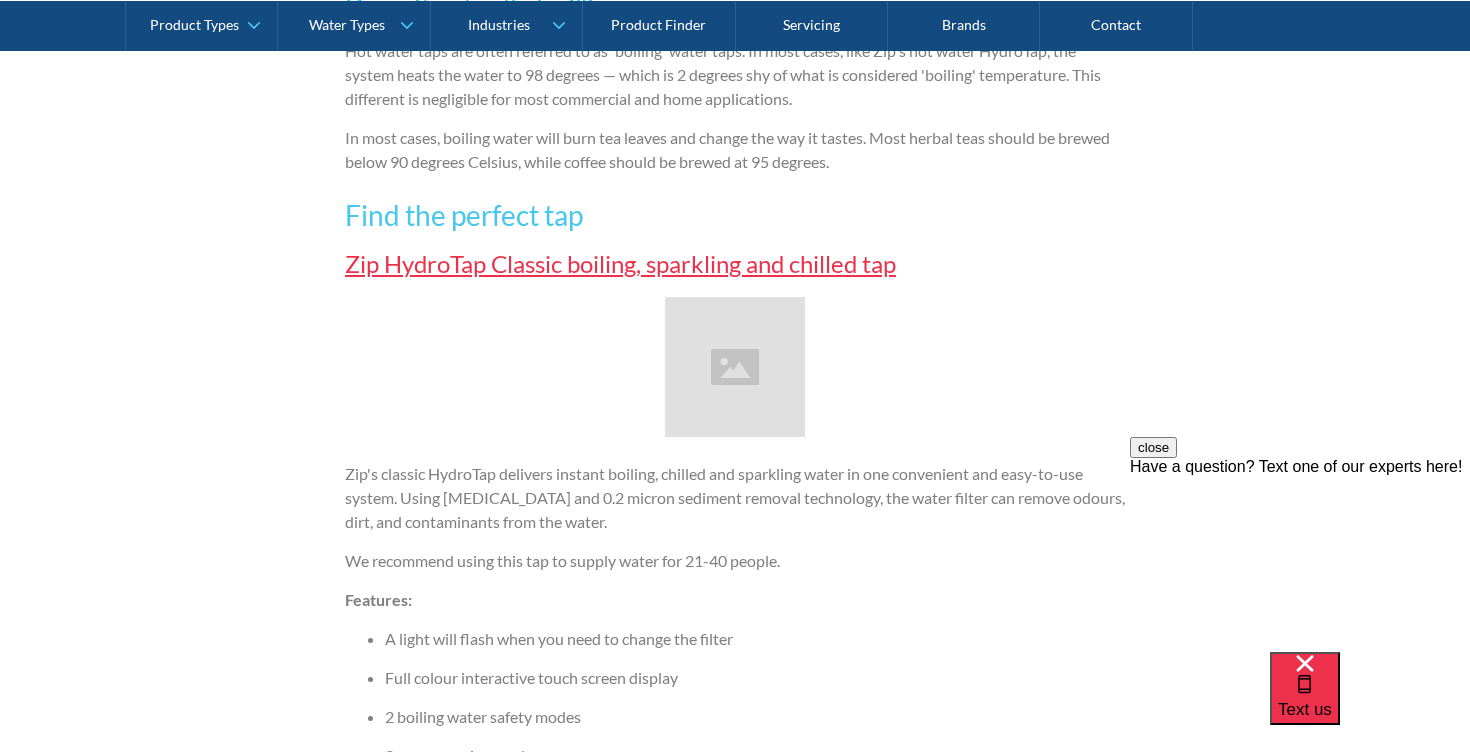 click on "Zip HydroTap Classic boiling, sparkling and chilled tap" at bounding box center (620, 263) 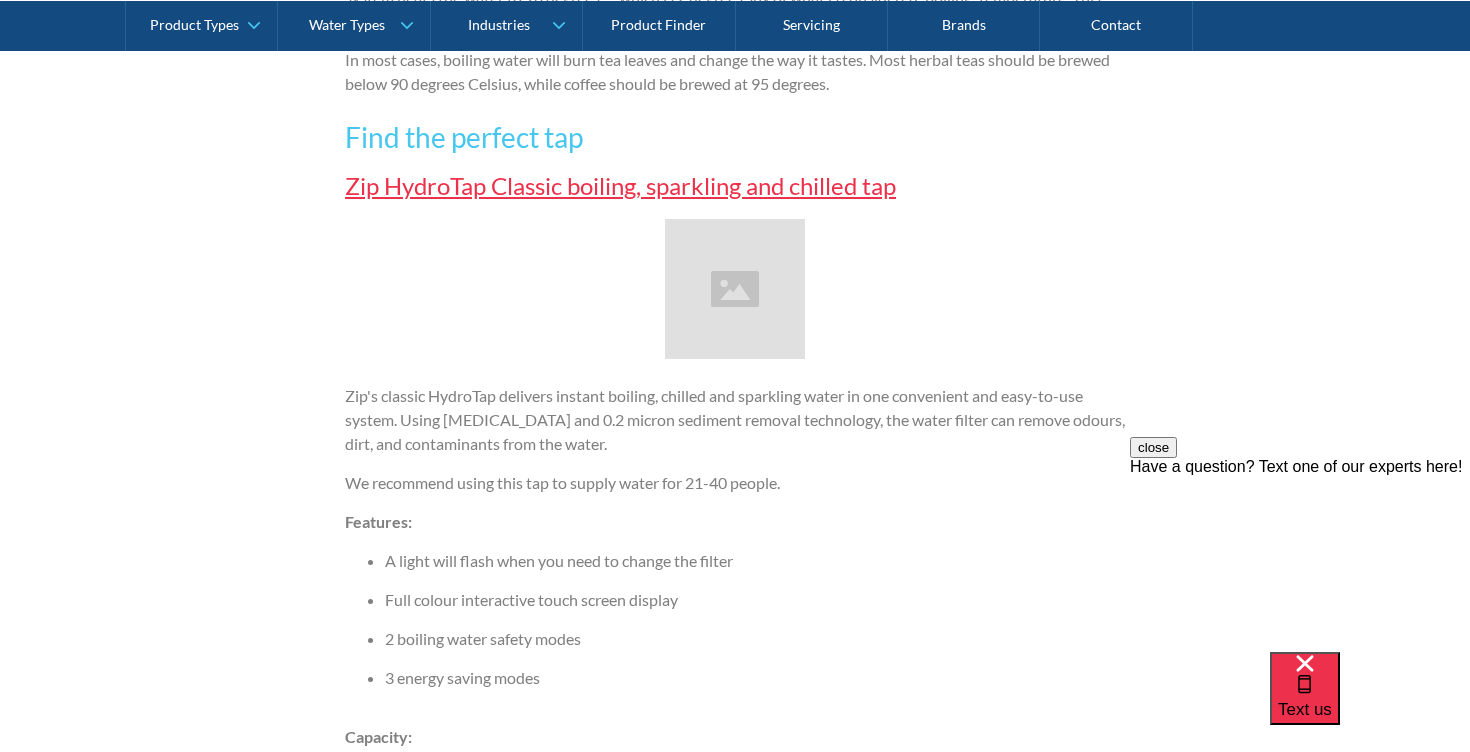 scroll, scrollTop: 2974, scrollLeft: 0, axis: vertical 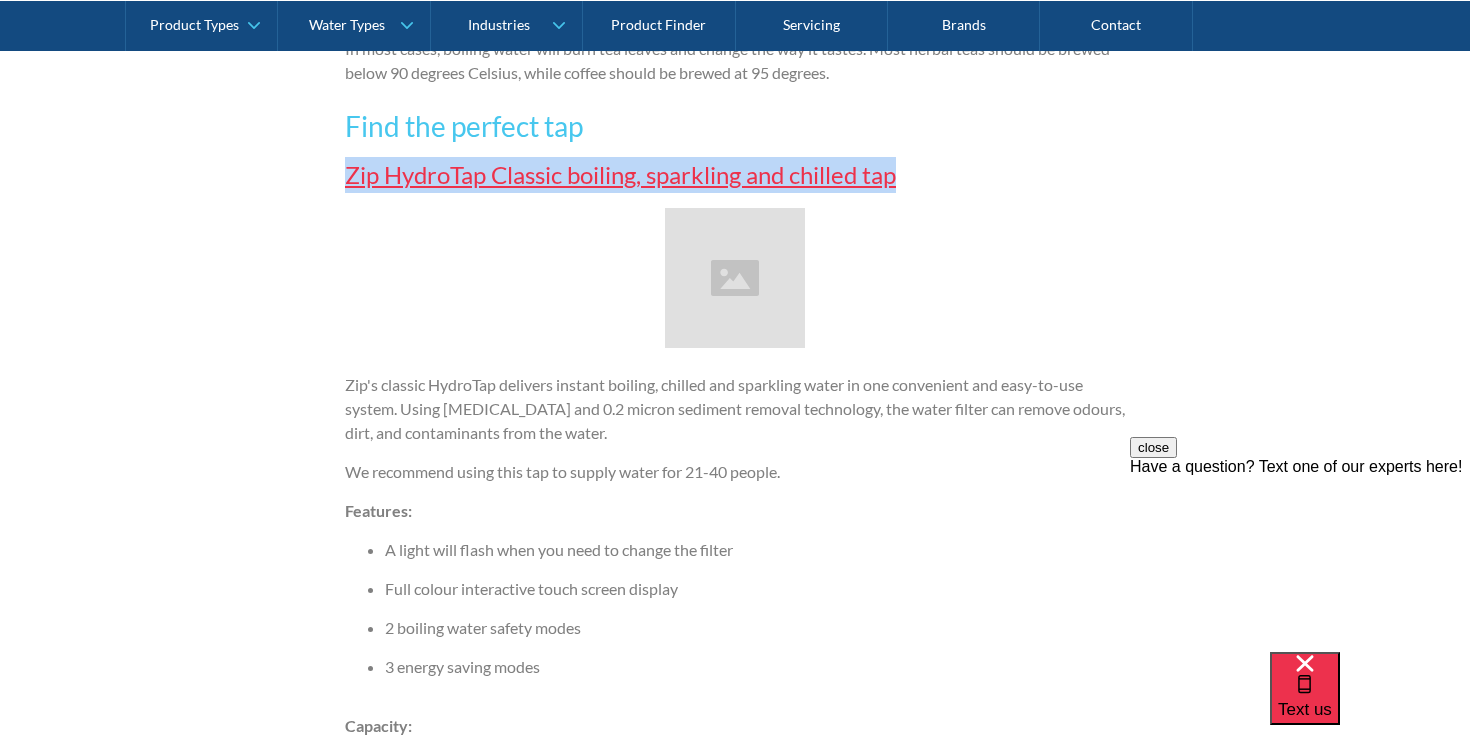 drag, startPoint x: 307, startPoint y: 182, endPoint x: 947, endPoint y: 163, distance: 640.282 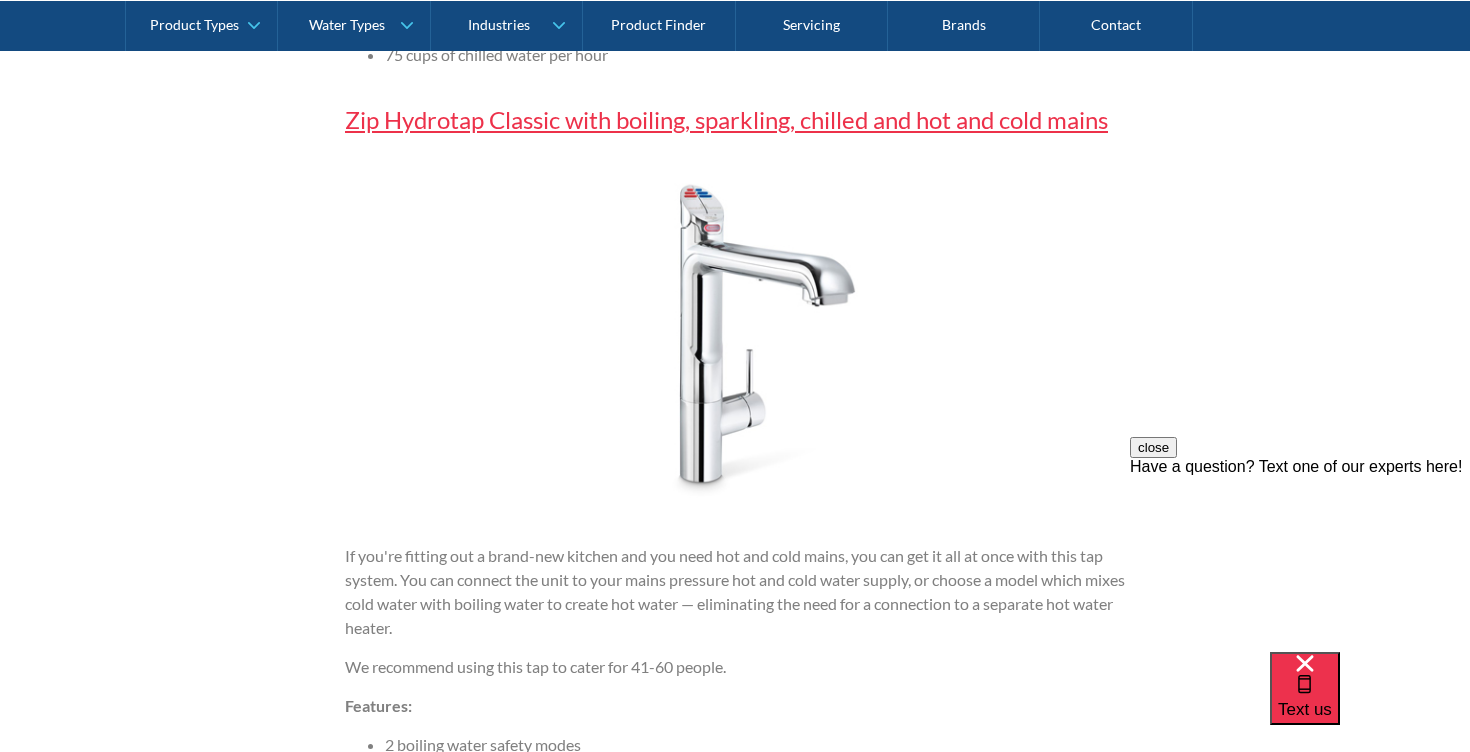 scroll, scrollTop: 3725, scrollLeft: 0, axis: vertical 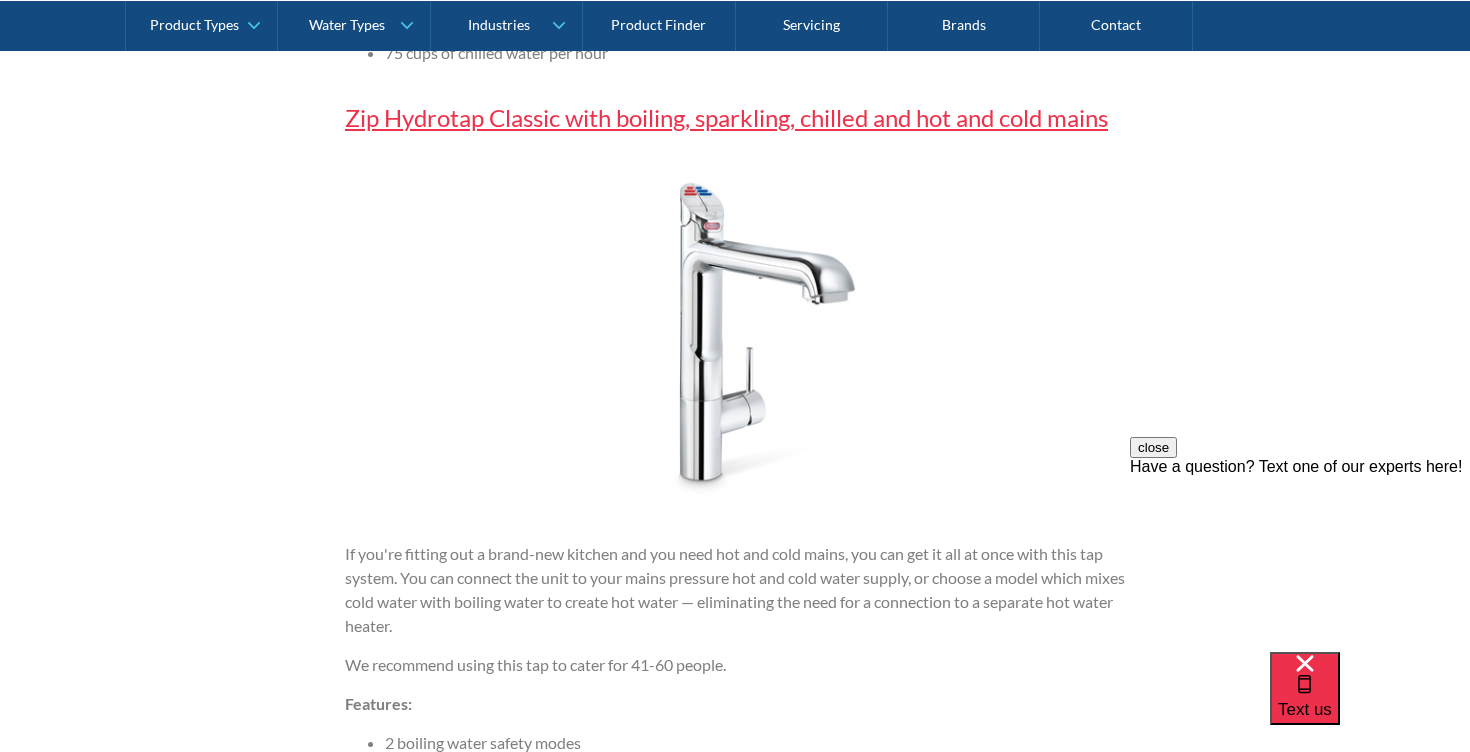 click on "If you're fitting out a brand-new kitchen and you need hot and cold mains, you can get it all at once with this tap system. You can connect the unit to your mains pressure hot and cold water supply, or choose a model which mixes cold water with boiling water to create hot water — eliminating the need for a connection to a separate hot water heater." at bounding box center (735, 590) 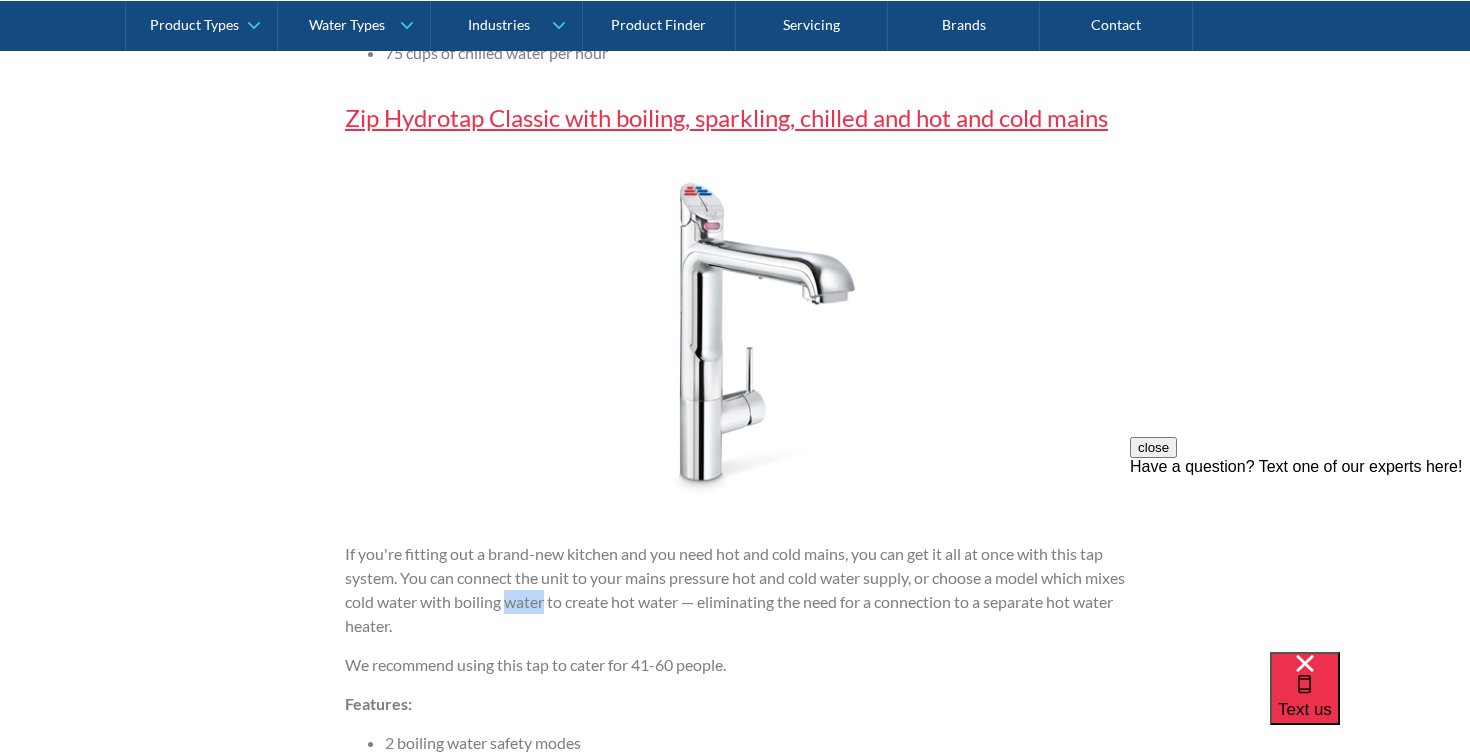 click on "If you're fitting out a brand-new kitchen and you need hot and cold mains, you can get it all at once with this tap system. You can connect the unit to your mains pressure hot and cold water supply, or choose a model which mixes cold water with boiling water to create hot water — eliminating the need for a connection to a separate hot water heater." at bounding box center (735, 590) 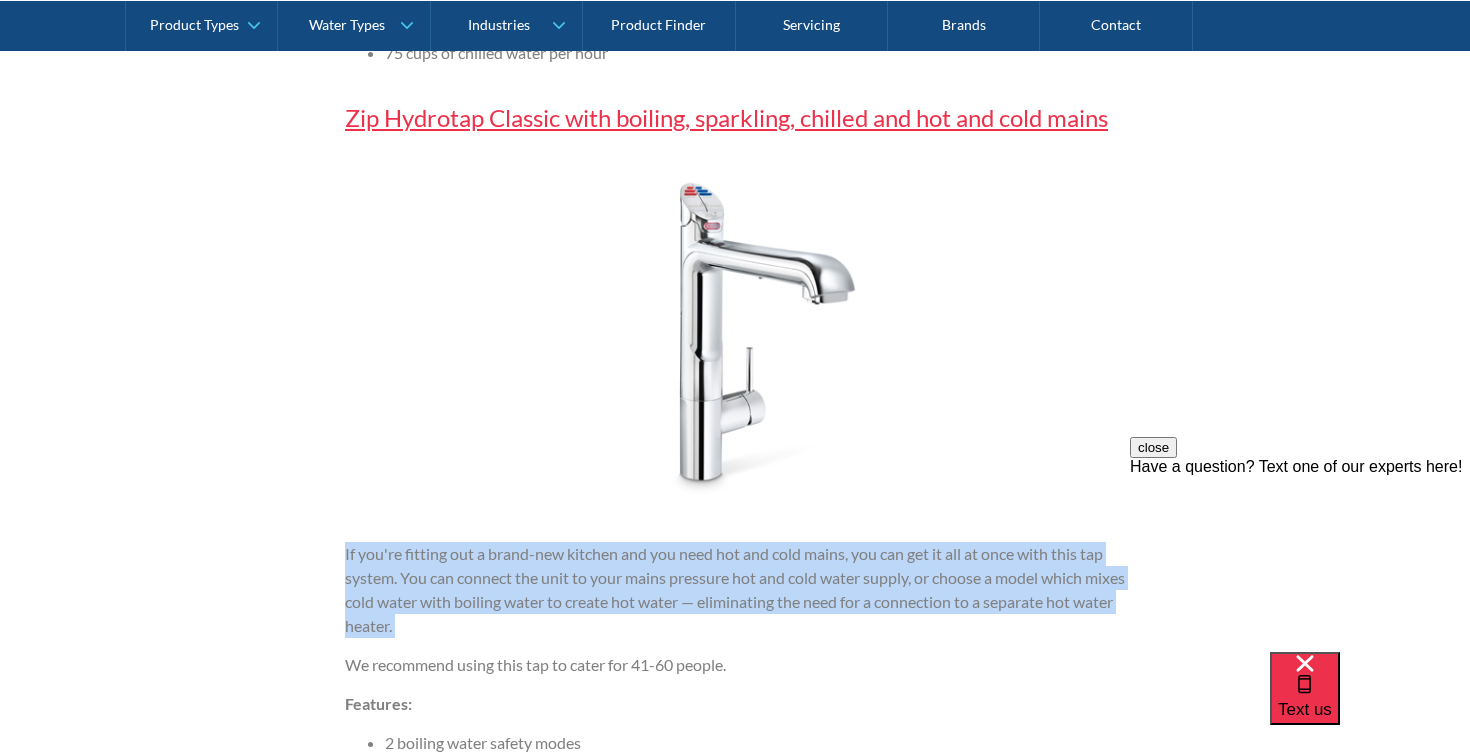 click on "If you're fitting out a brand-new kitchen and you need hot and cold mains, you can get it all at once with this tap system. You can connect the unit to your mains pressure hot and cold water supply, or choose a model which mixes cold water with boiling water to create hot water — eliminating the need for a connection to a separate hot water heater." at bounding box center [735, 590] 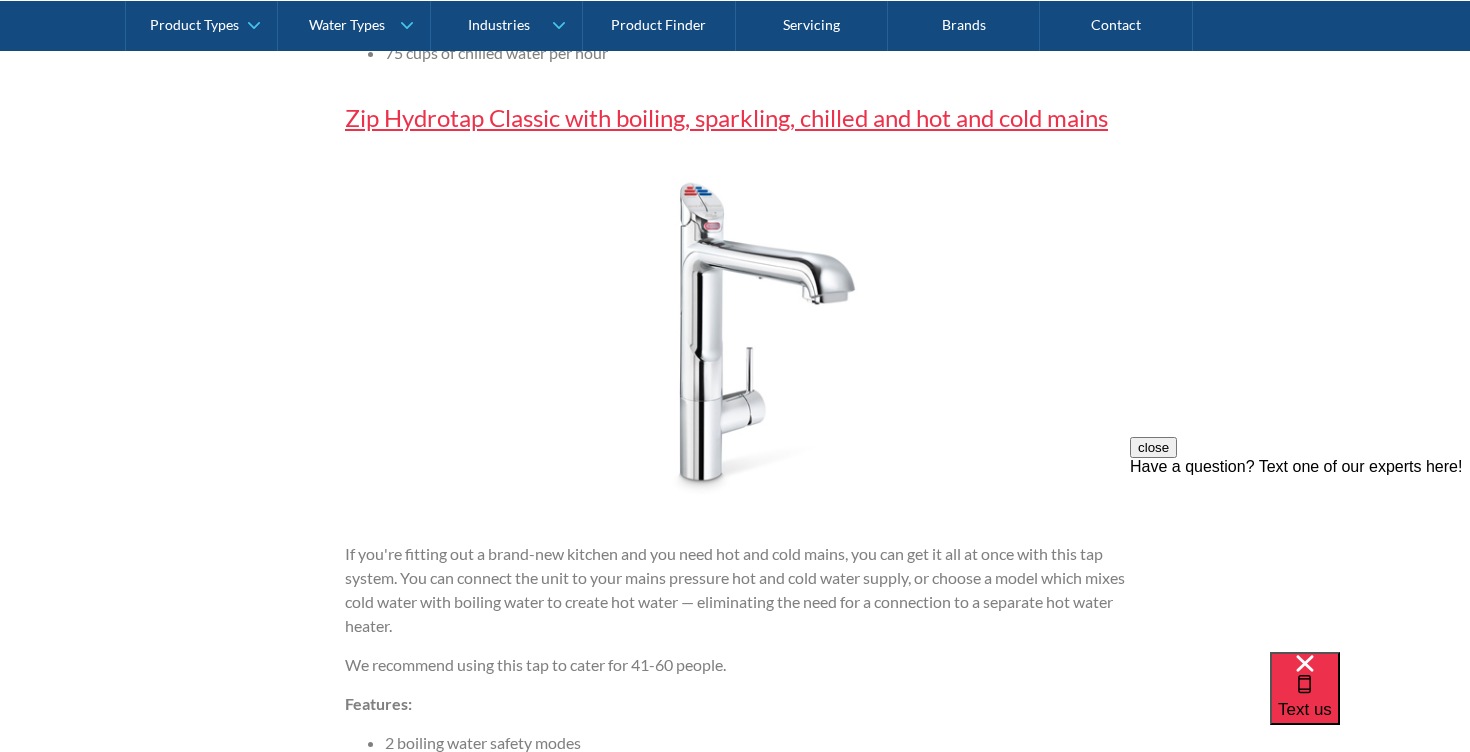 click on "If you're fitting out a brand-new kitchen and you need hot and cold mains, you can get it all at once with this tap system. You can connect the unit to your mains pressure hot and cold water supply, or choose a model which mixes cold water with boiling water to create hot water — eliminating the need for a connection to a separate hot water heater." at bounding box center [735, 590] 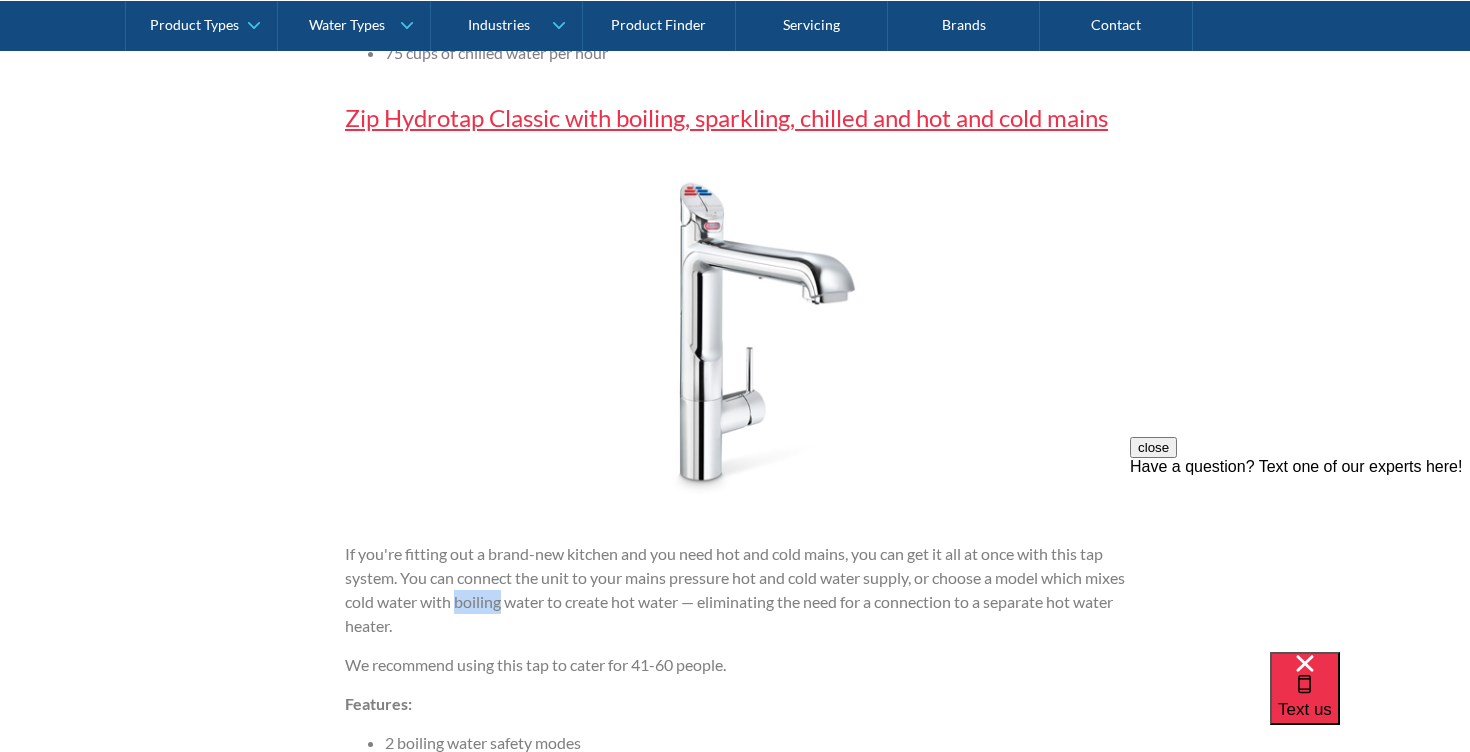 click on "If you're fitting out a brand-new kitchen and you need hot and cold mains, you can get it all at once with this tap system. You can connect the unit to your mains pressure hot and cold water supply, or choose a model which mixes cold water with boiling water to create hot water — eliminating the need for a connection to a separate hot water heater." at bounding box center [735, 590] 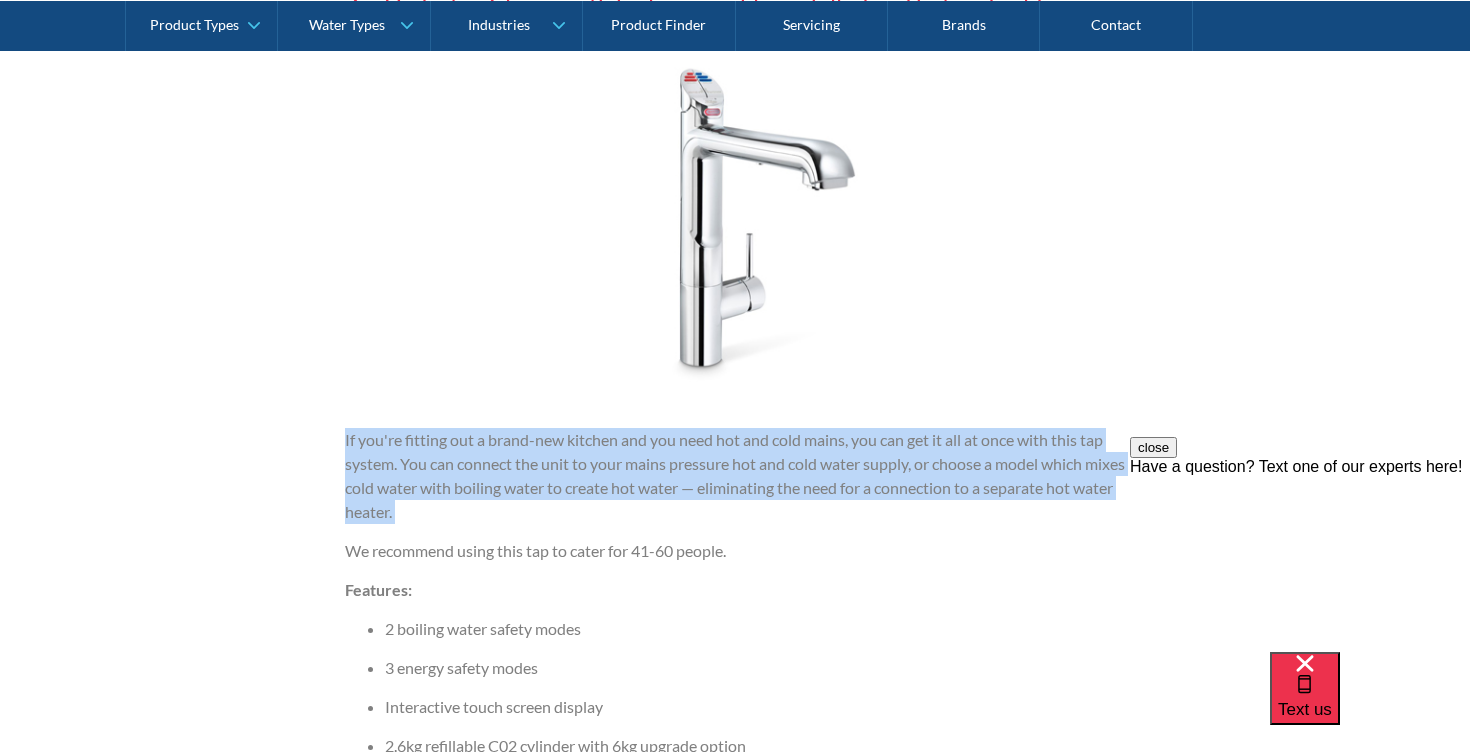 click on "If you're fitting out a brand-new kitchen and you need hot and cold mains, you can get it all at once with this tap system. You can connect the unit to your mains pressure hot and cold water supply, or choose a model which mixes cold water with boiling water to create hot water — eliminating the need for a connection to a separate hot water heater." at bounding box center [735, 476] 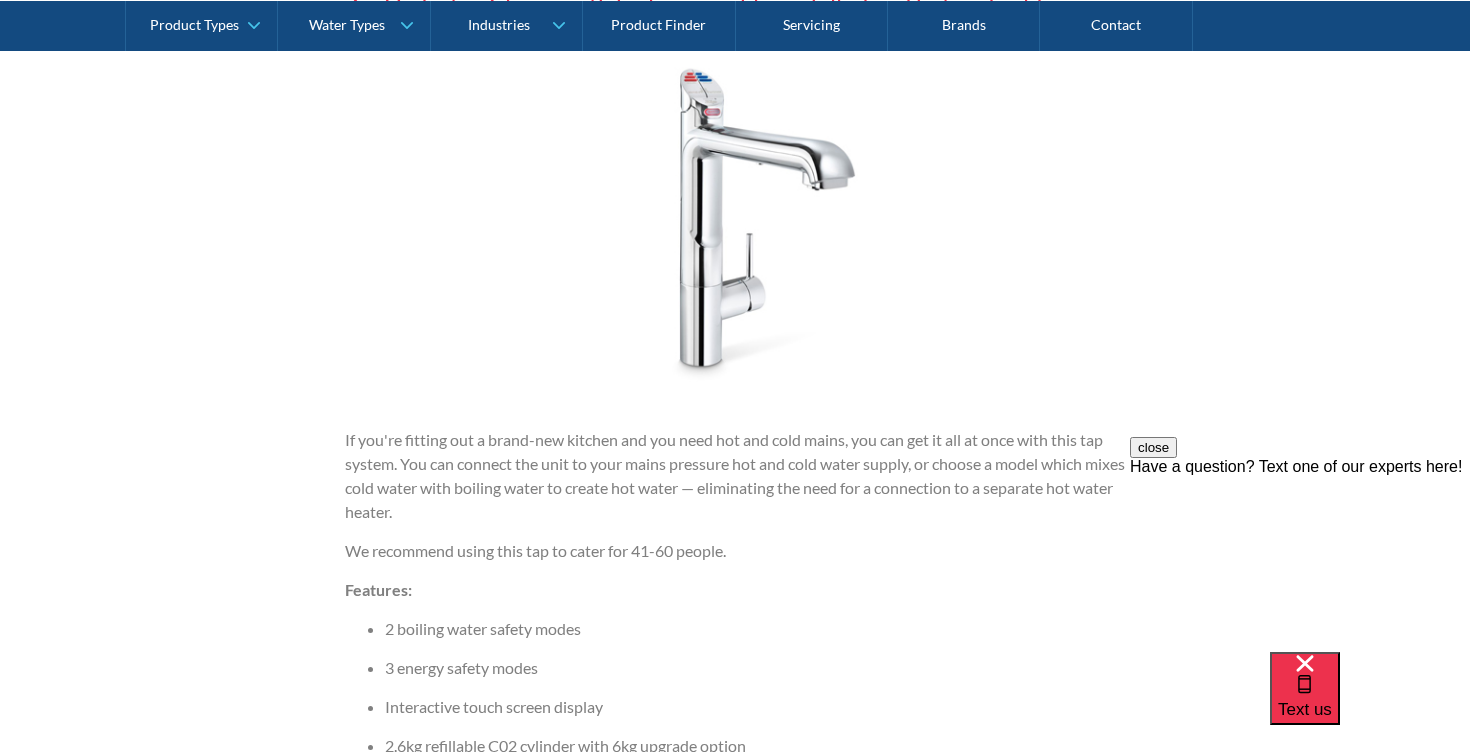 click on "If you're fitting out a brand-new kitchen and you need hot and cold mains, you can get it all at once with this tap system. You can connect the unit to your mains pressure hot and cold water supply, or choose a model which mixes cold water with boiling water to create hot water — eliminating the need for a connection to a separate hot water heater." at bounding box center [735, 476] 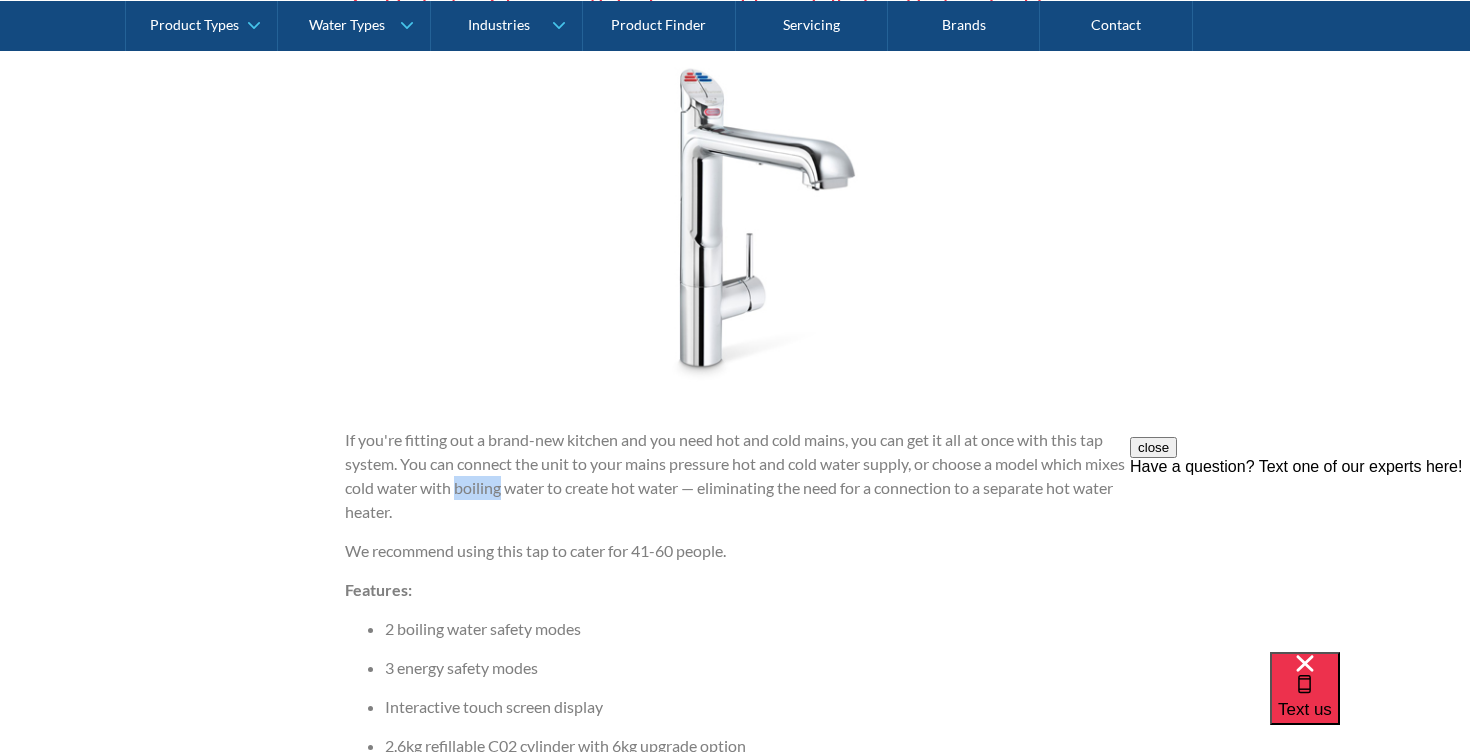 click on "If you're fitting out a brand-new kitchen and you need hot and cold mains, you can get it all at once with this tap system. You can connect the unit to your mains pressure hot and cold water supply, or choose a model which mixes cold water with boiling water to create hot water — eliminating the need for a connection to a separate hot water heater." at bounding box center (735, 476) 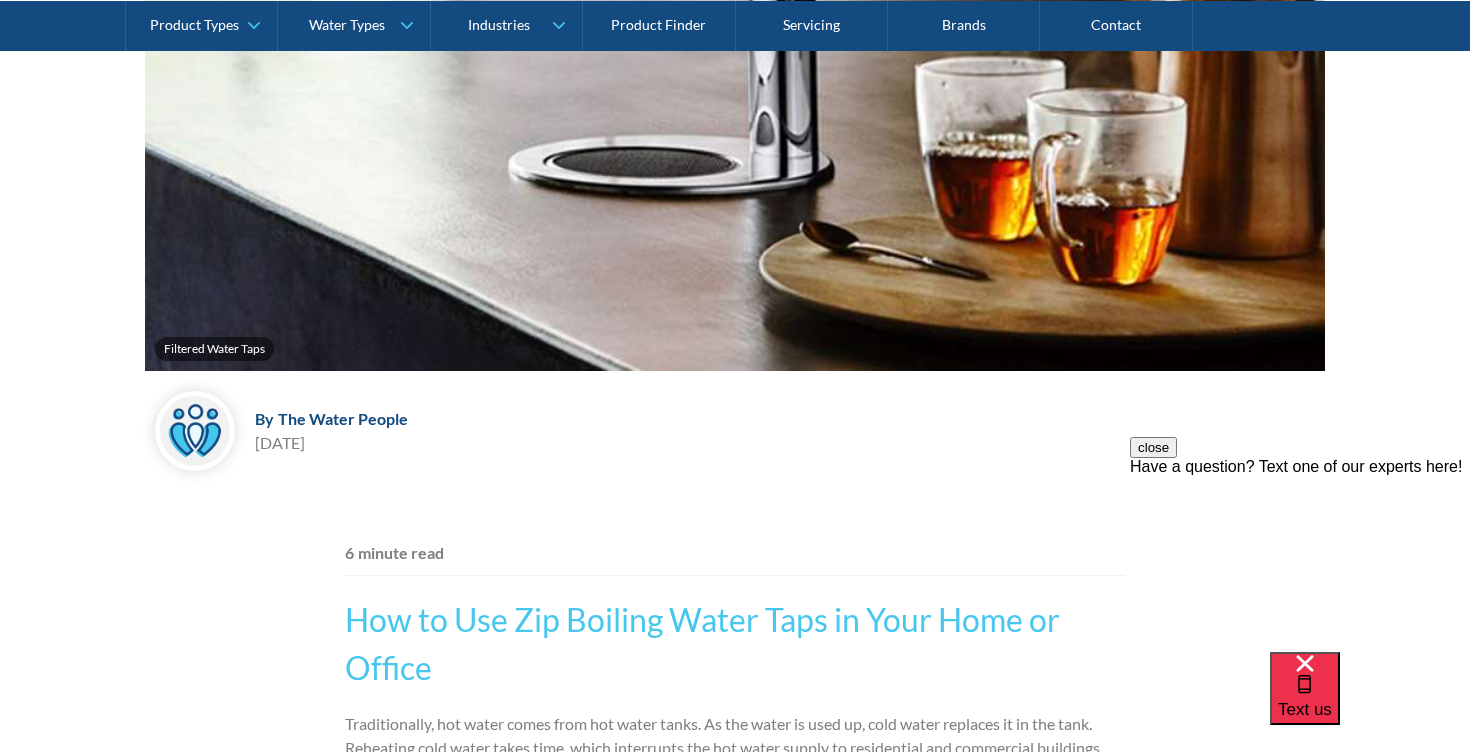 scroll, scrollTop: 521, scrollLeft: 0, axis: vertical 